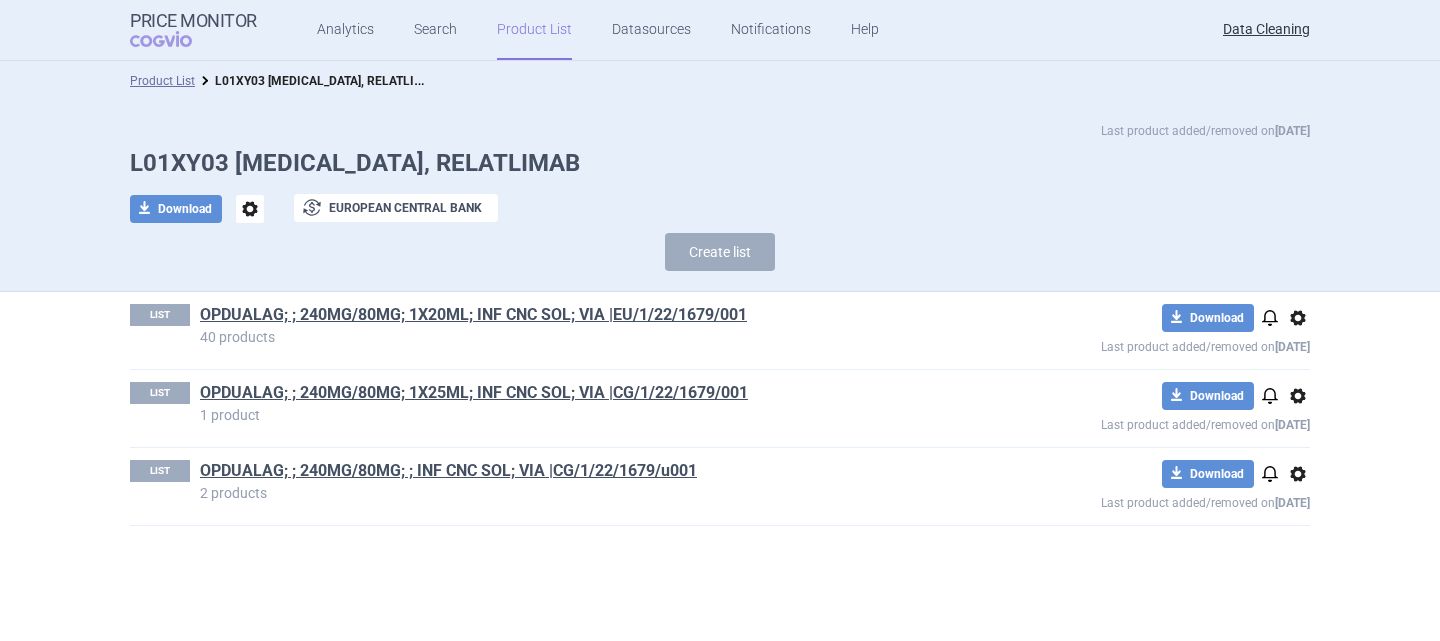 scroll, scrollTop: 0, scrollLeft: 0, axis: both 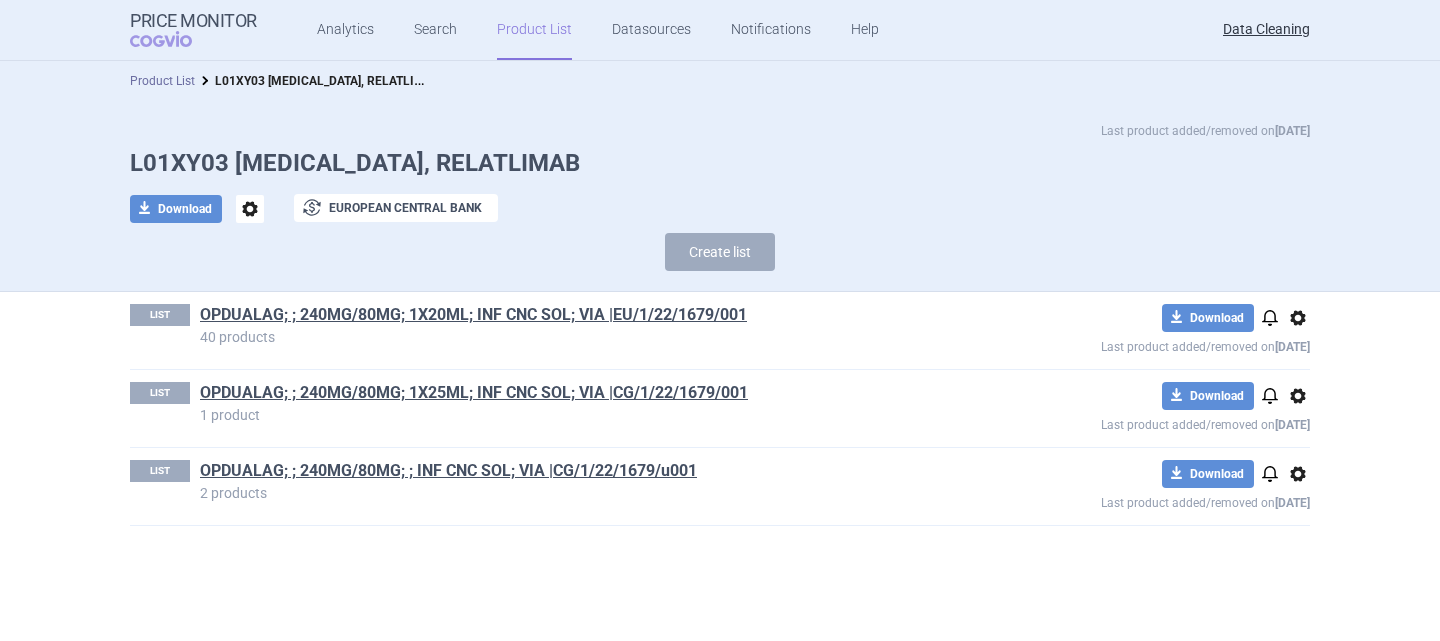 click on "Product List" at bounding box center (162, 81) 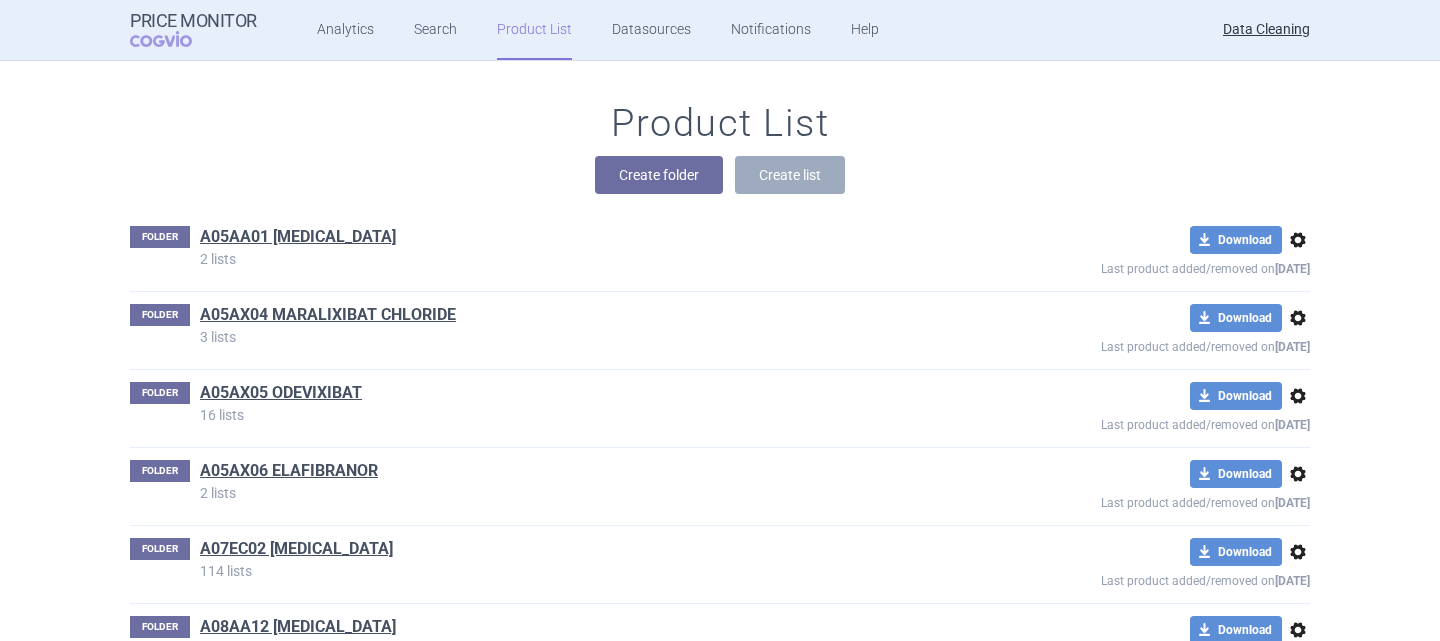 scroll, scrollTop: 14367, scrollLeft: 0, axis: vertical 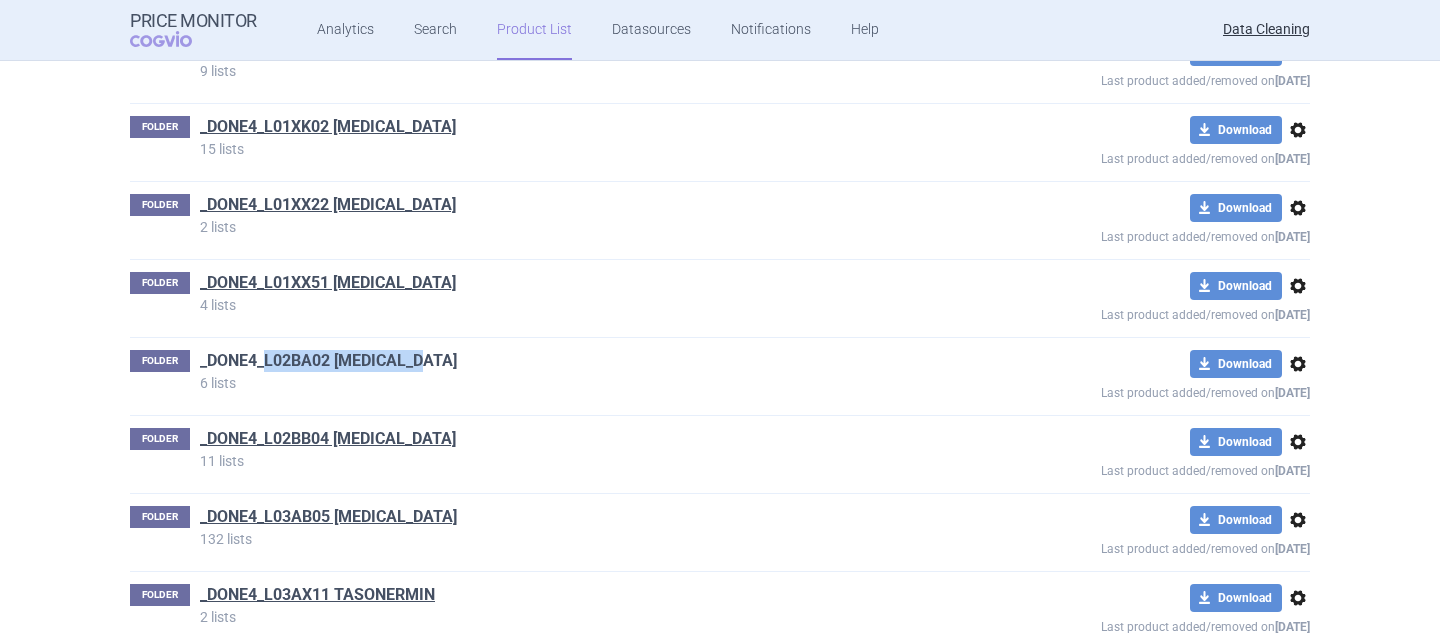 drag, startPoint x: 444, startPoint y: 355, endPoint x: 260, endPoint y: 348, distance: 184.1331 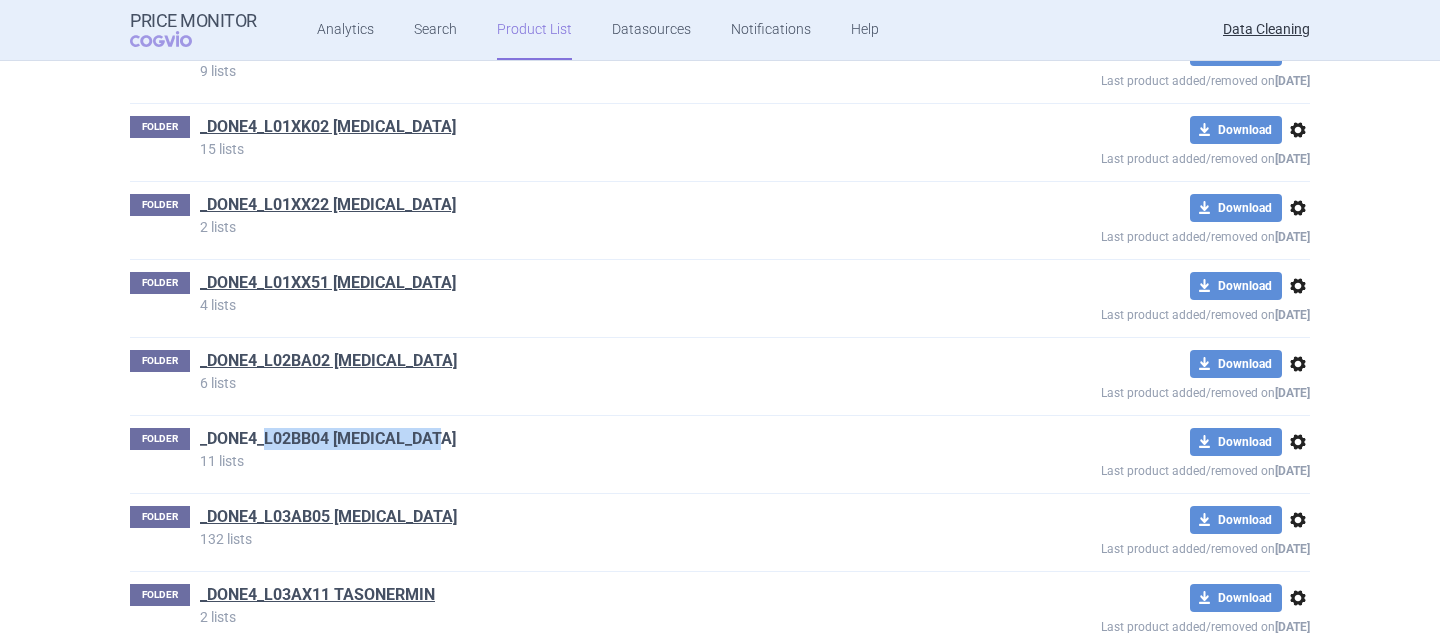 drag, startPoint x: 456, startPoint y: 432, endPoint x: 258, endPoint y: 433, distance: 198.00252 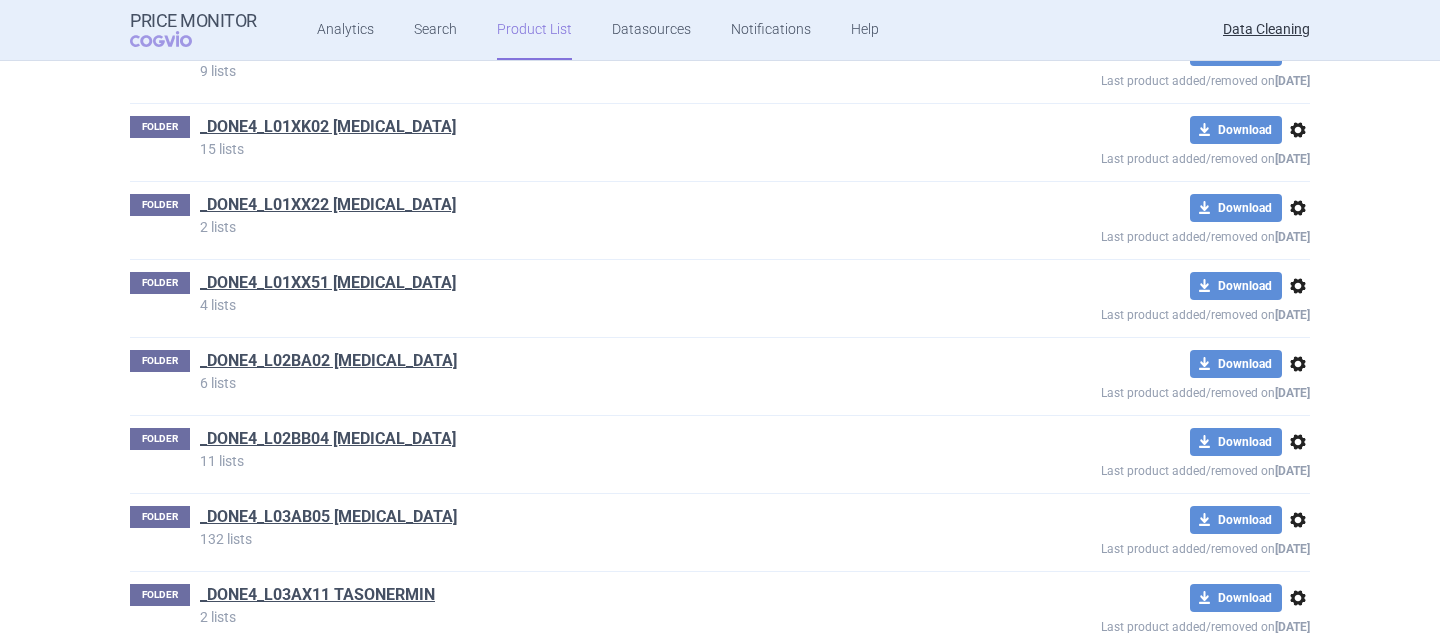 scroll, scrollTop: 36134, scrollLeft: 0, axis: vertical 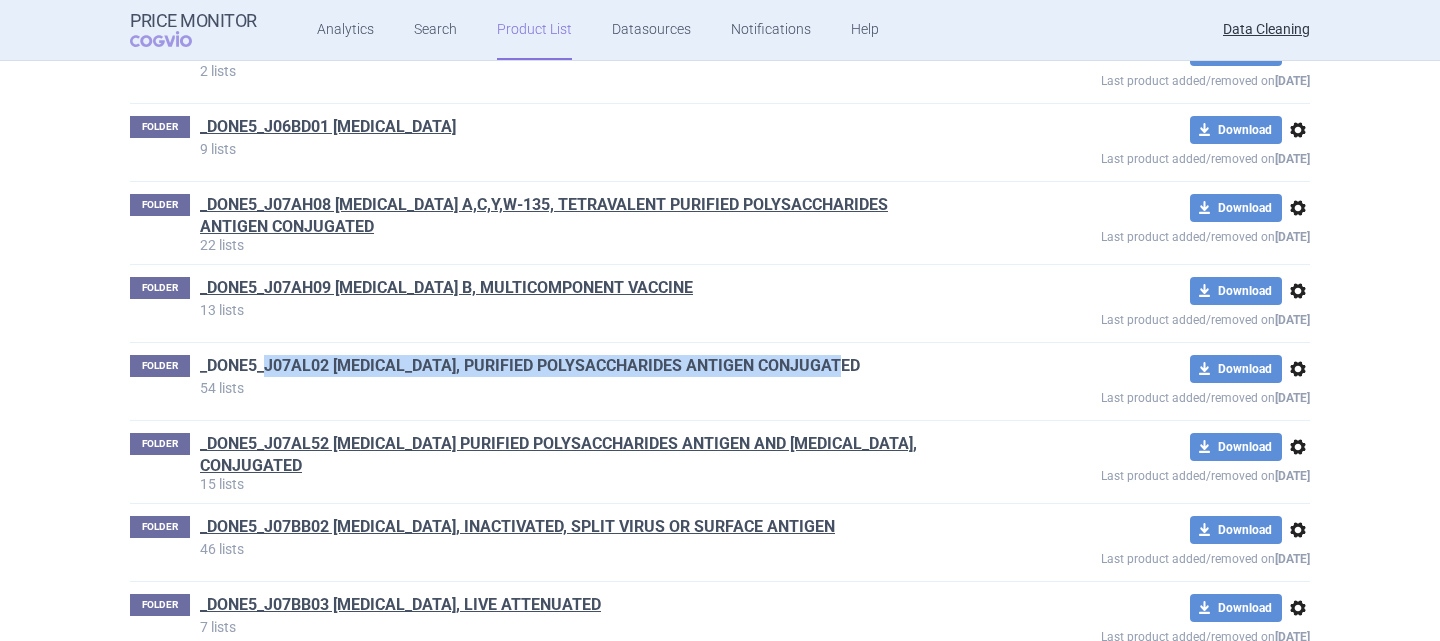 drag, startPoint x: 872, startPoint y: 345, endPoint x: 258, endPoint y: 346, distance: 614.0008 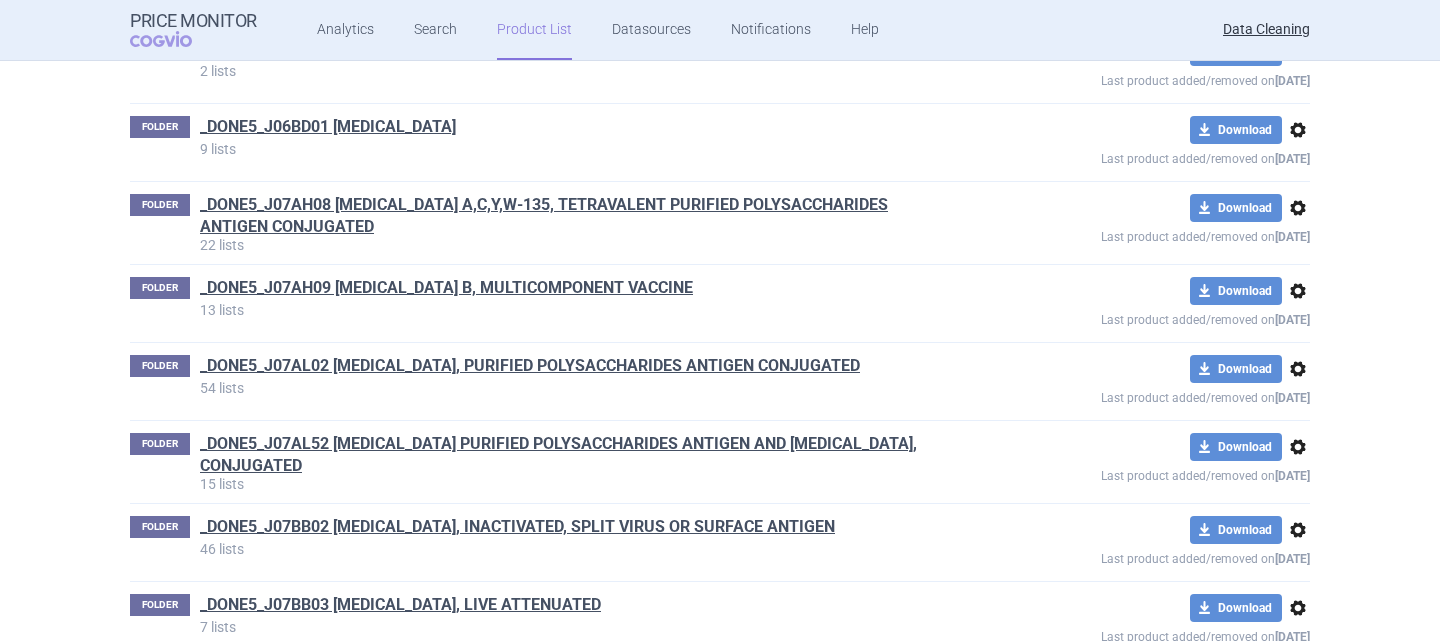 scroll, scrollTop: 44729, scrollLeft: 0, axis: vertical 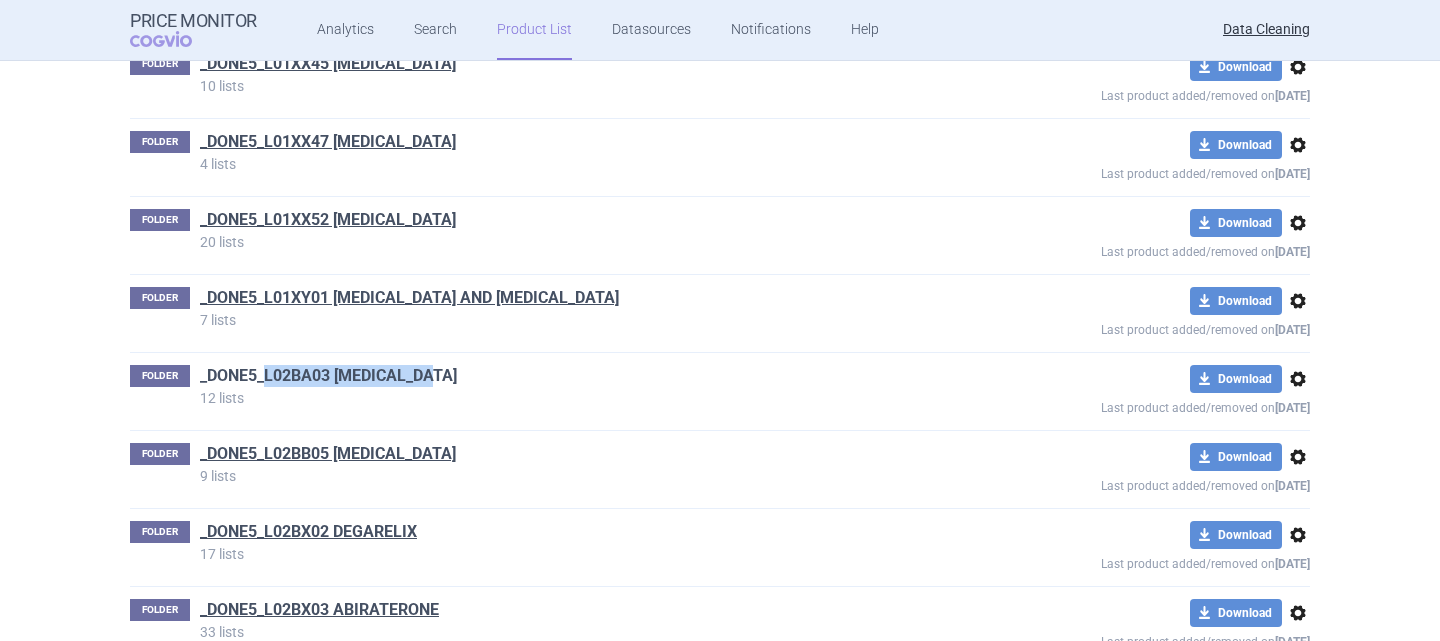 drag, startPoint x: 442, startPoint y: 356, endPoint x: 260, endPoint y: 358, distance: 182.01099 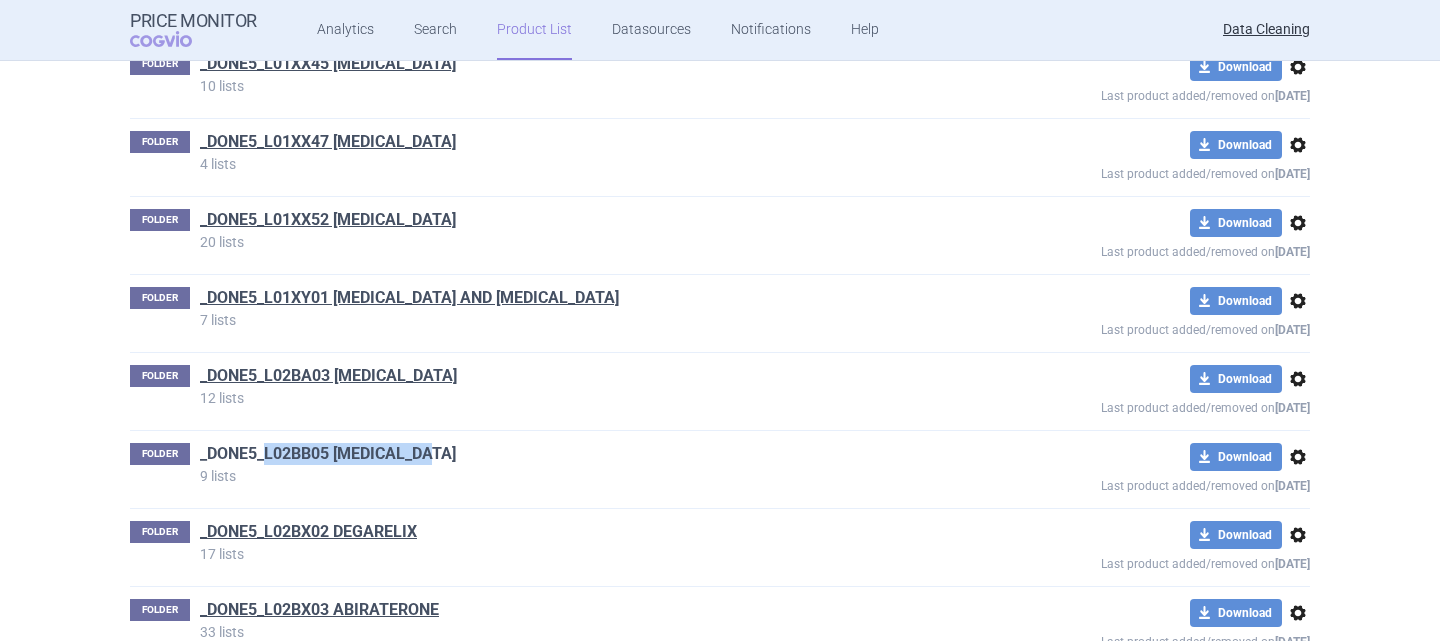 drag, startPoint x: 450, startPoint y: 433, endPoint x: 260, endPoint y: 425, distance: 190.16835 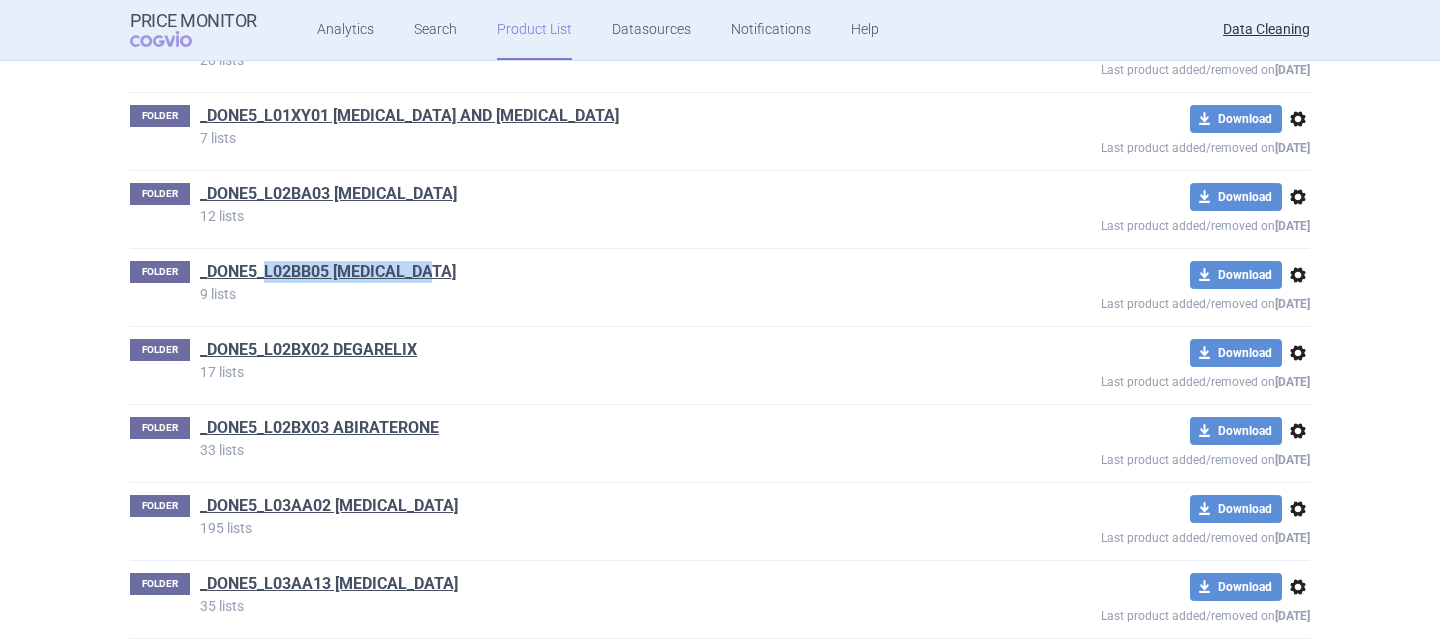 scroll, scrollTop: 44913, scrollLeft: 0, axis: vertical 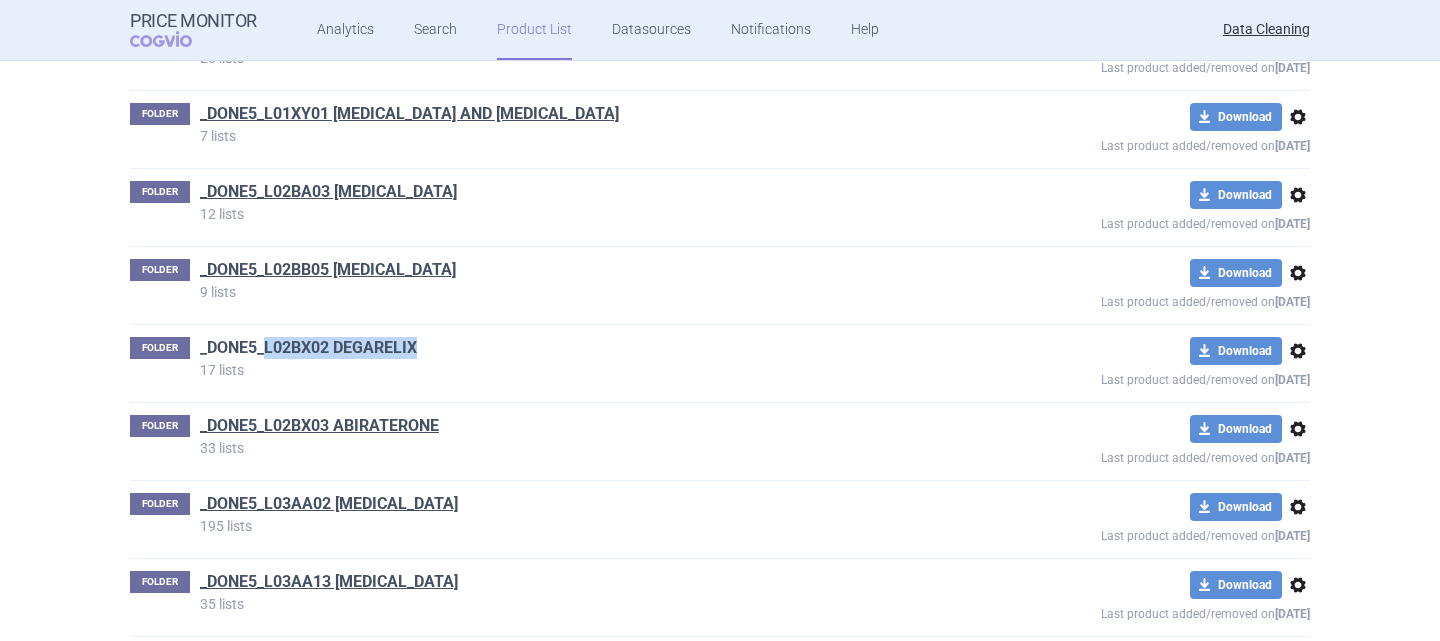 drag, startPoint x: 424, startPoint y: 322, endPoint x: 260, endPoint y: 316, distance: 164.10973 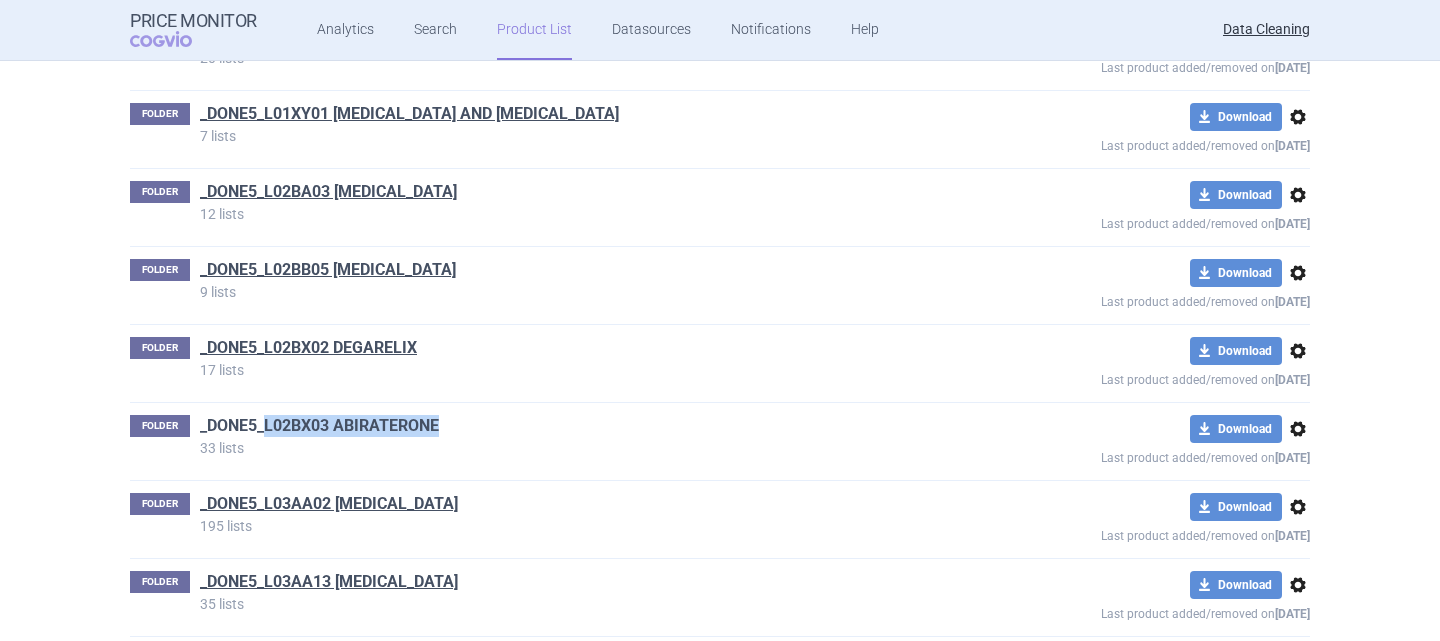 drag, startPoint x: 445, startPoint y: 407, endPoint x: 260, endPoint y: 403, distance: 185.04324 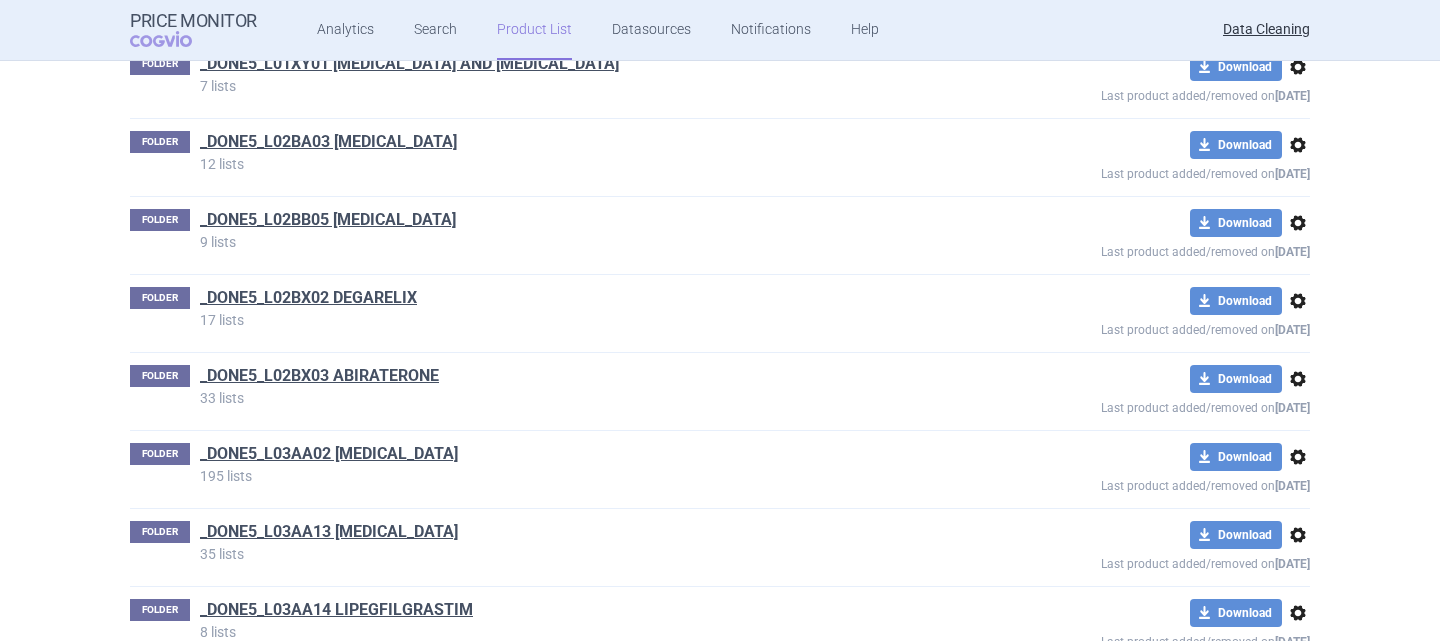 scroll, scrollTop: 64229, scrollLeft: 0, axis: vertical 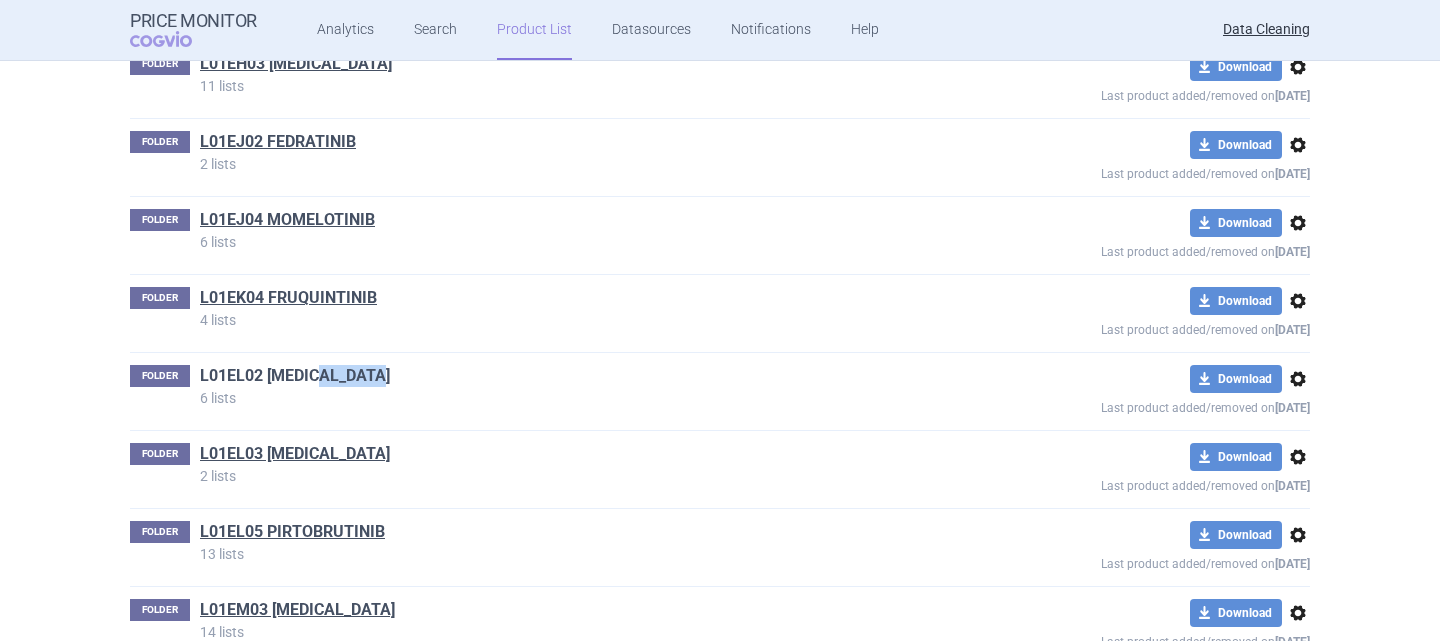 drag, startPoint x: 396, startPoint y: 355, endPoint x: 326, endPoint y: 347, distance: 70.45566 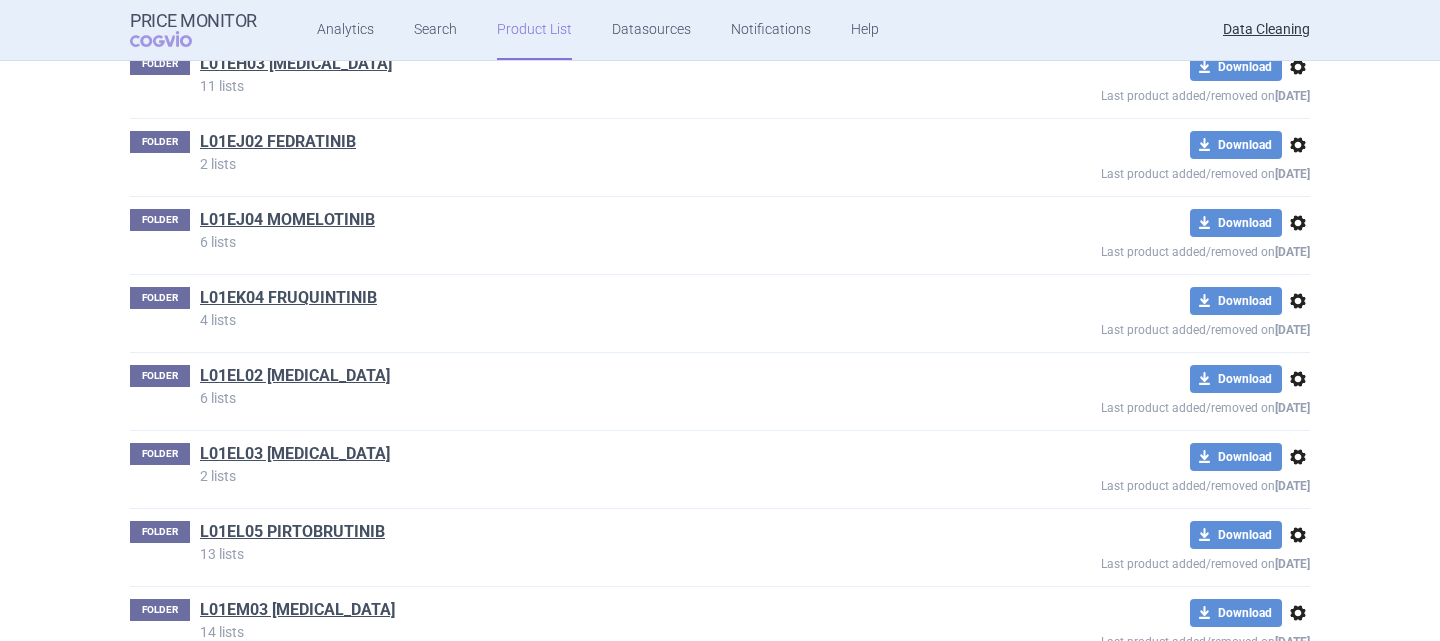 click on "FOLDER L01EL02 ACALABRUTINIB 6   lists" at bounding box center (543, 385) 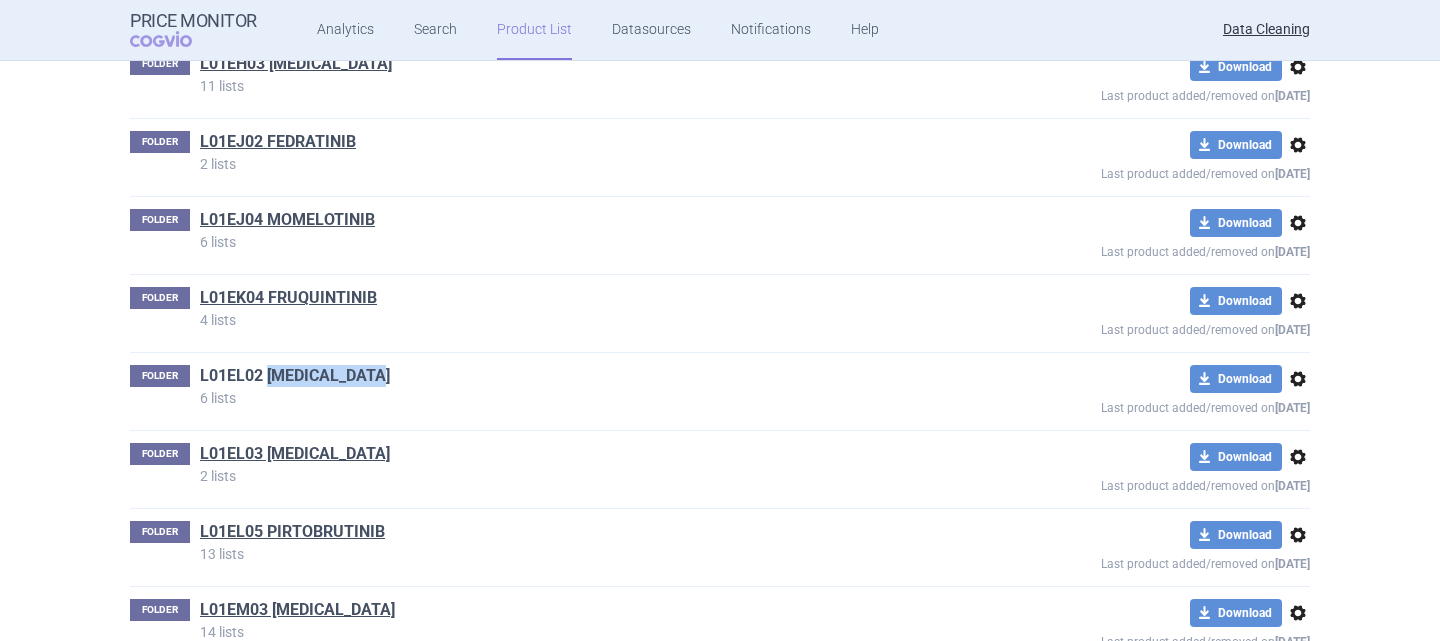 drag, startPoint x: 407, startPoint y: 353, endPoint x: 289, endPoint y: 348, distance: 118.10589 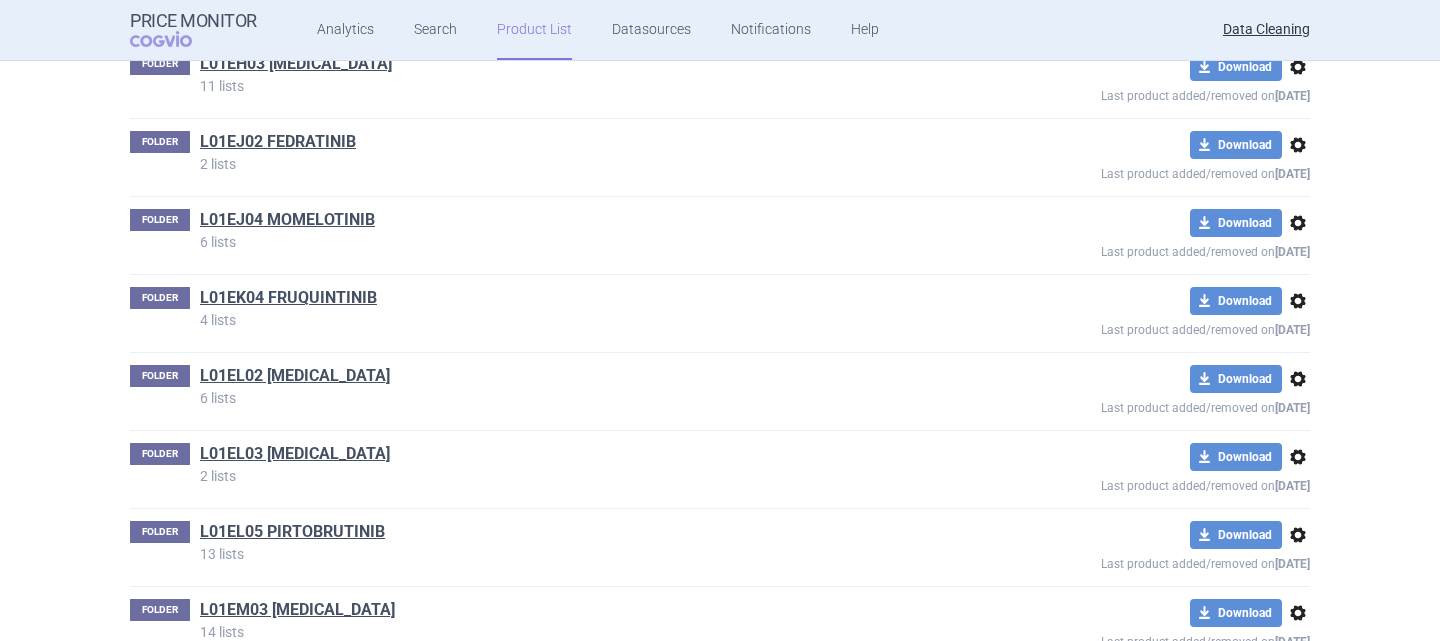 scroll, scrollTop: 70001, scrollLeft: 0, axis: vertical 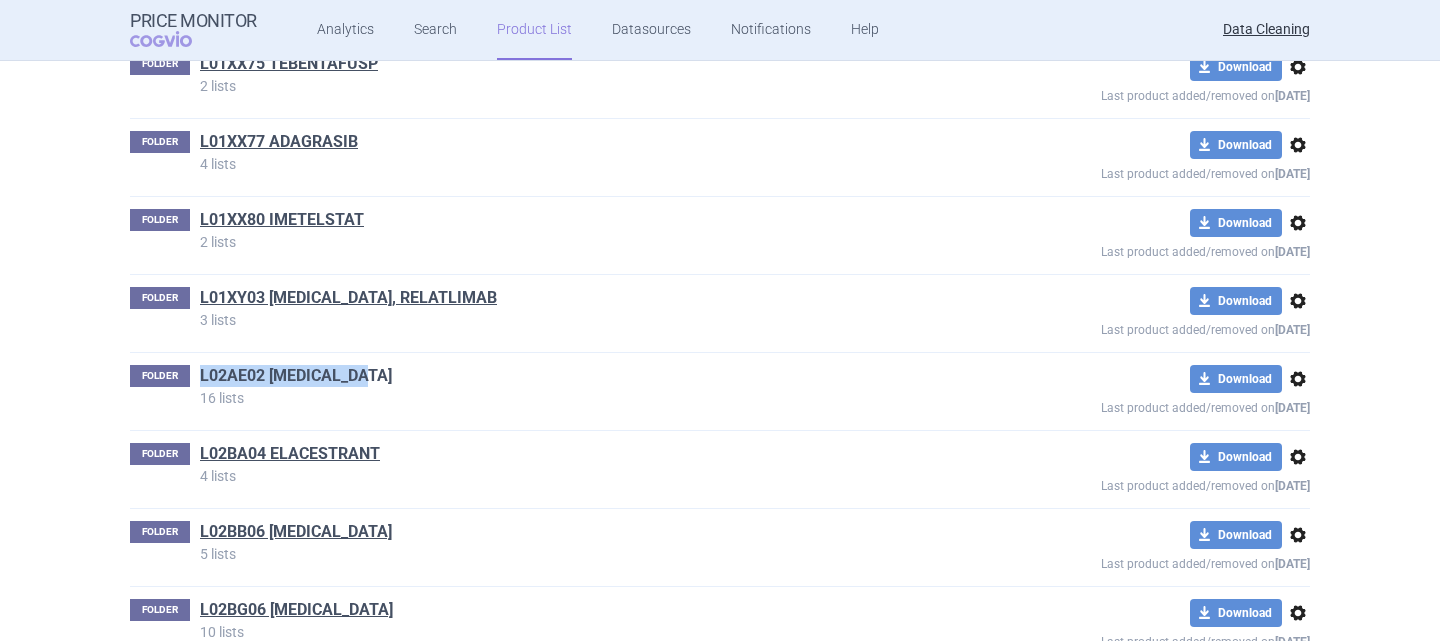 drag, startPoint x: 371, startPoint y: 352, endPoint x: 195, endPoint y: 351, distance: 176.00284 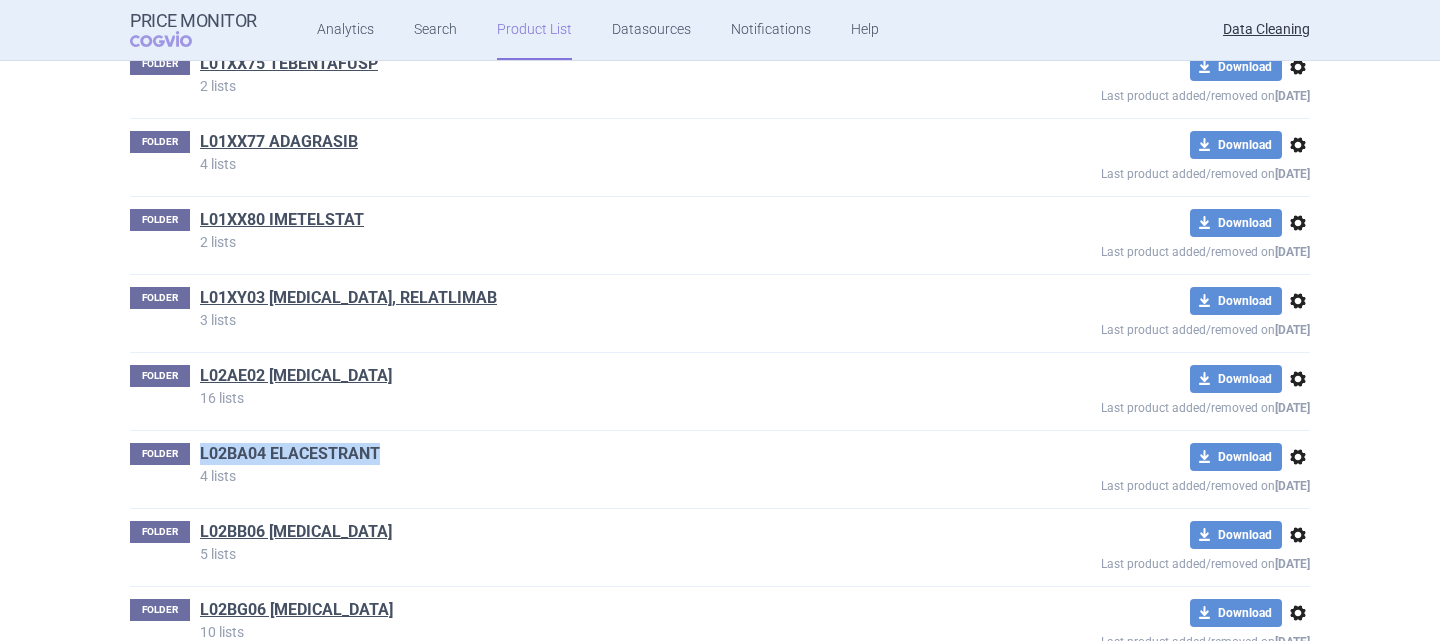 drag, startPoint x: 387, startPoint y: 427, endPoint x: 195, endPoint y: 431, distance: 192.04166 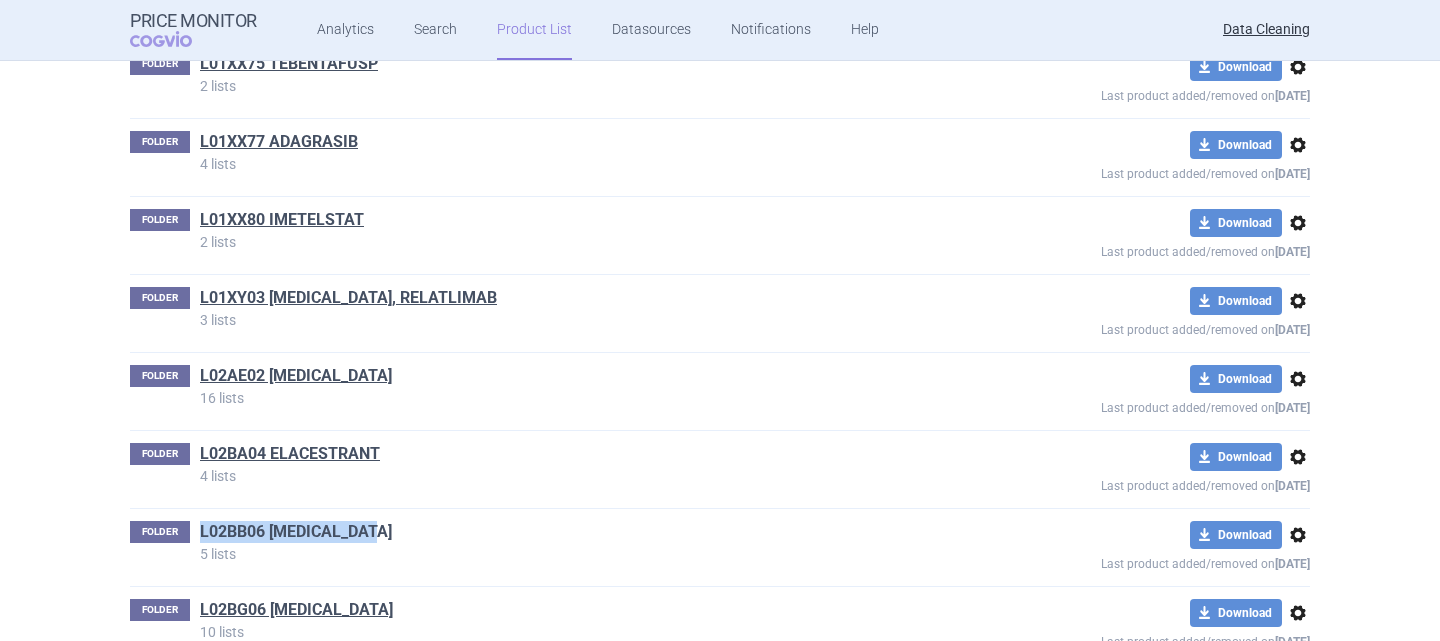 drag, startPoint x: 394, startPoint y: 504, endPoint x: 193, endPoint y: 504, distance: 201 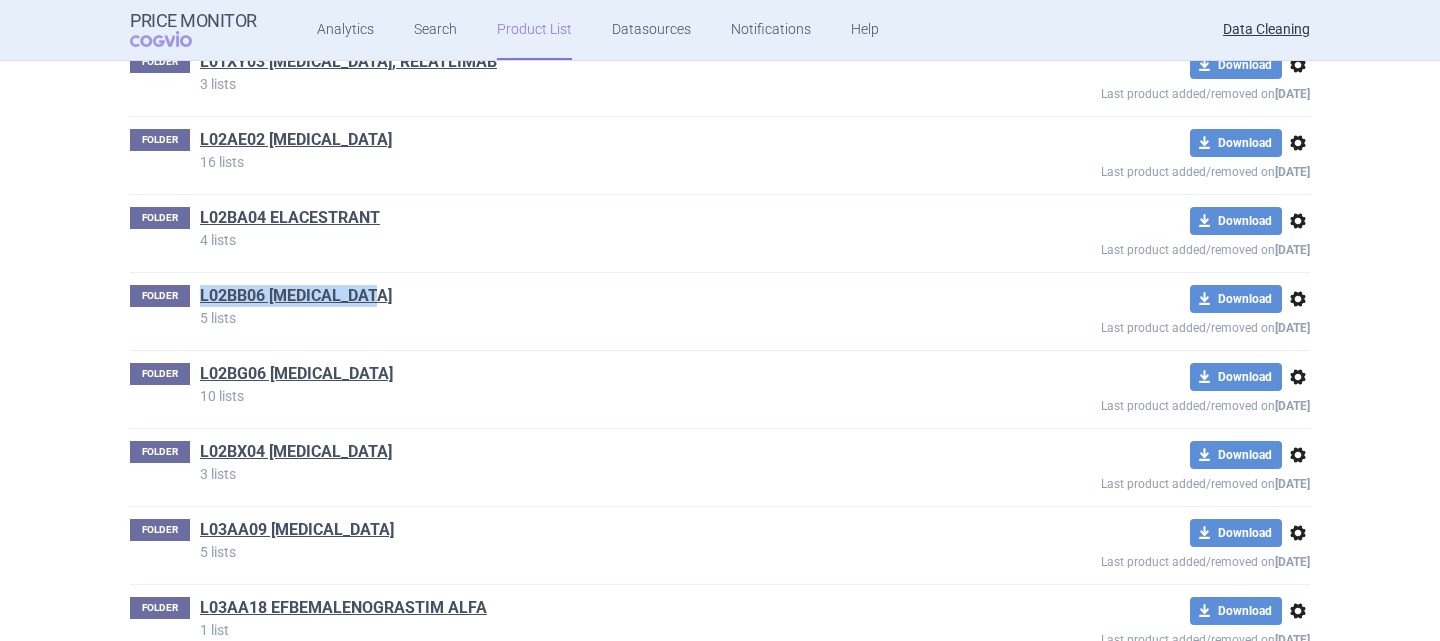 scroll, scrollTop: 70238, scrollLeft: 0, axis: vertical 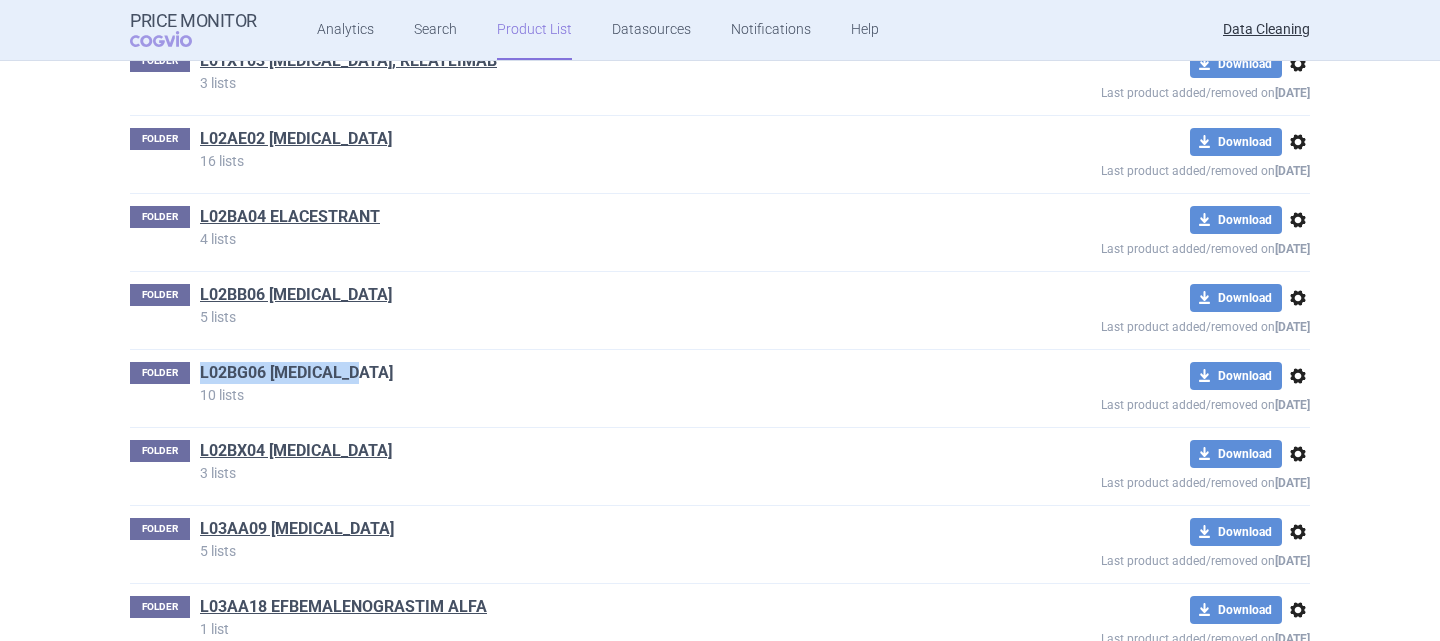 drag, startPoint x: 375, startPoint y: 355, endPoint x: 192, endPoint y: 357, distance: 183.01093 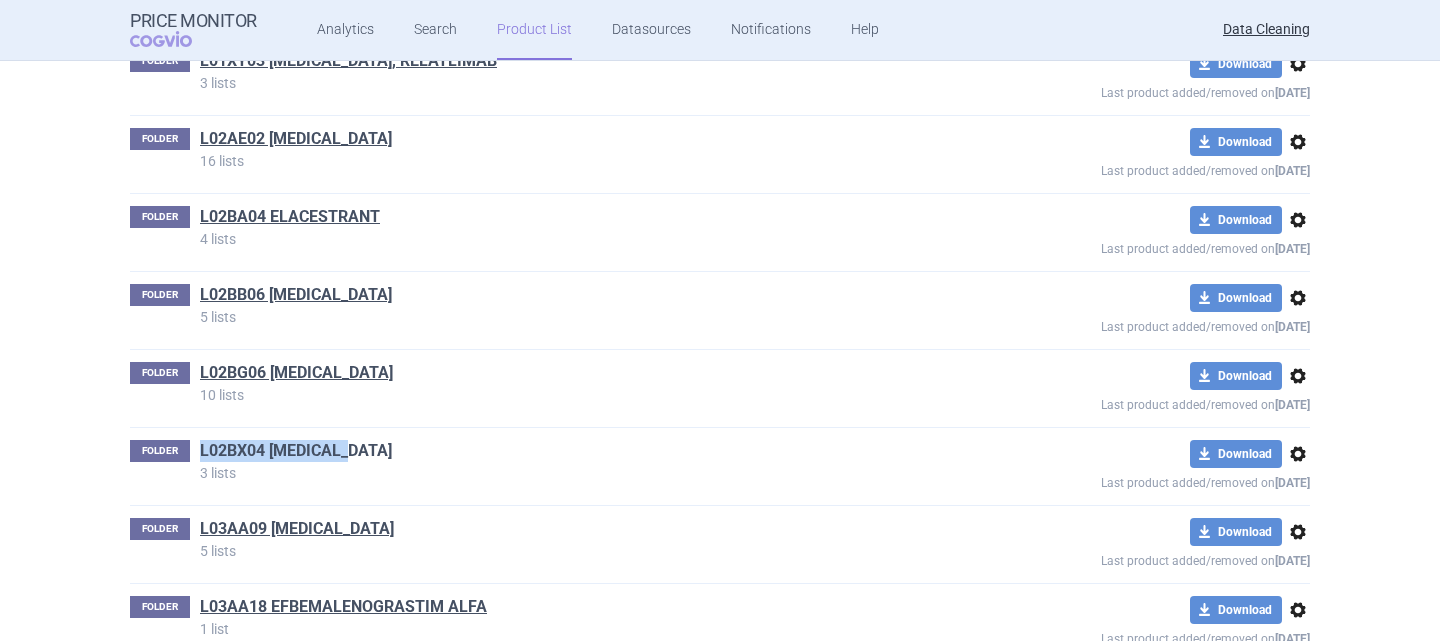 drag, startPoint x: 360, startPoint y: 426, endPoint x: 194, endPoint y: 429, distance: 166.0271 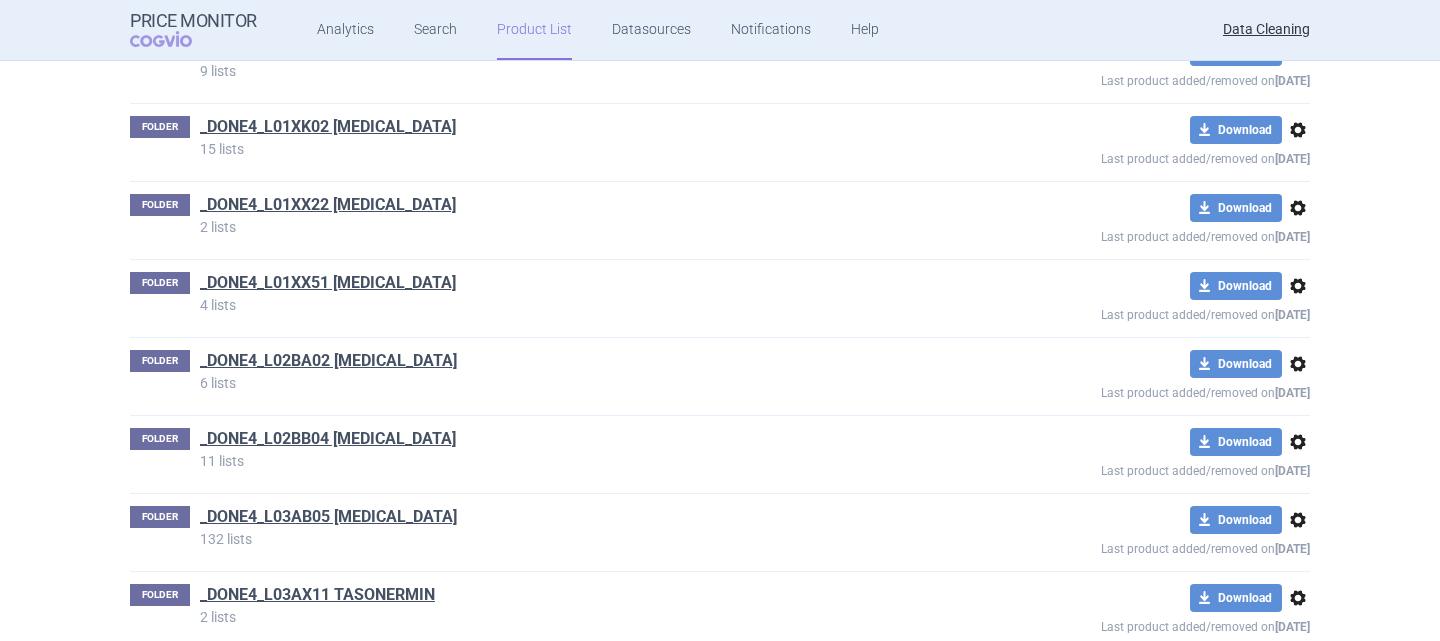 scroll, scrollTop: 70313, scrollLeft: 0, axis: vertical 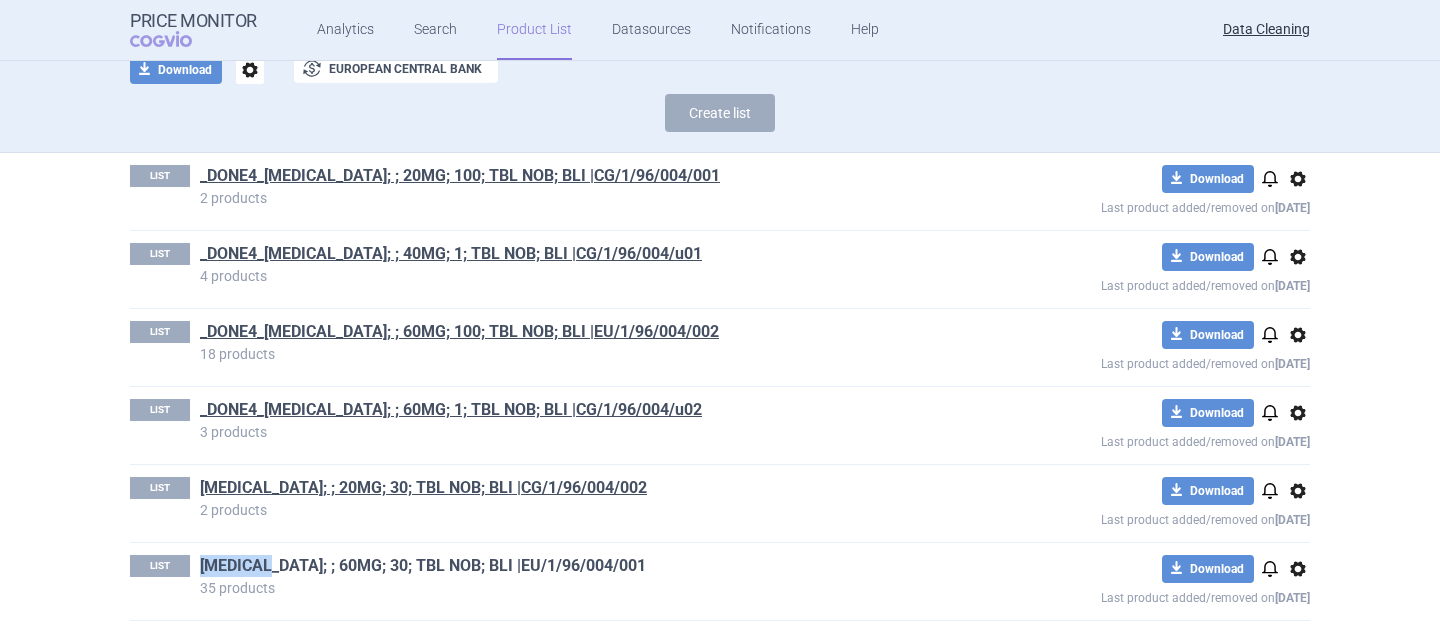 drag, startPoint x: 185, startPoint y: 562, endPoint x: 271, endPoint y: 560, distance: 86.023254 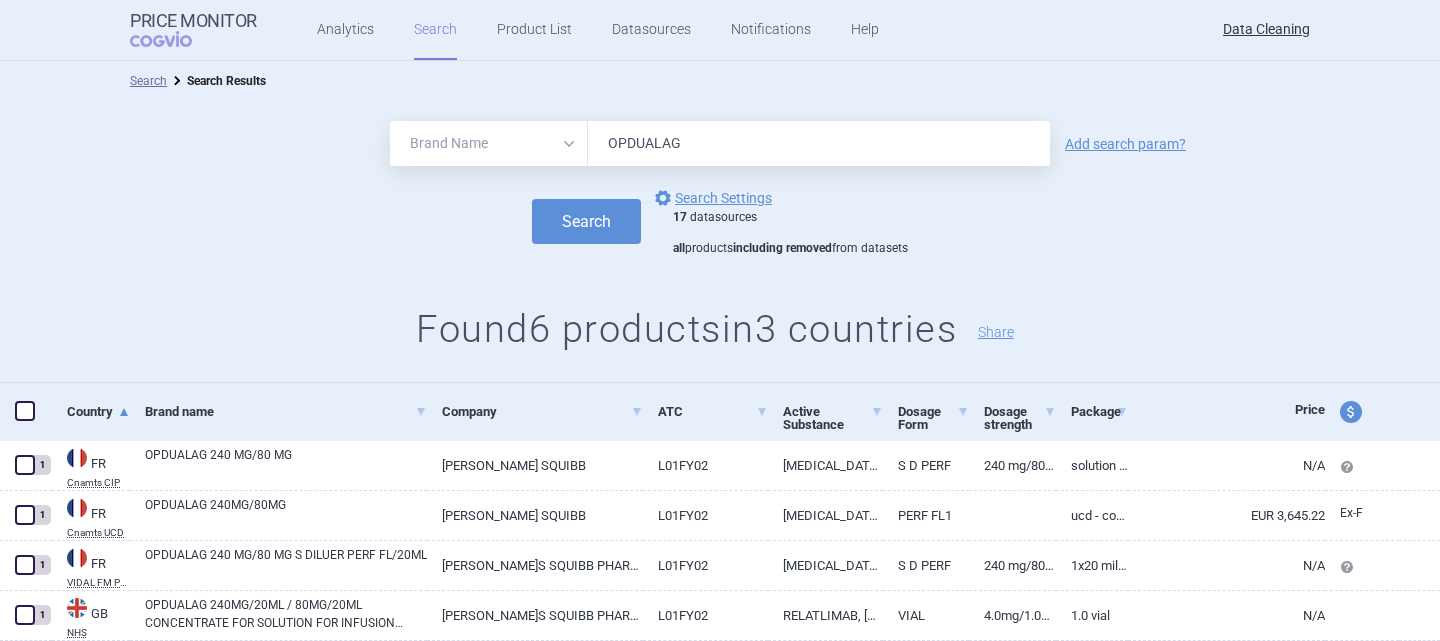 select on "brandName" 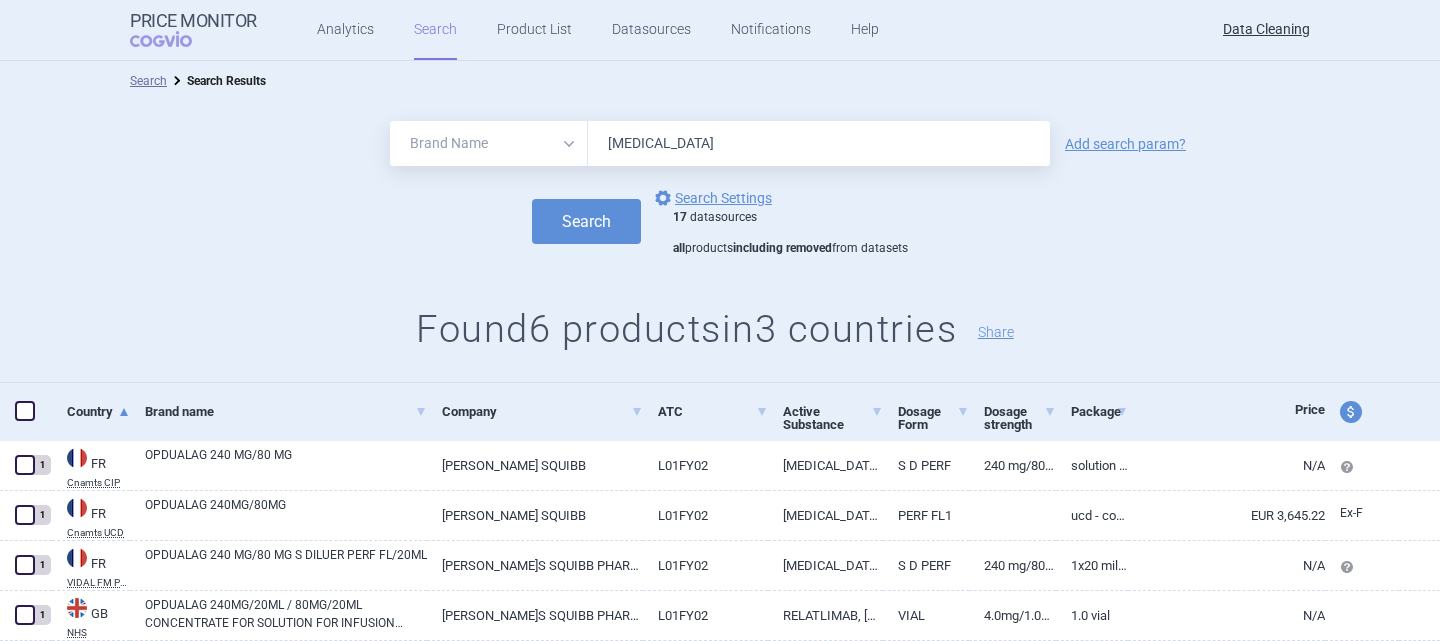 type on "[MEDICAL_DATA]" 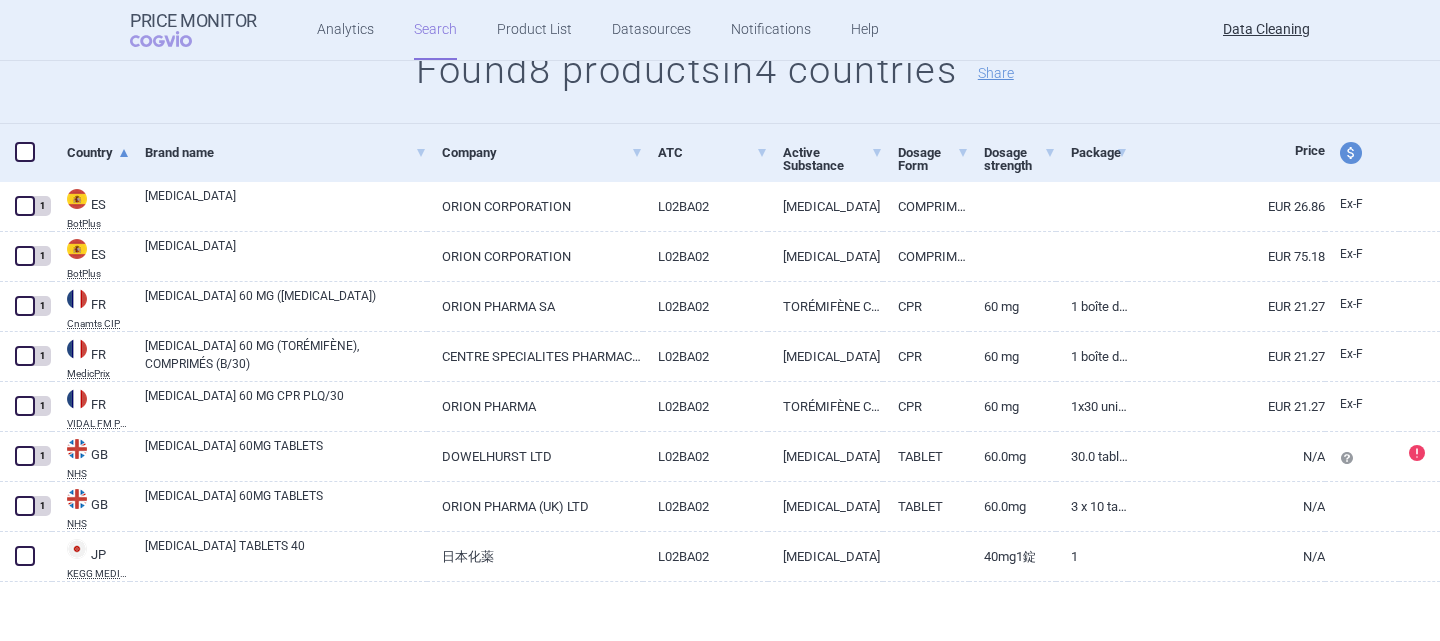 scroll, scrollTop: 265, scrollLeft: 0, axis: vertical 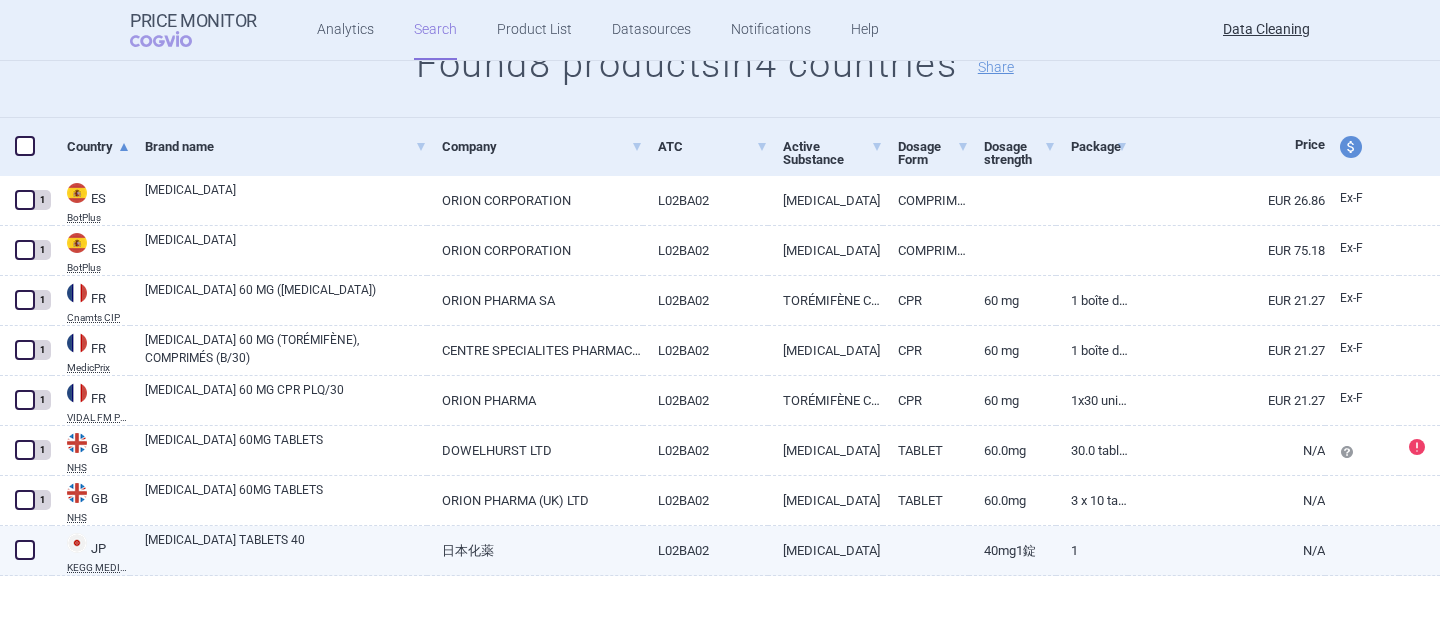 click on "[MEDICAL_DATA] TABLETS 40" at bounding box center [286, 549] 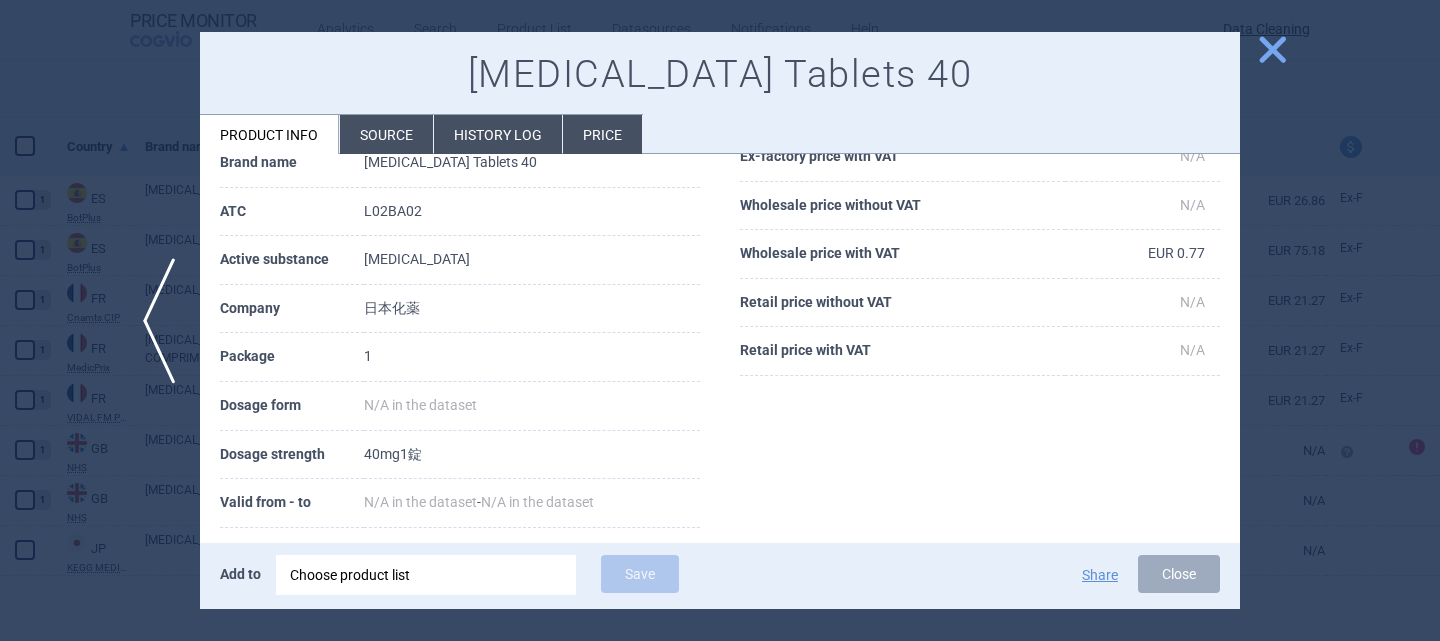 scroll, scrollTop: 153, scrollLeft: 0, axis: vertical 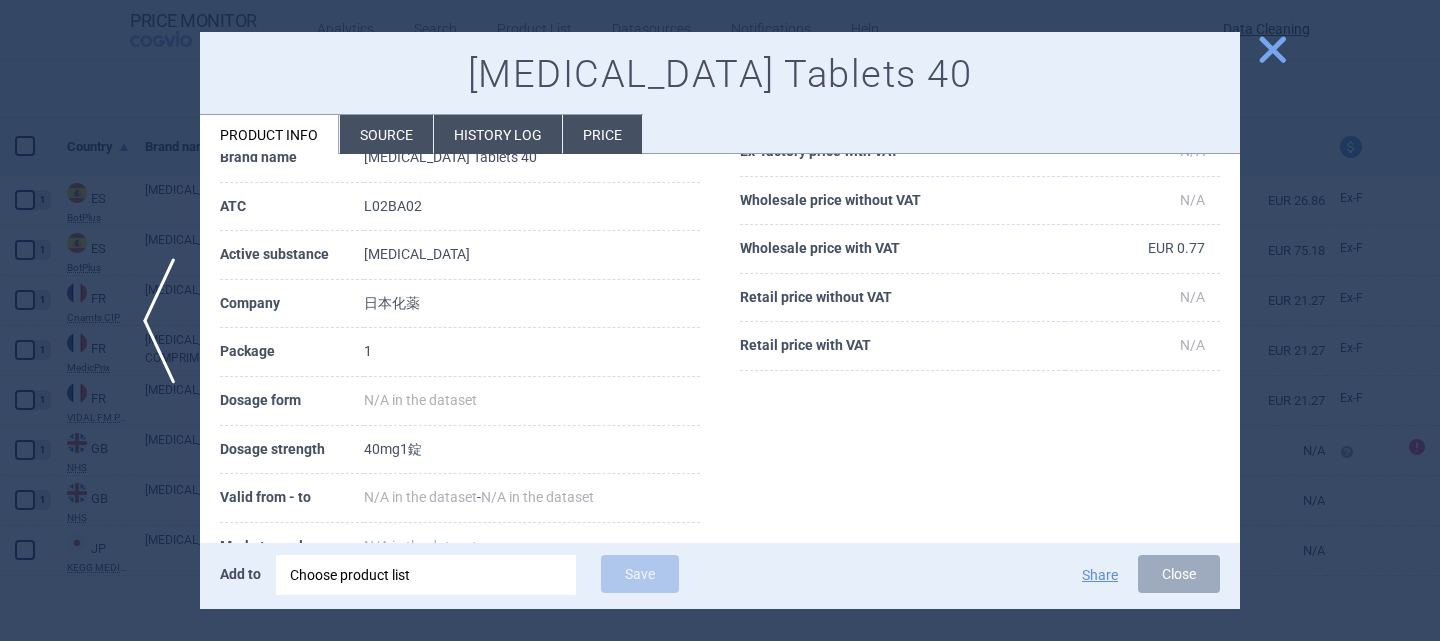 click on "Choose product list" at bounding box center [426, 575] 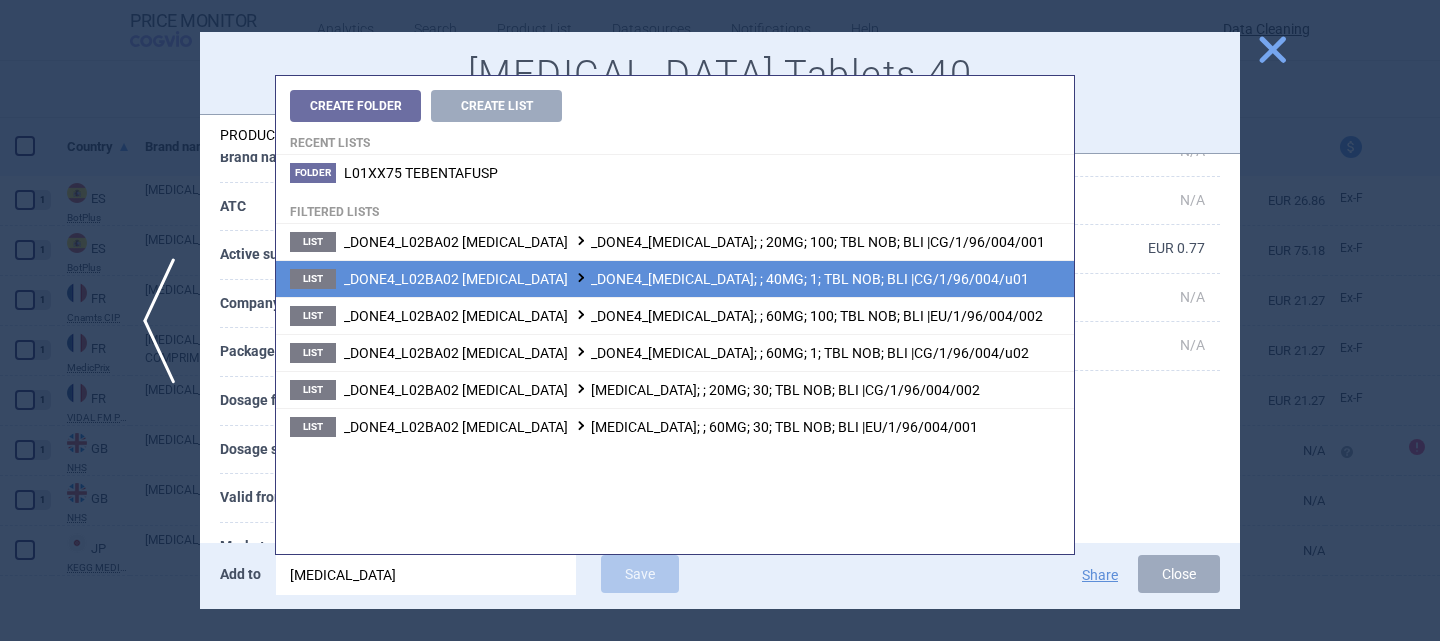 type on "[MEDICAL_DATA]" 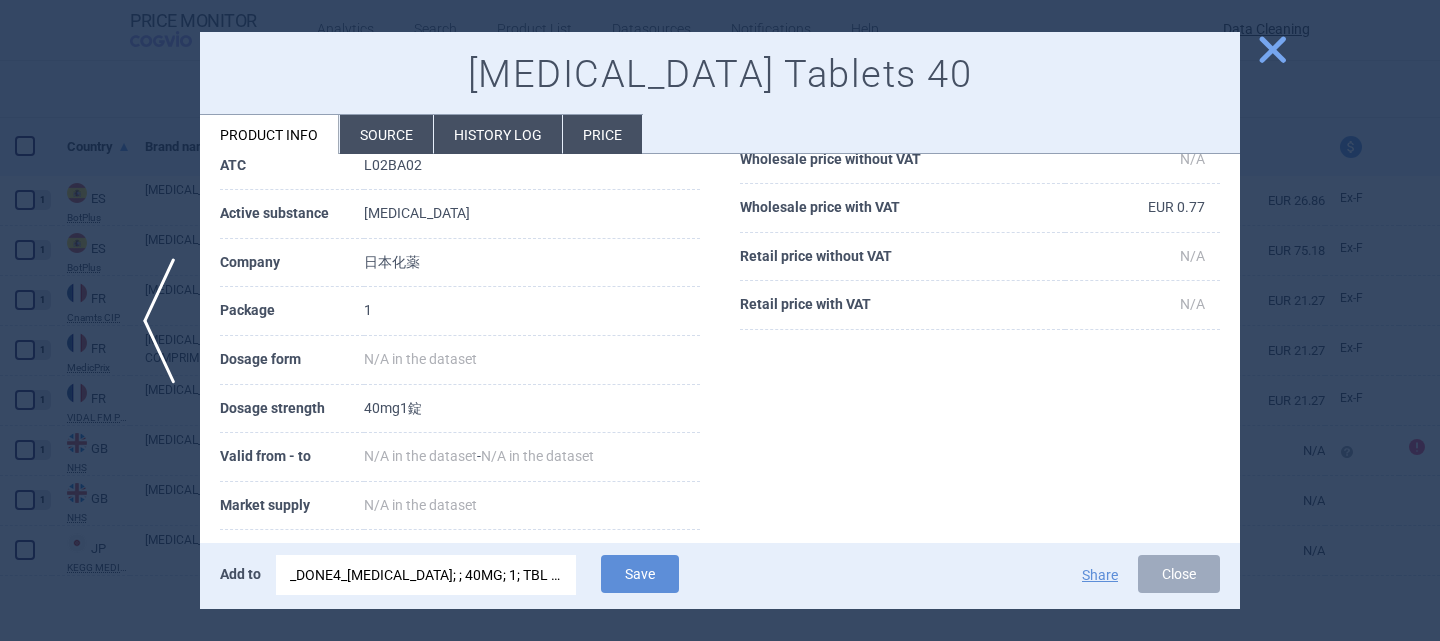 scroll, scrollTop: 195, scrollLeft: 0, axis: vertical 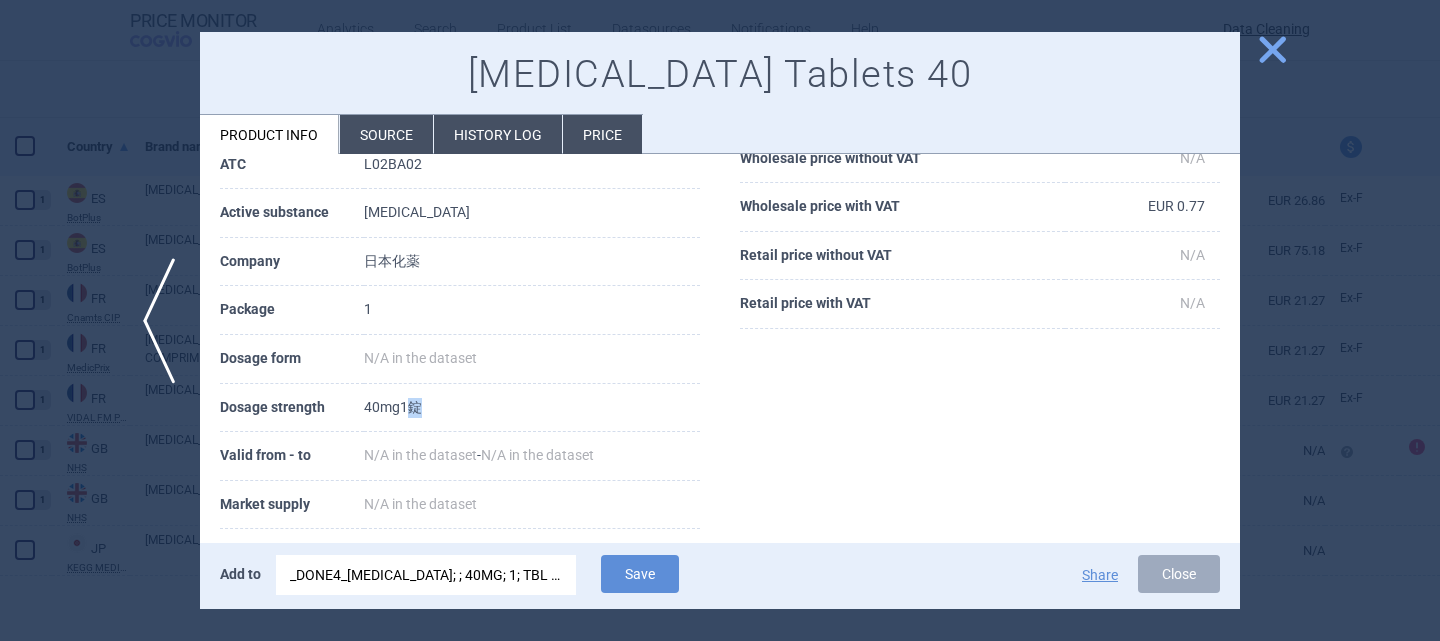 drag, startPoint x: 452, startPoint y: 403, endPoint x: 417, endPoint y: 412, distance: 36.138622 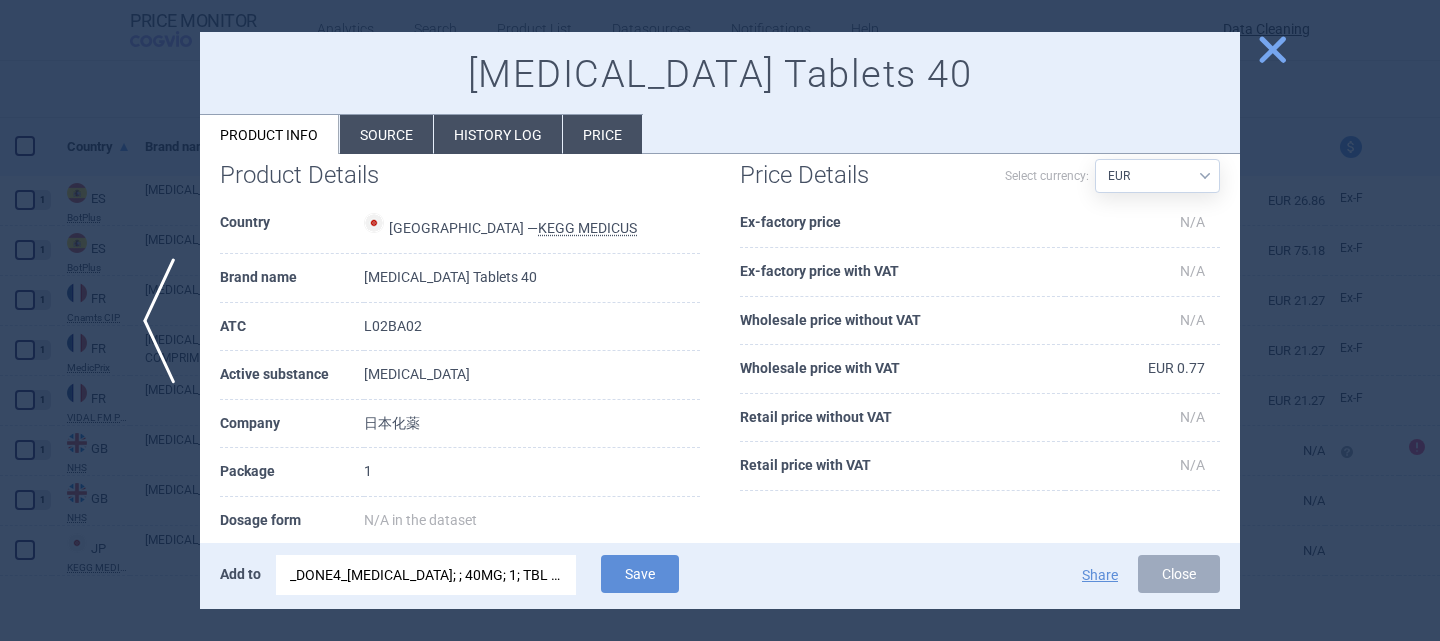 scroll, scrollTop: 33, scrollLeft: 0, axis: vertical 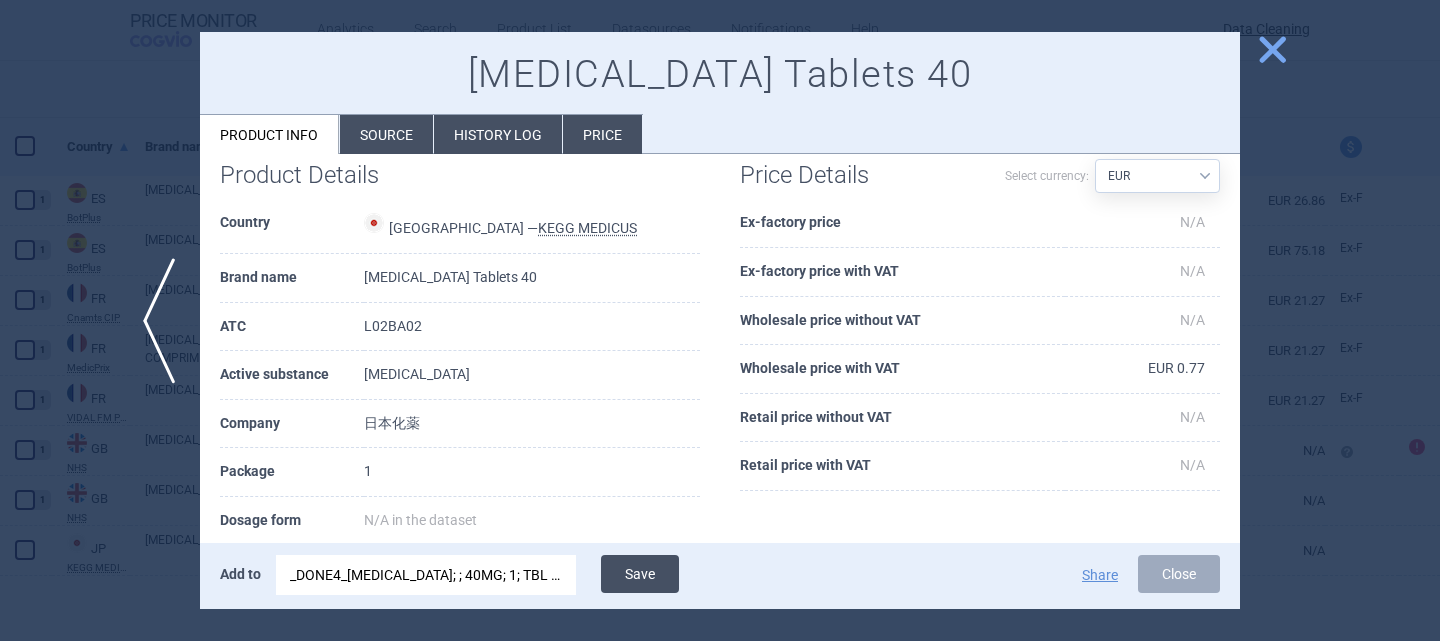 click on "Save" at bounding box center [640, 574] 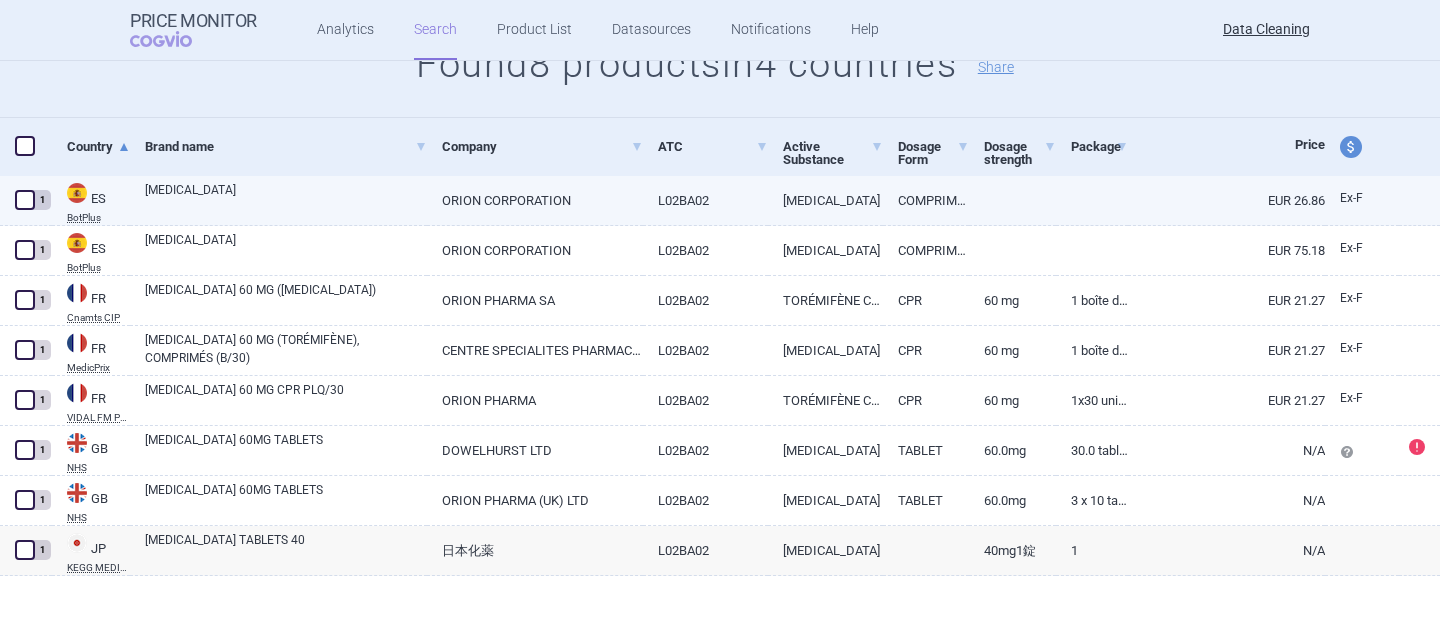 scroll, scrollTop: 0, scrollLeft: 0, axis: both 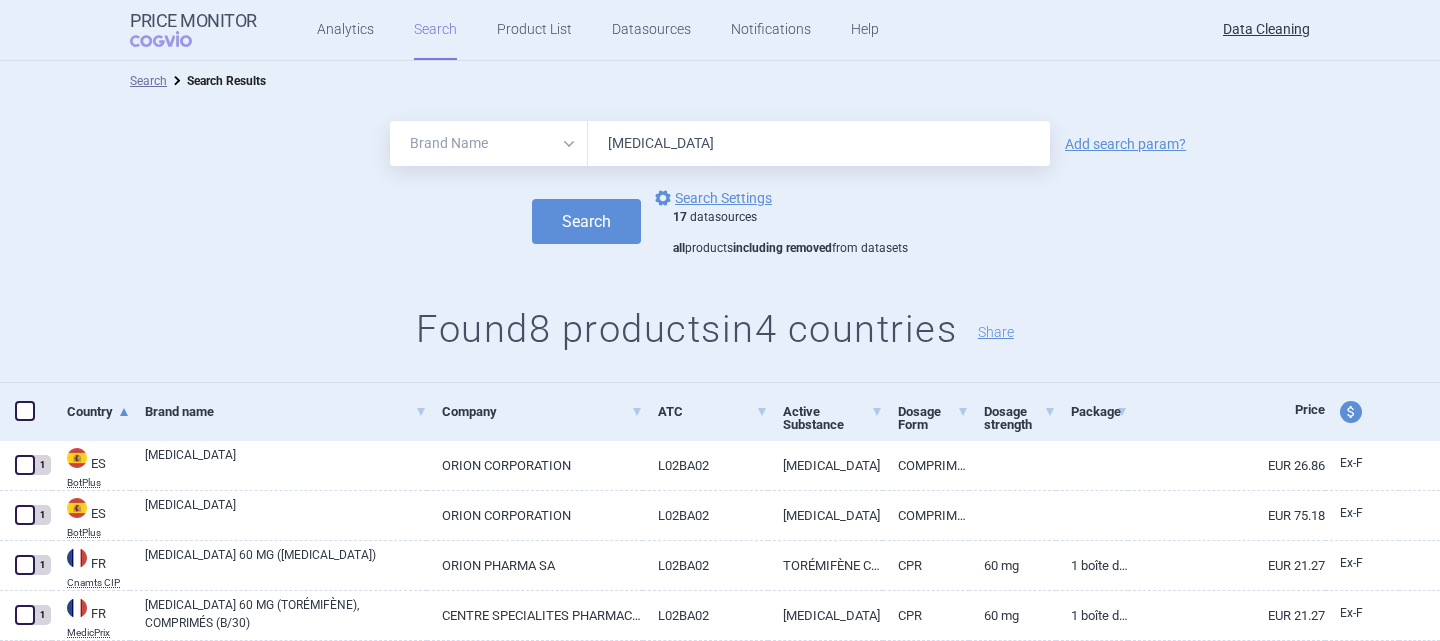 click on "[MEDICAL_DATA]" at bounding box center [819, 143] 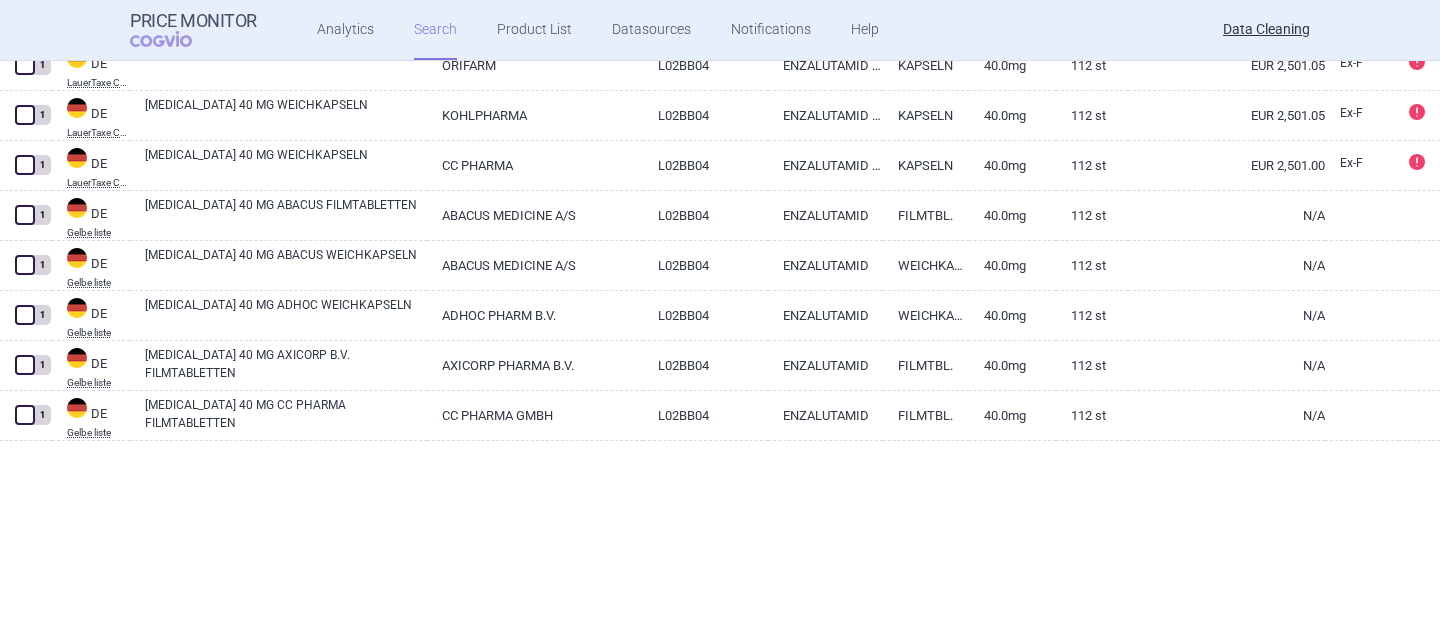 scroll, scrollTop: 0, scrollLeft: 0, axis: both 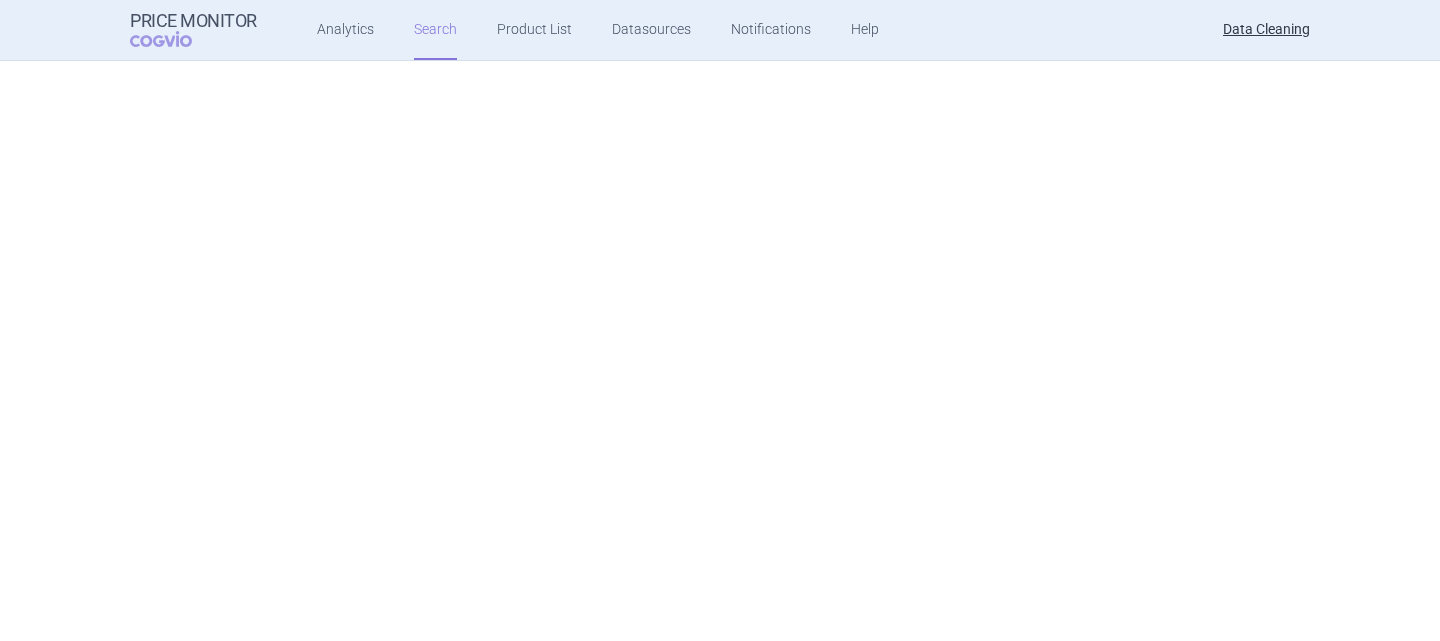 select on "brandName" 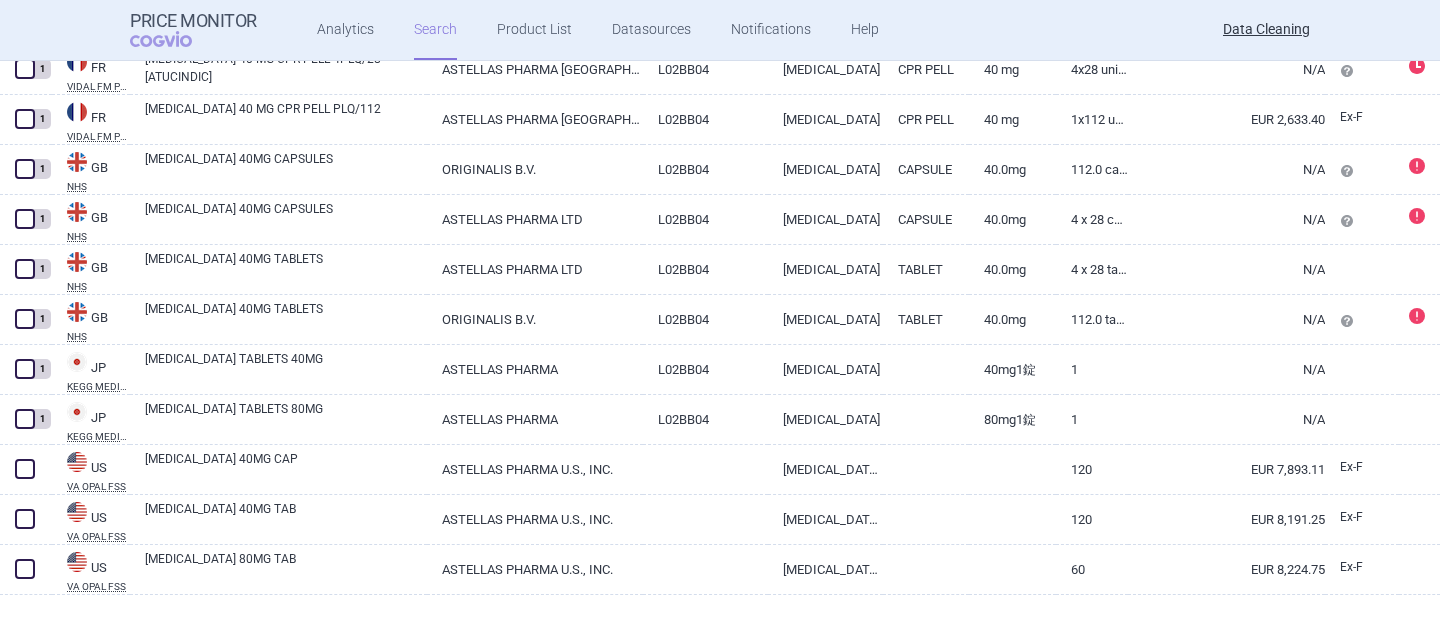 scroll, scrollTop: 3198, scrollLeft: 0, axis: vertical 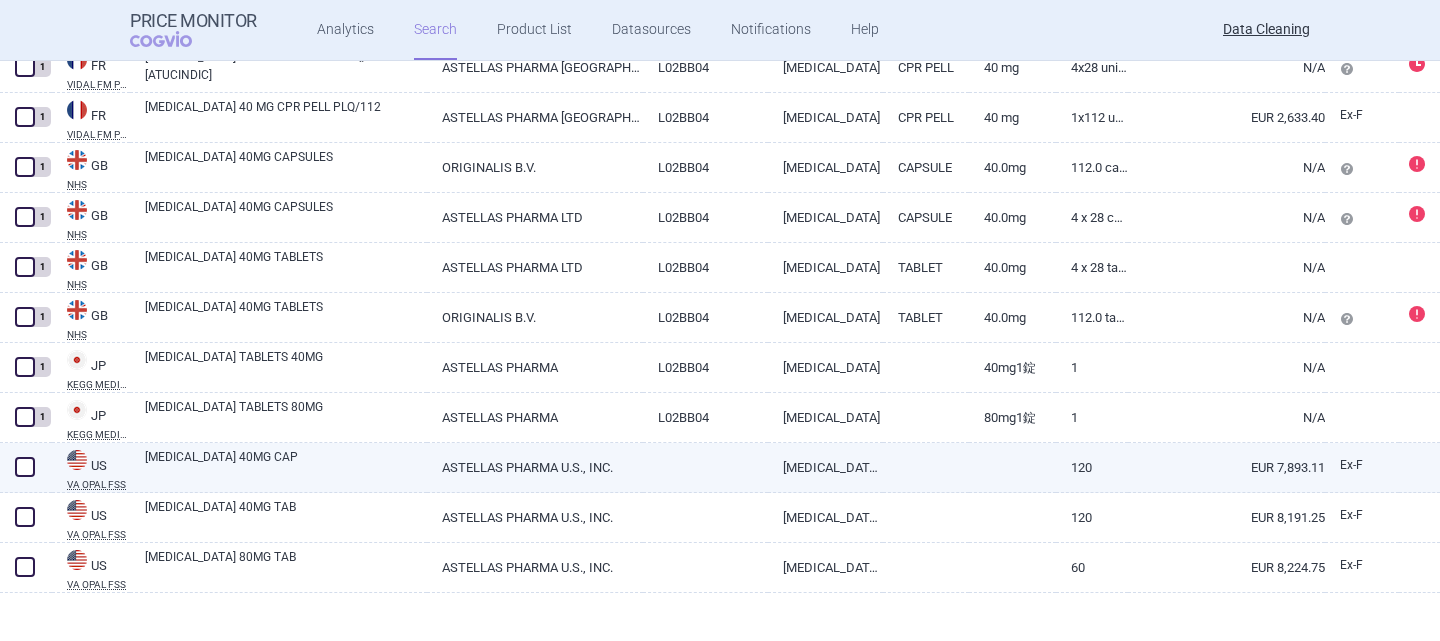 click on "[MEDICAL_DATA] 40MG CAP" at bounding box center (286, 466) 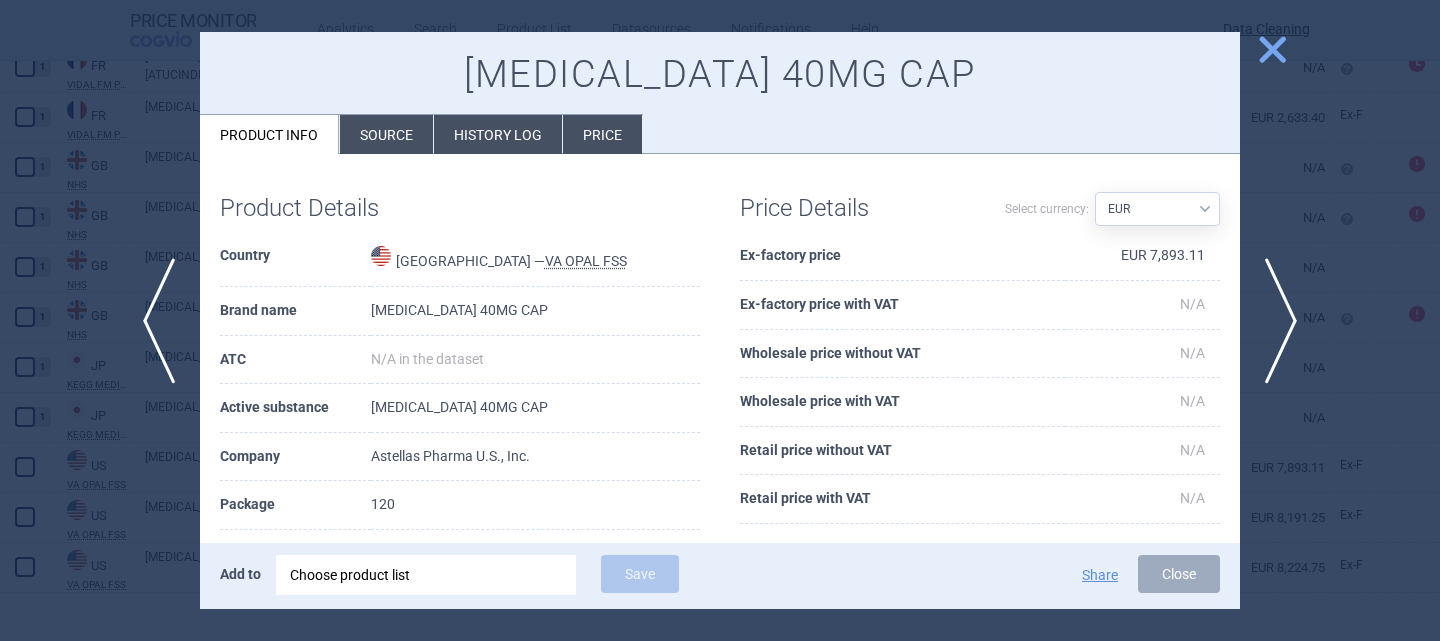 click on "Choose product list" at bounding box center (426, 575) 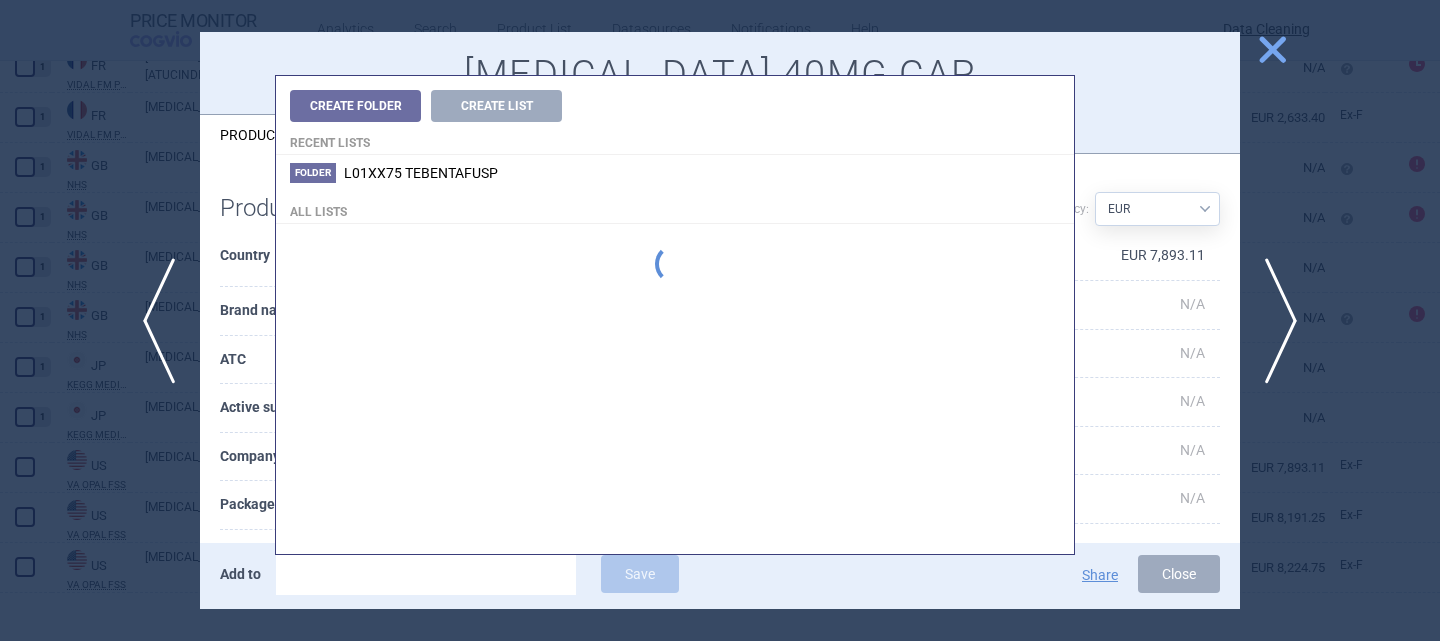 type on "[MEDICAL_DATA]" 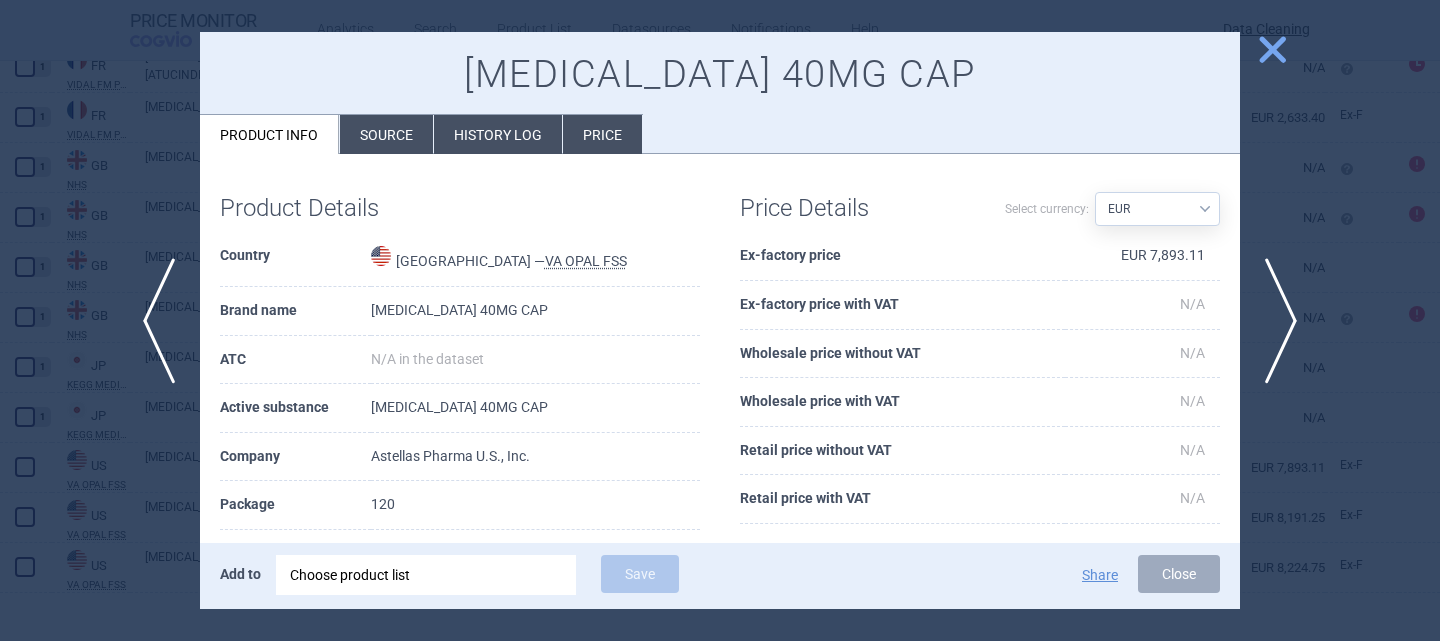click on "[MEDICAL_DATA] 40MG CAP Product info Source History log Price" at bounding box center [720, 93] 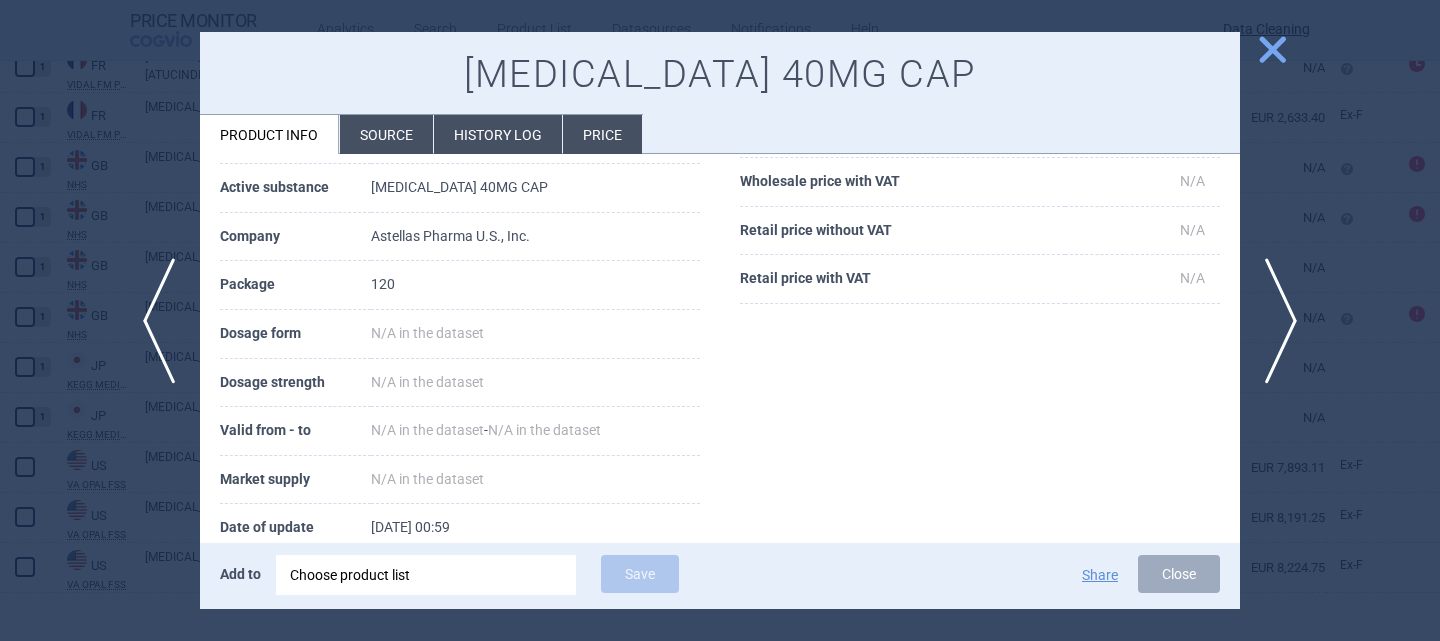 scroll, scrollTop: 221, scrollLeft: 0, axis: vertical 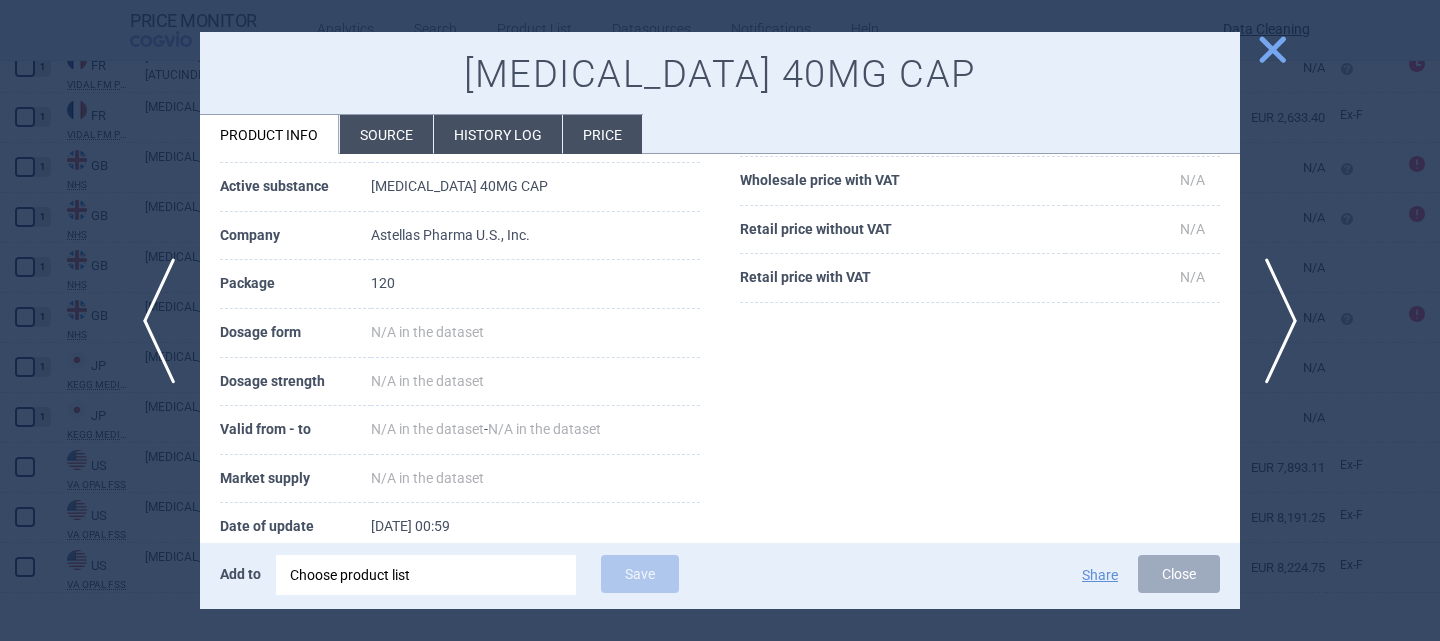 click on "Choose product list" at bounding box center [426, 575] 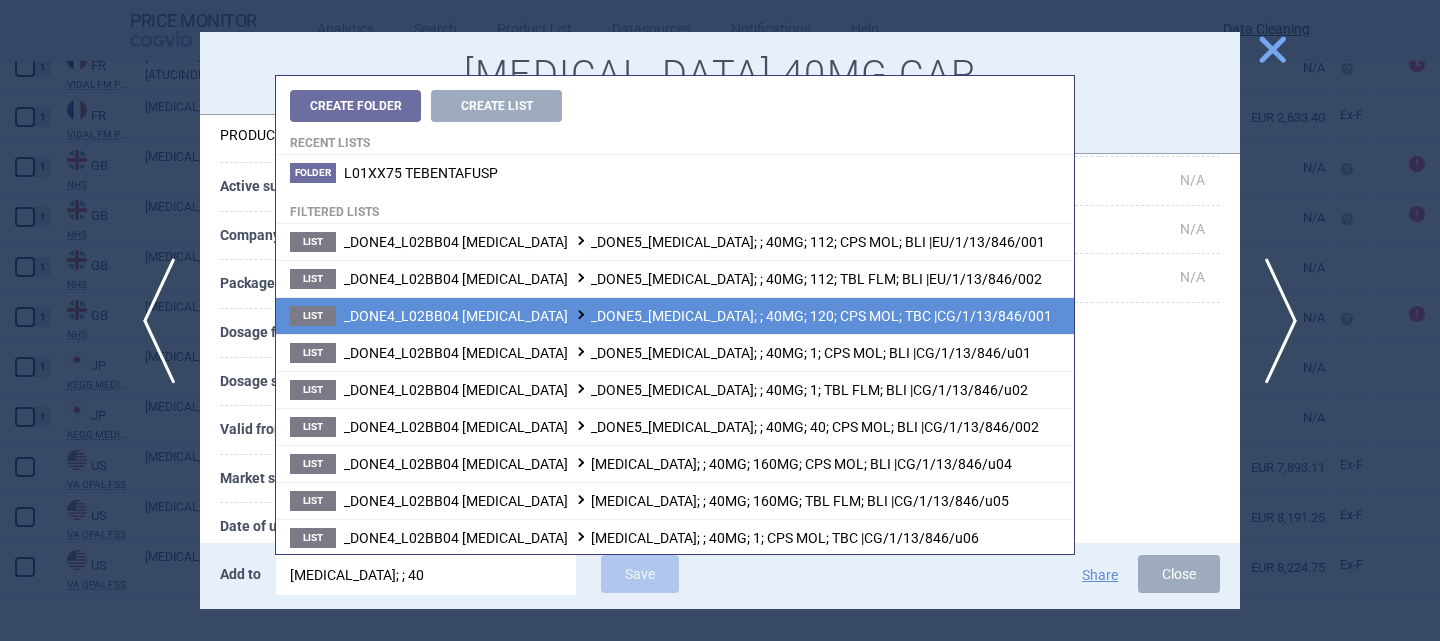scroll, scrollTop: 2, scrollLeft: 0, axis: vertical 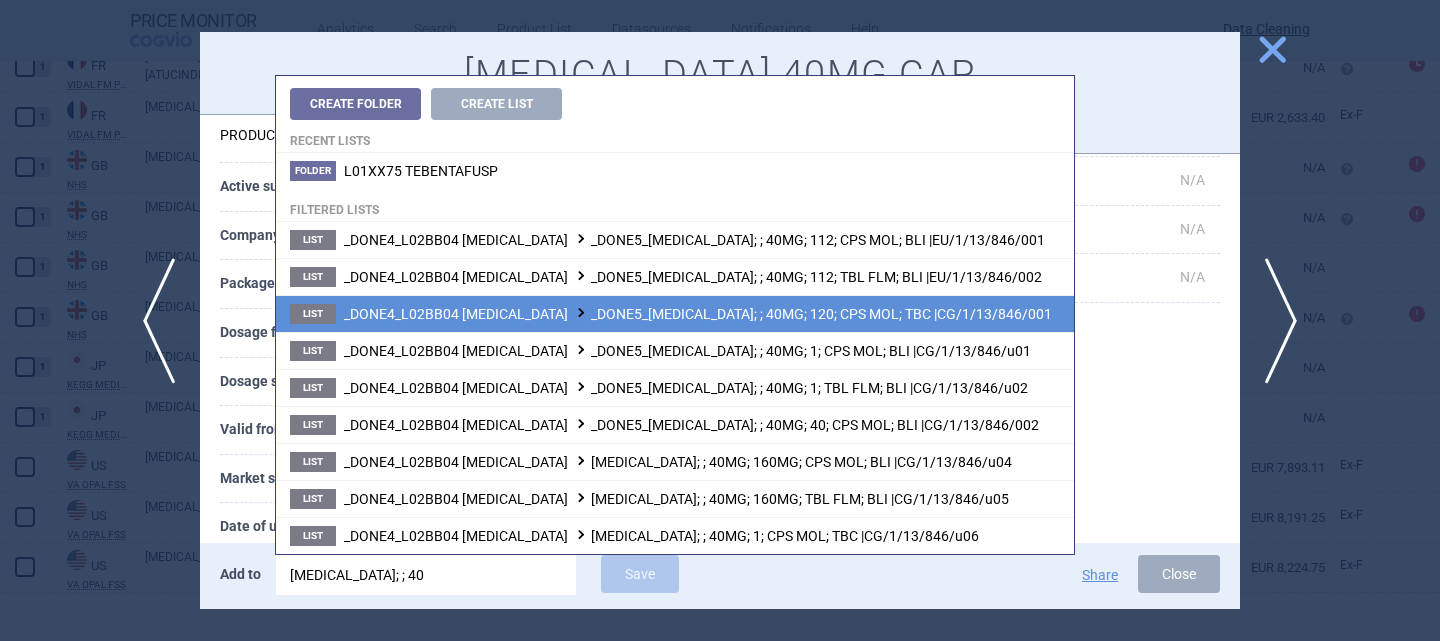 type on "[MEDICAL_DATA]; ; 40" 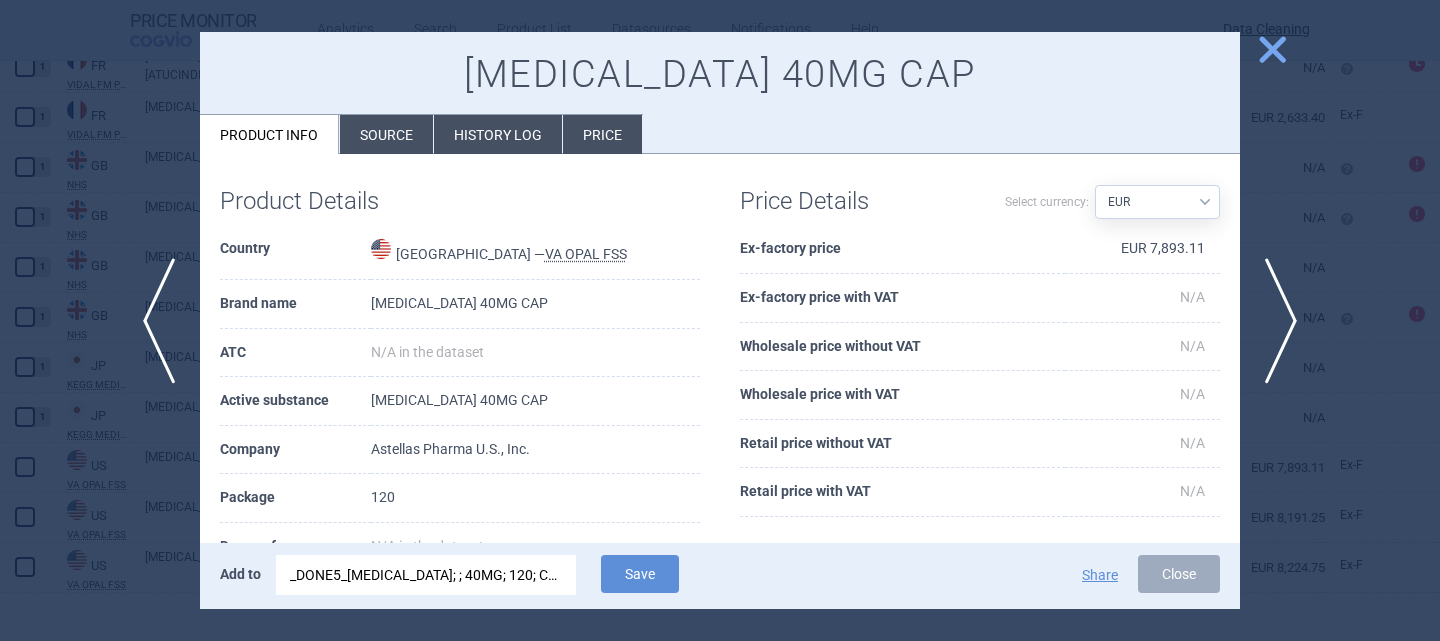 scroll, scrollTop: 0, scrollLeft: 0, axis: both 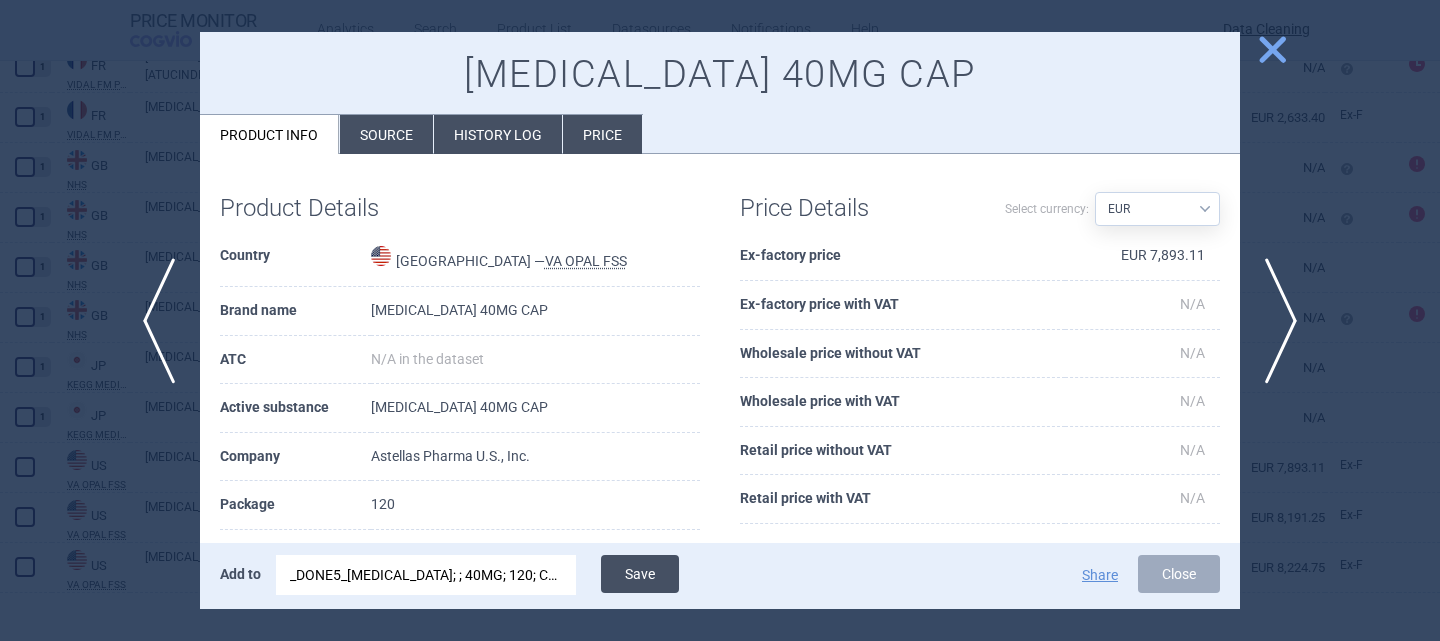 click on "Save" at bounding box center (640, 574) 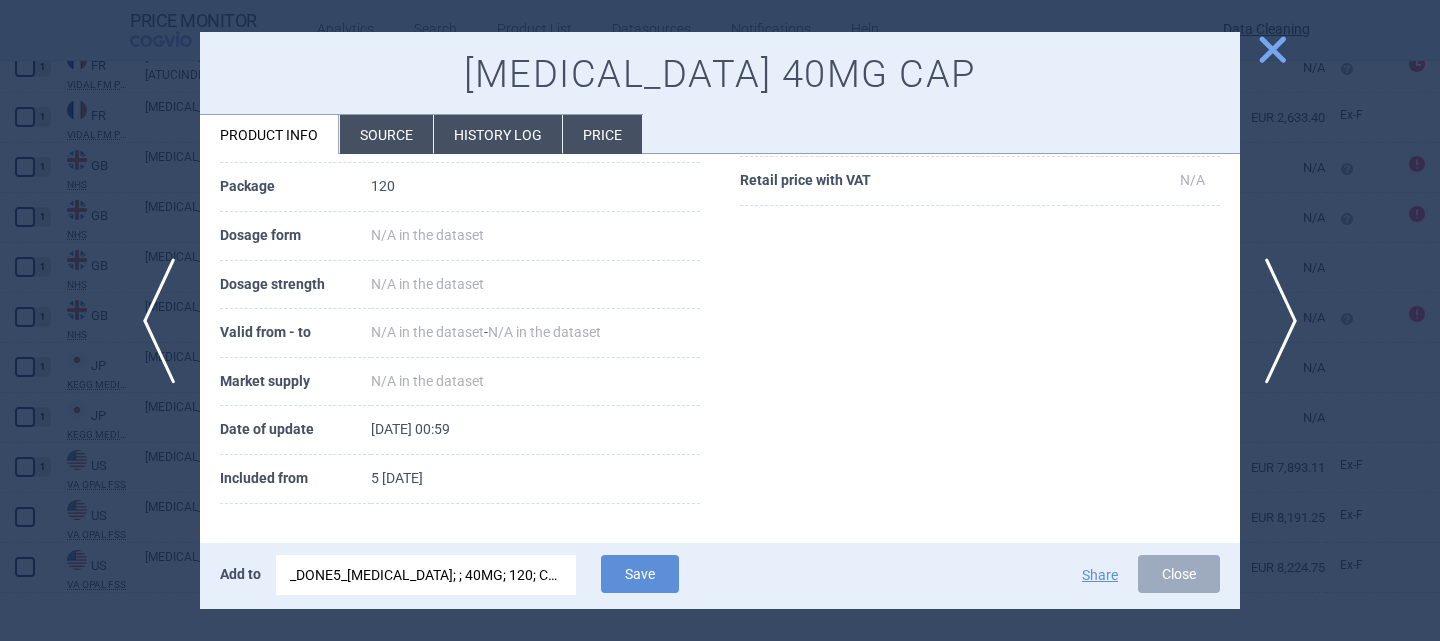 scroll, scrollTop: 138, scrollLeft: 0, axis: vertical 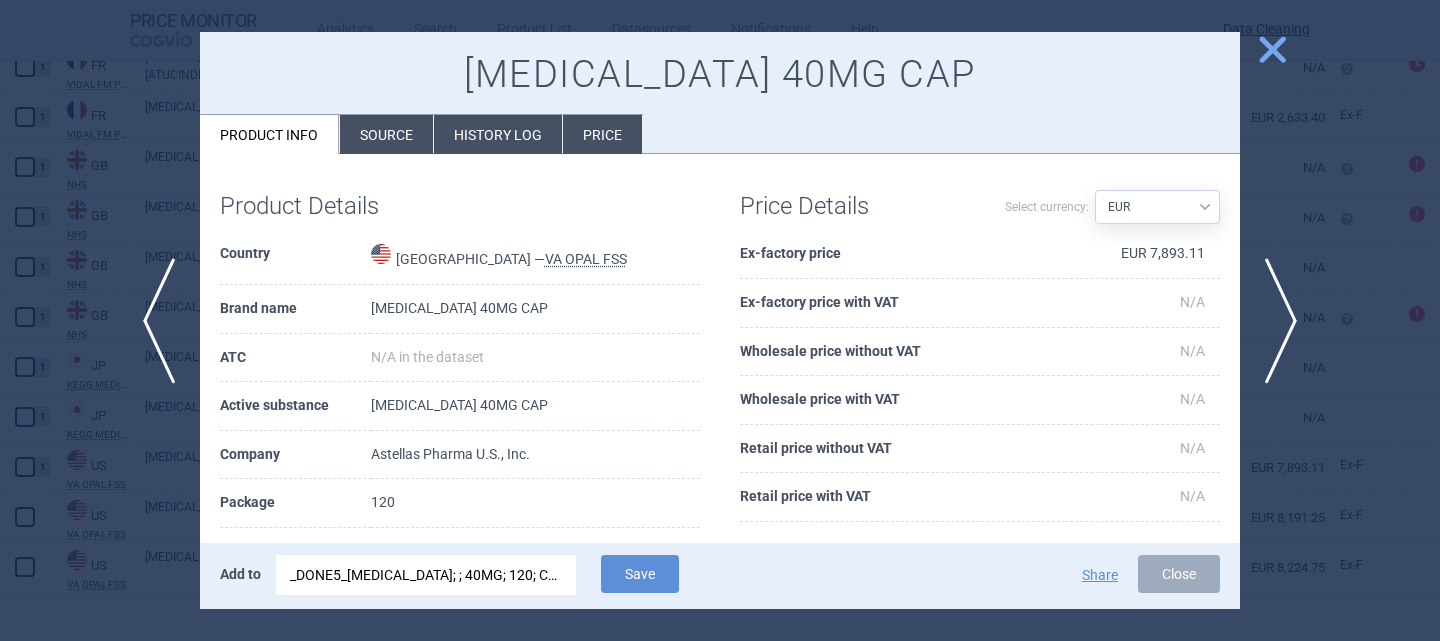 click on "Source" at bounding box center [386, 134] 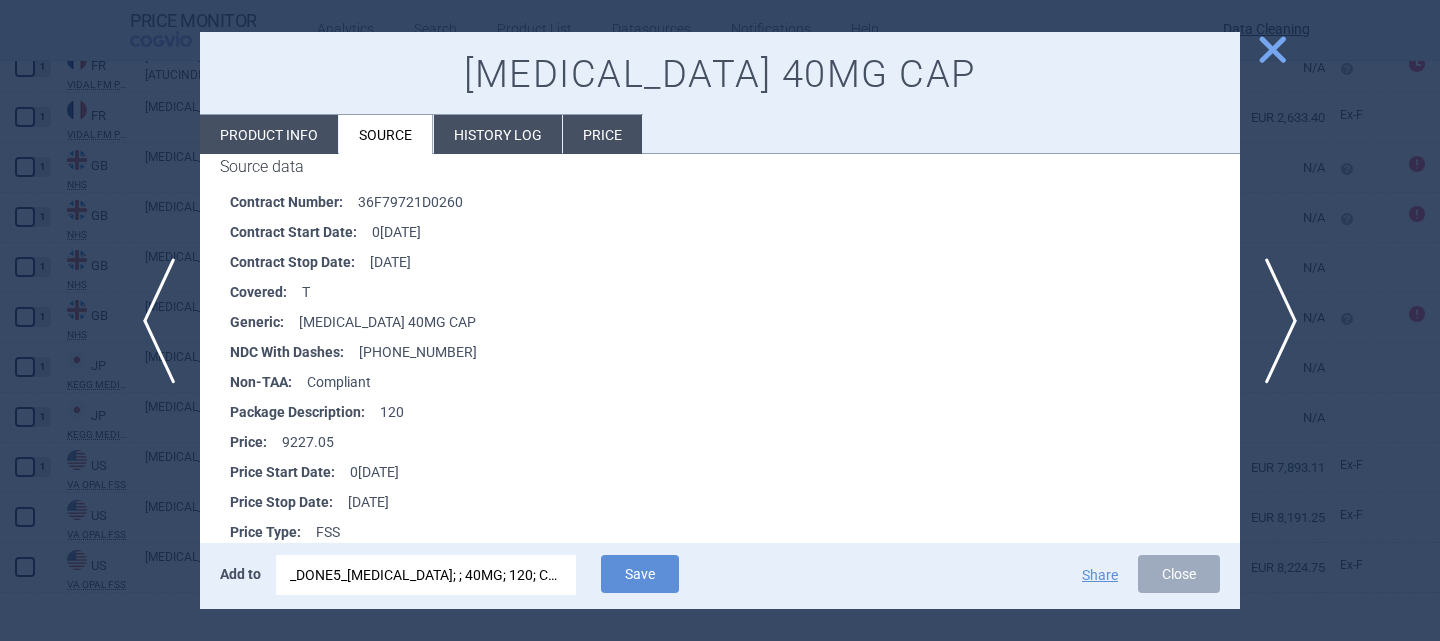 scroll, scrollTop: 319, scrollLeft: 0, axis: vertical 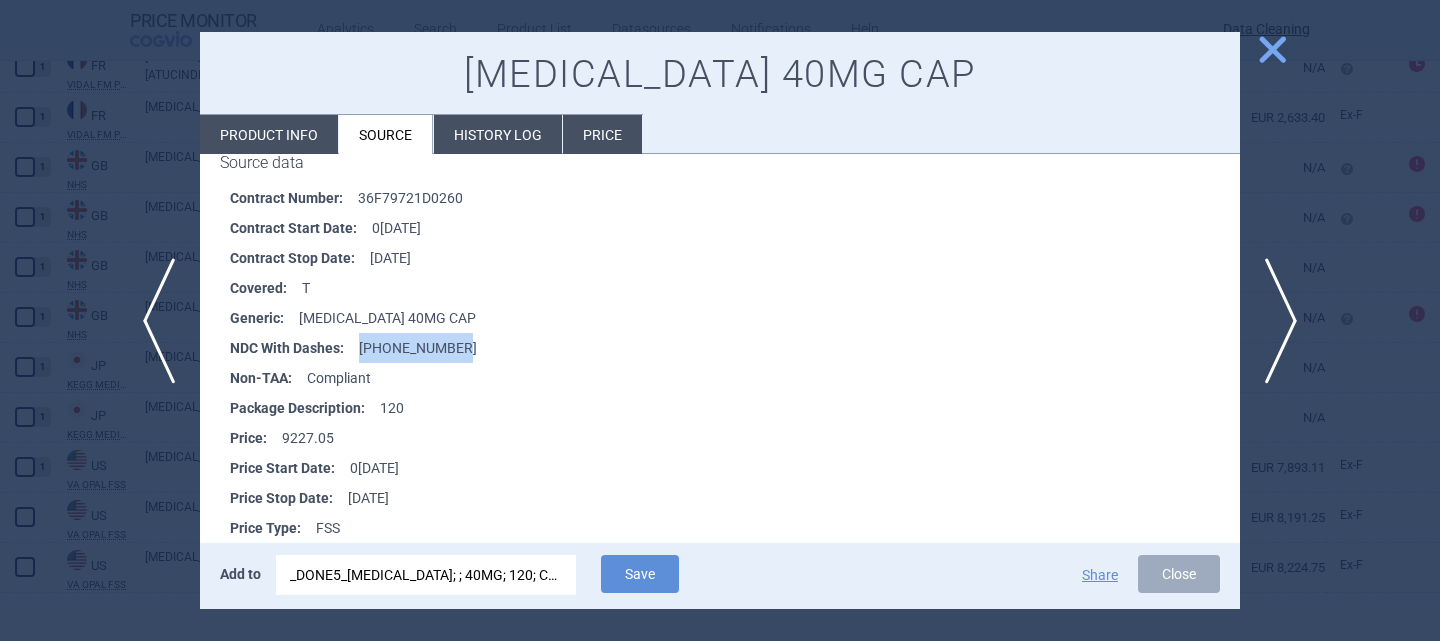 drag, startPoint x: 458, startPoint y: 348, endPoint x: 352, endPoint y: 351, distance: 106.04244 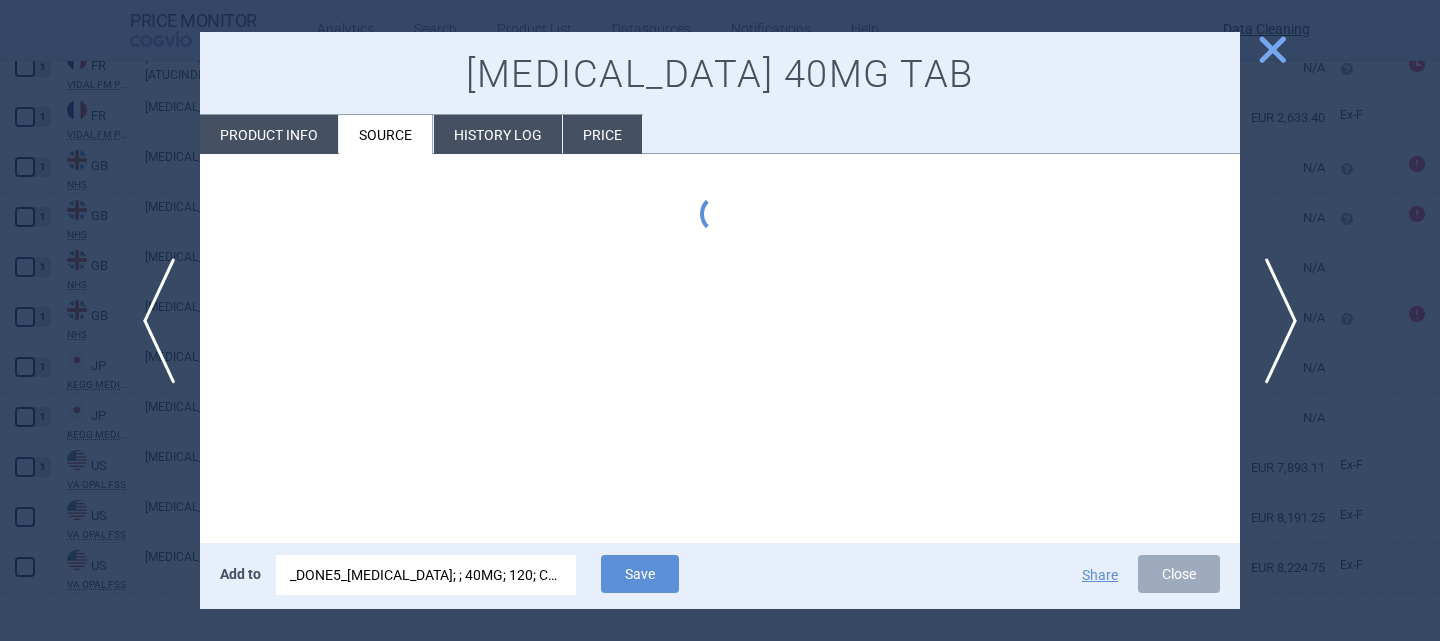 scroll, scrollTop: 0, scrollLeft: 0, axis: both 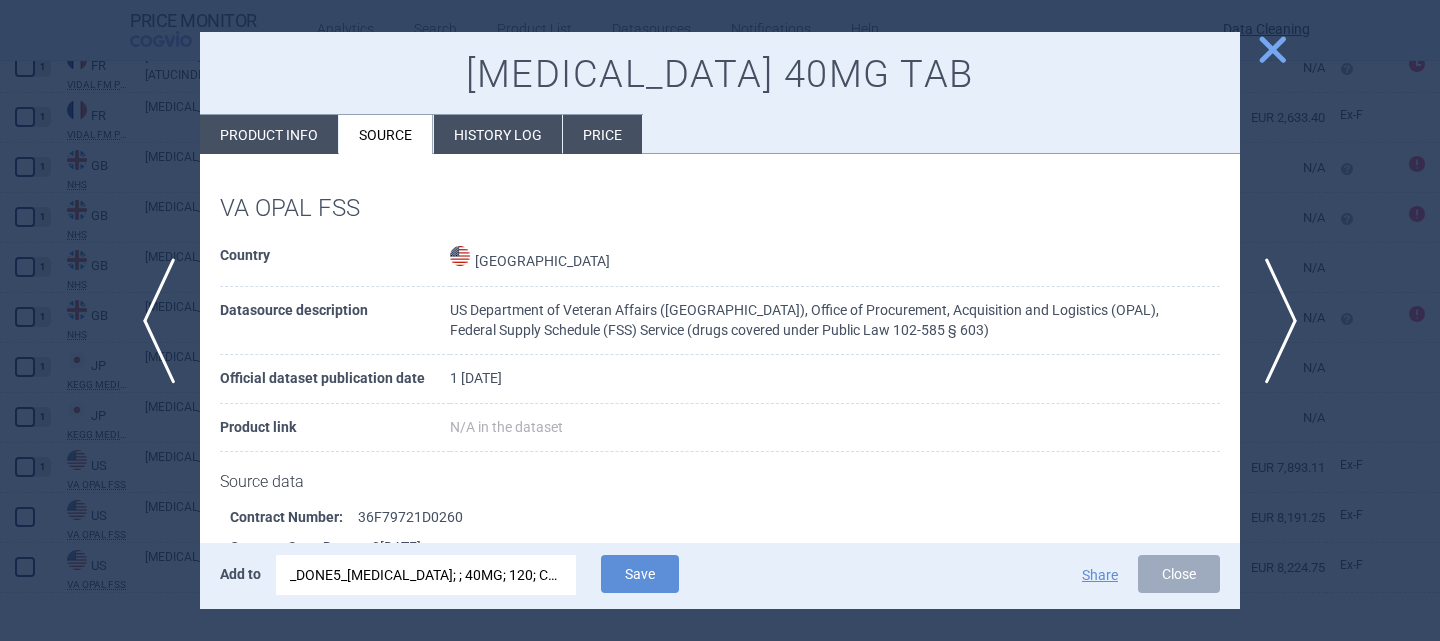 click on "_DONE5_[MEDICAL_DATA]; ; 40MG; 120; CPS MOL; TBC |CG/1/13/846/001" at bounding box center (426, 575) 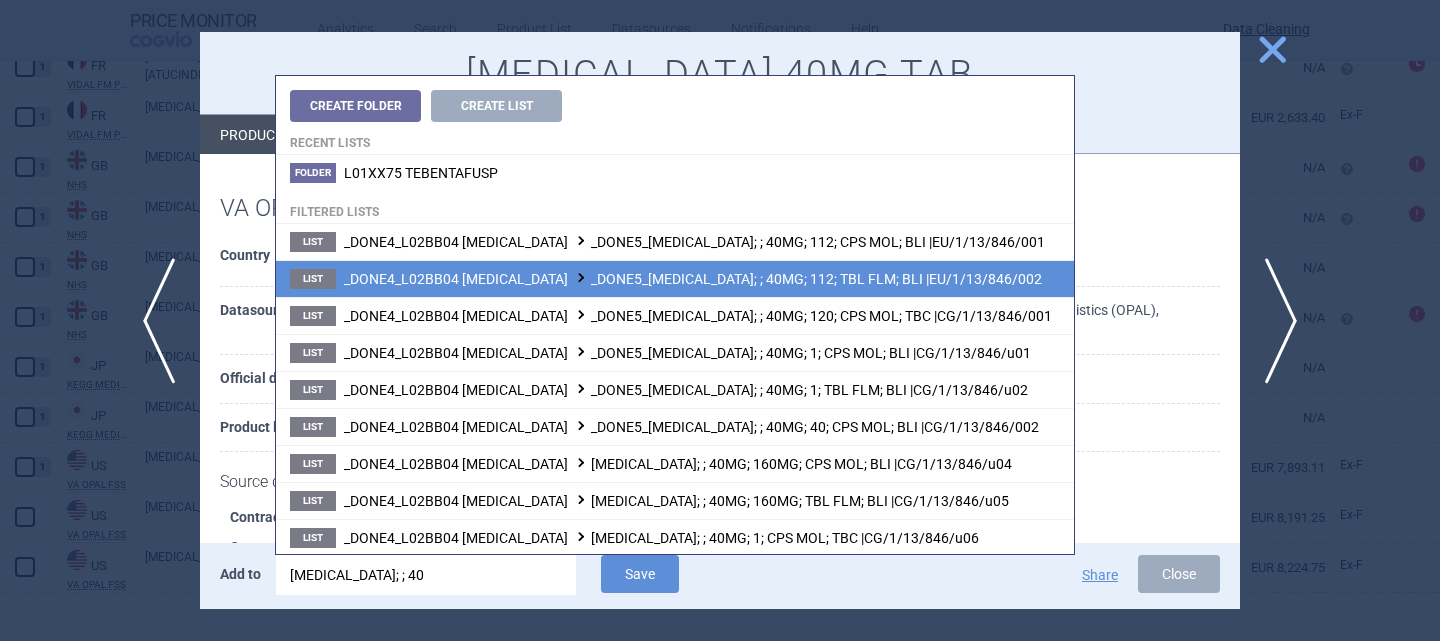 scroll, scrollTop: 2, scrollLeft: 0, axis: vertical 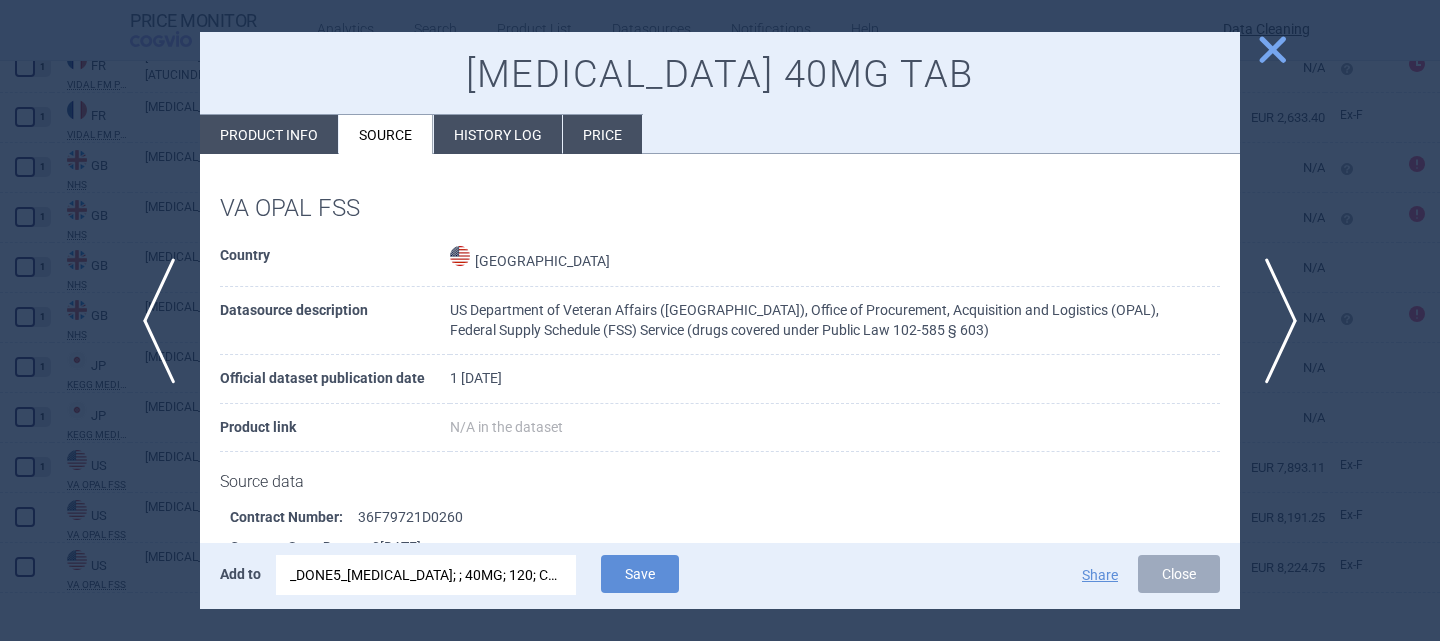 click on "[MEDICAL_DATA] 40MG TAB Product info Source History log Price" at bounding box center (720, 93) 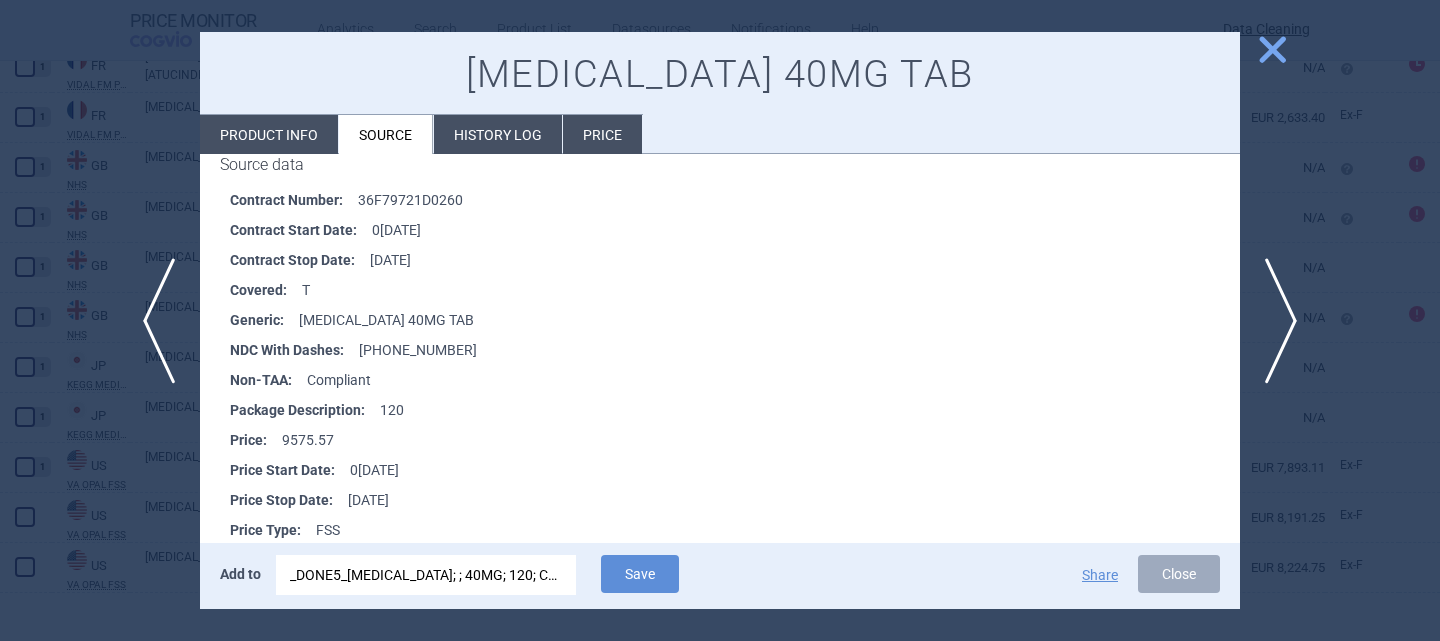 scroll, scrollTop: 347, scrollLeft: 0, axis: vertical 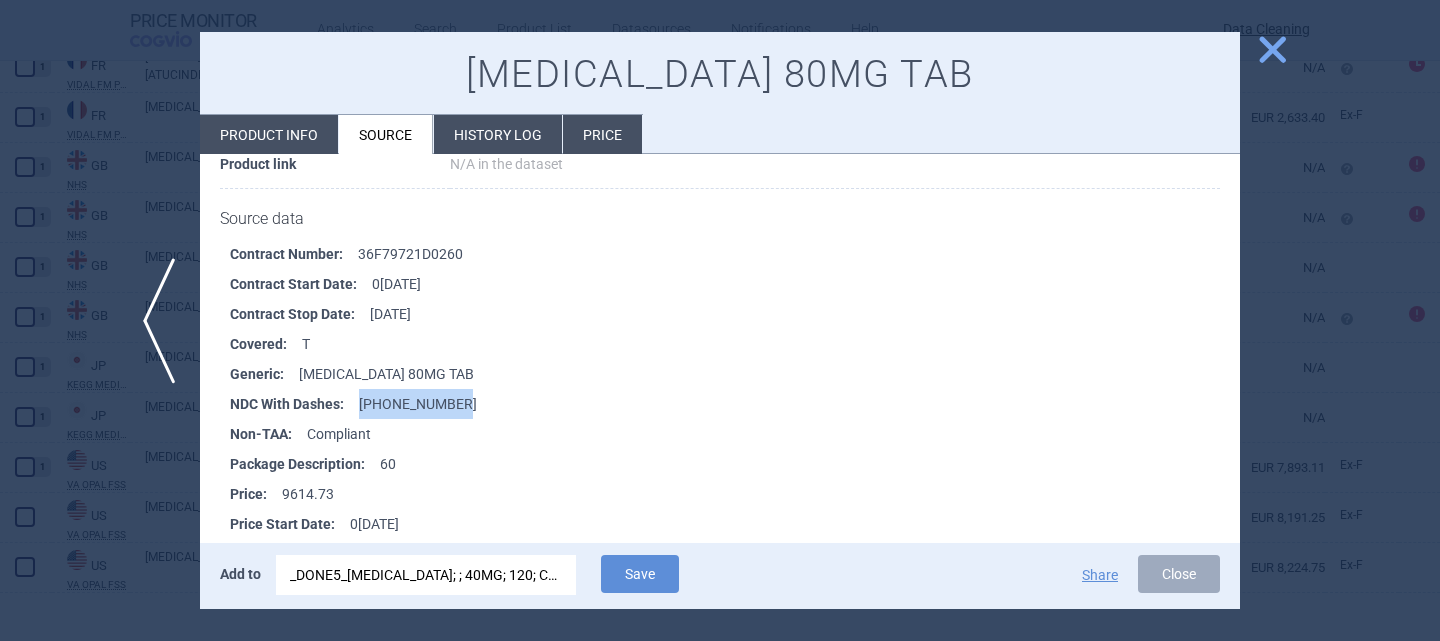 drag, startPoint x: 463, startPoint y: 402, endPoint x: 352, endPoint y: 402, distance: 111 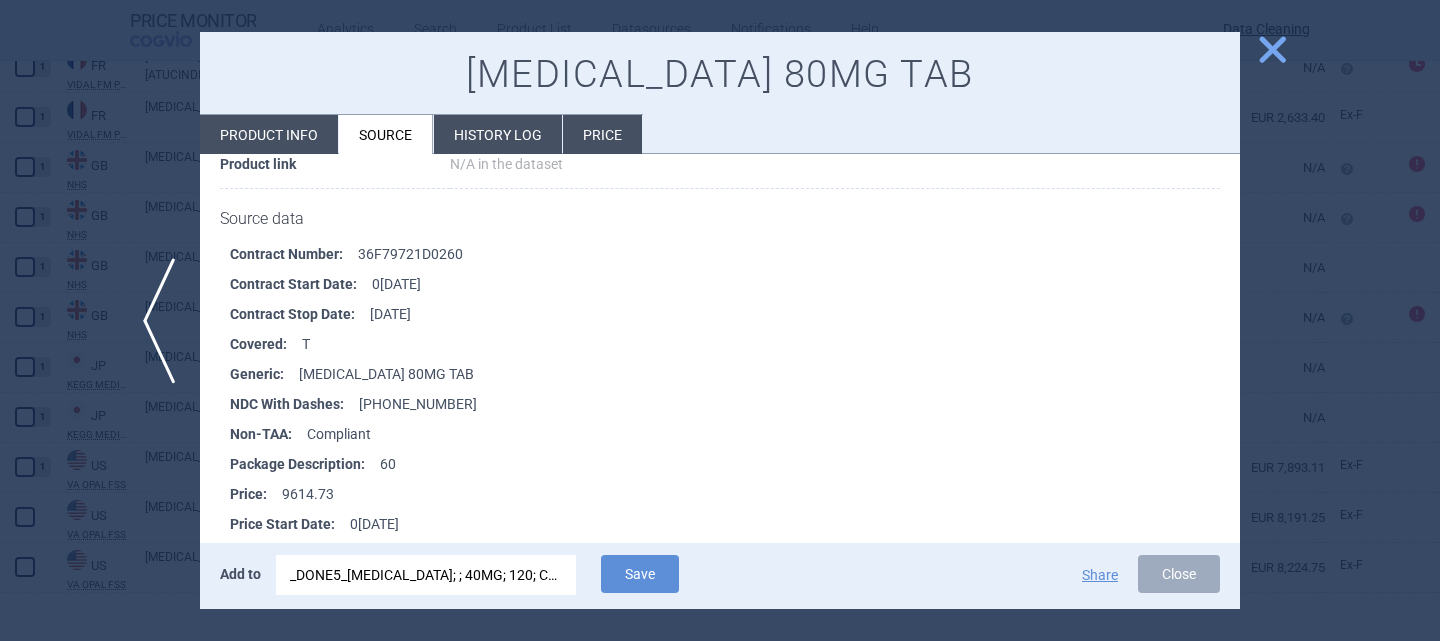 click on "Product info" at bounding box center (269, 134) 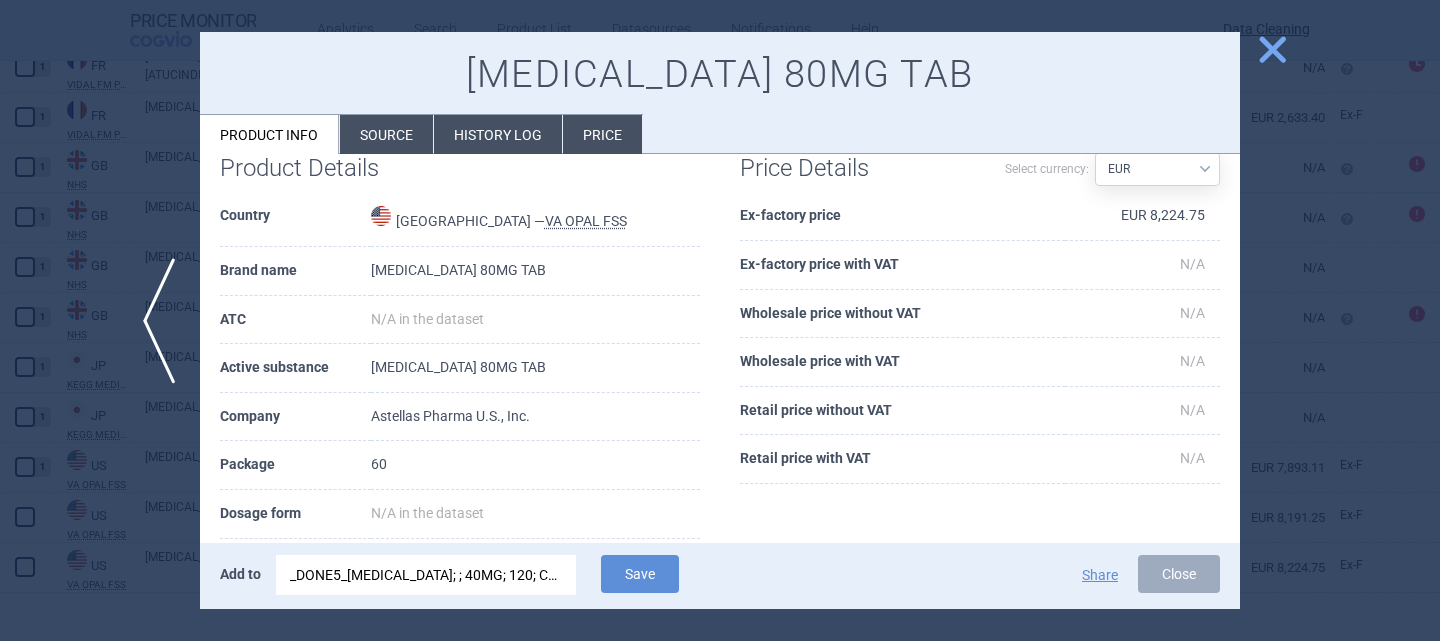 scroll, scrollTop: 39, scrollLeft: 0, axis: vertical 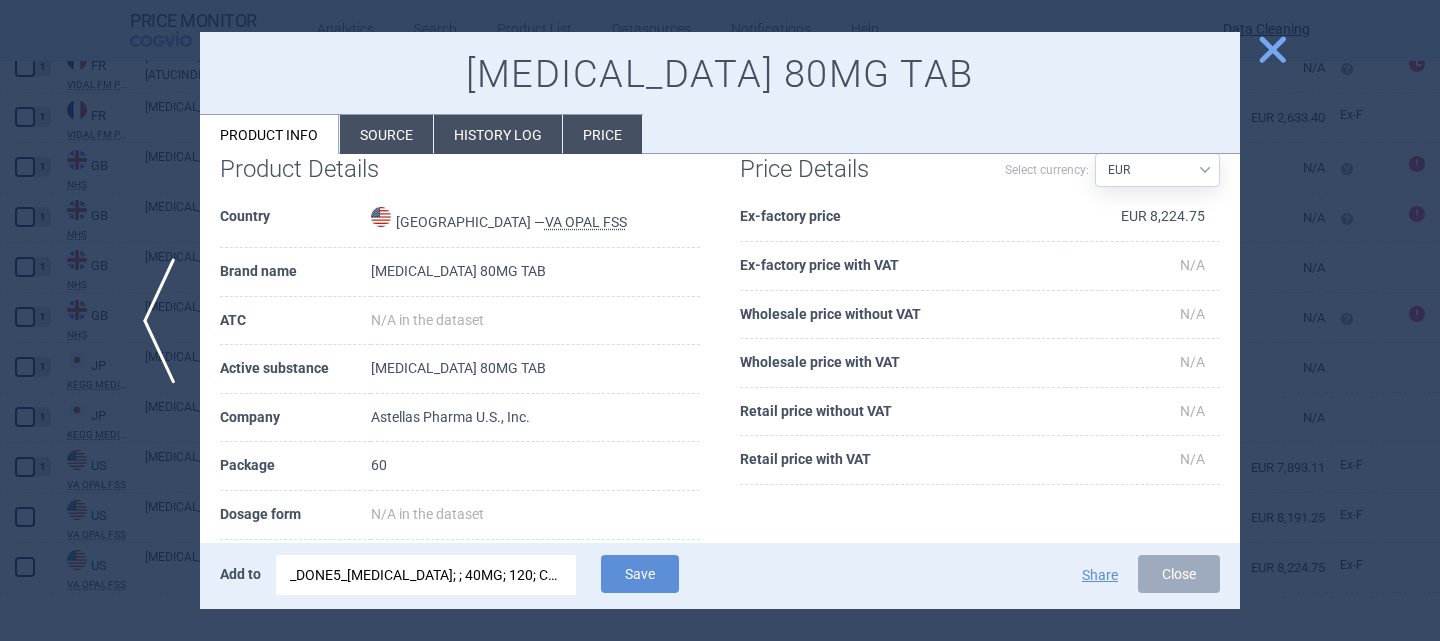 click on "_DONE5_[MEDICAL_DATA]; ; 40MG; 120; CPS MOL; TBC |CG/1/13/846/001" at bounding box center (426, 575) 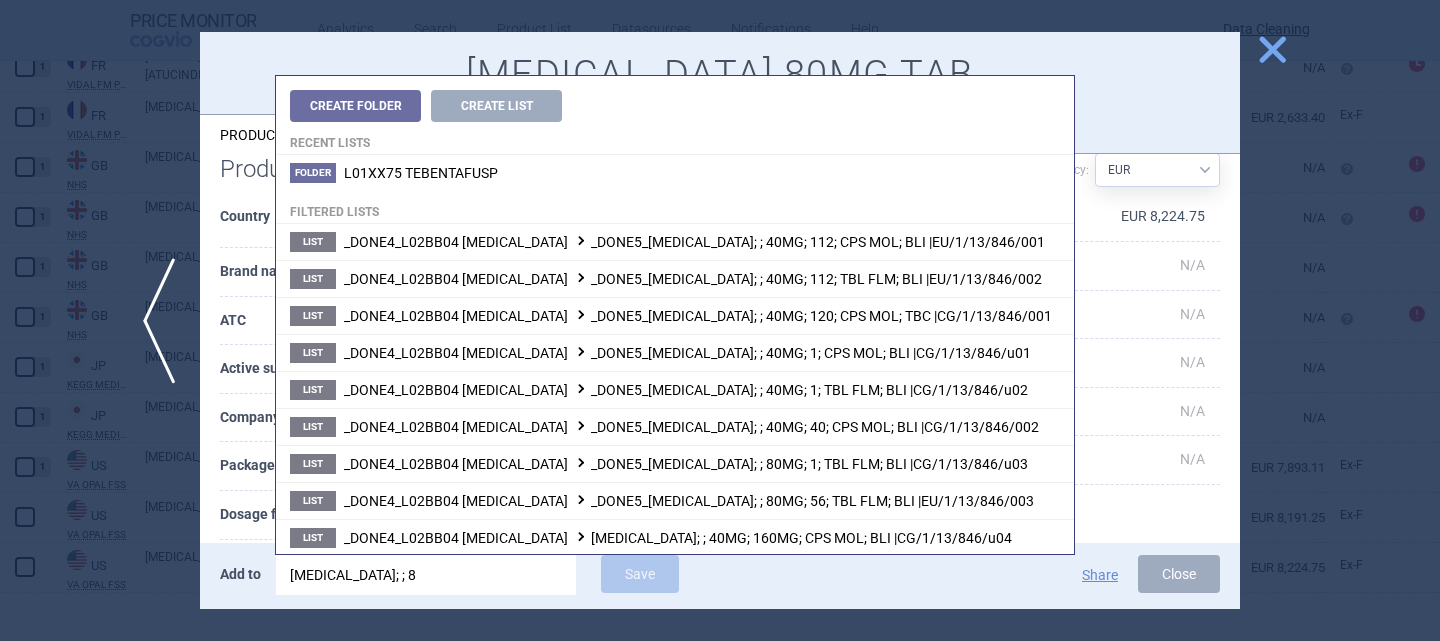 type on "[MEDICAL_DATA]; ; 80" 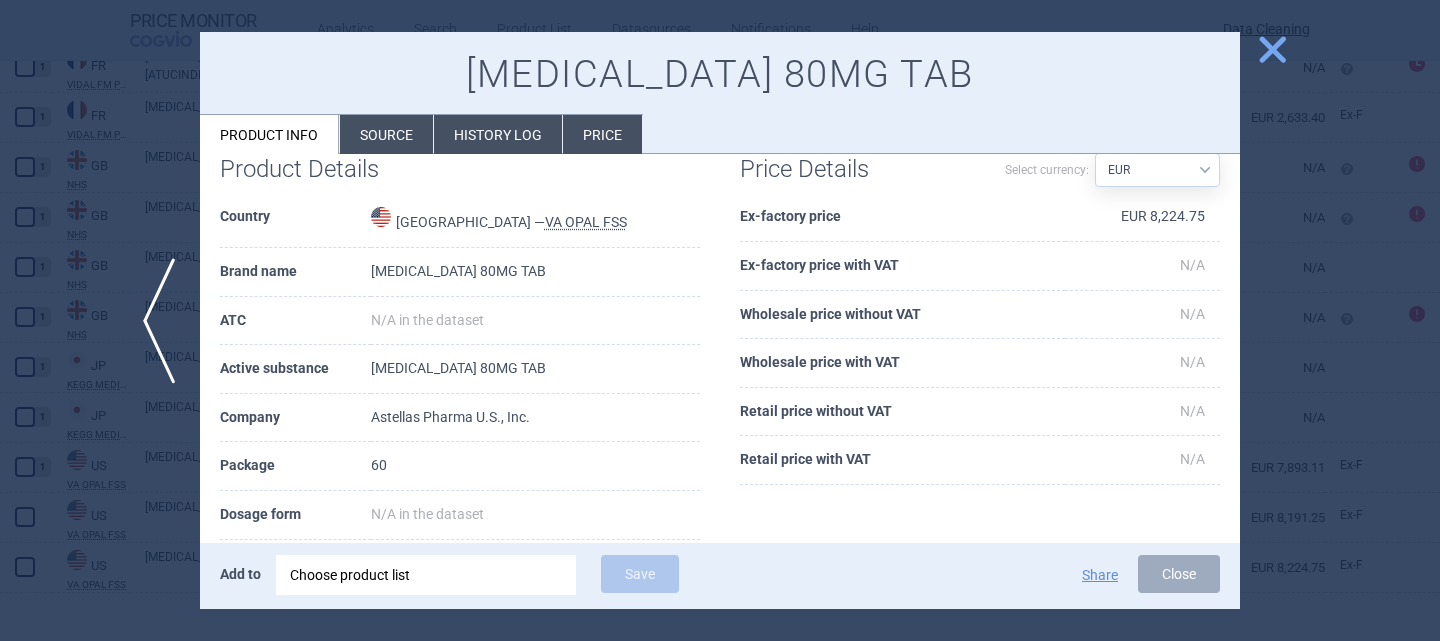 click on "[MEDICAL_DATA] 80MG TAB" at bounding box center (720, 75) 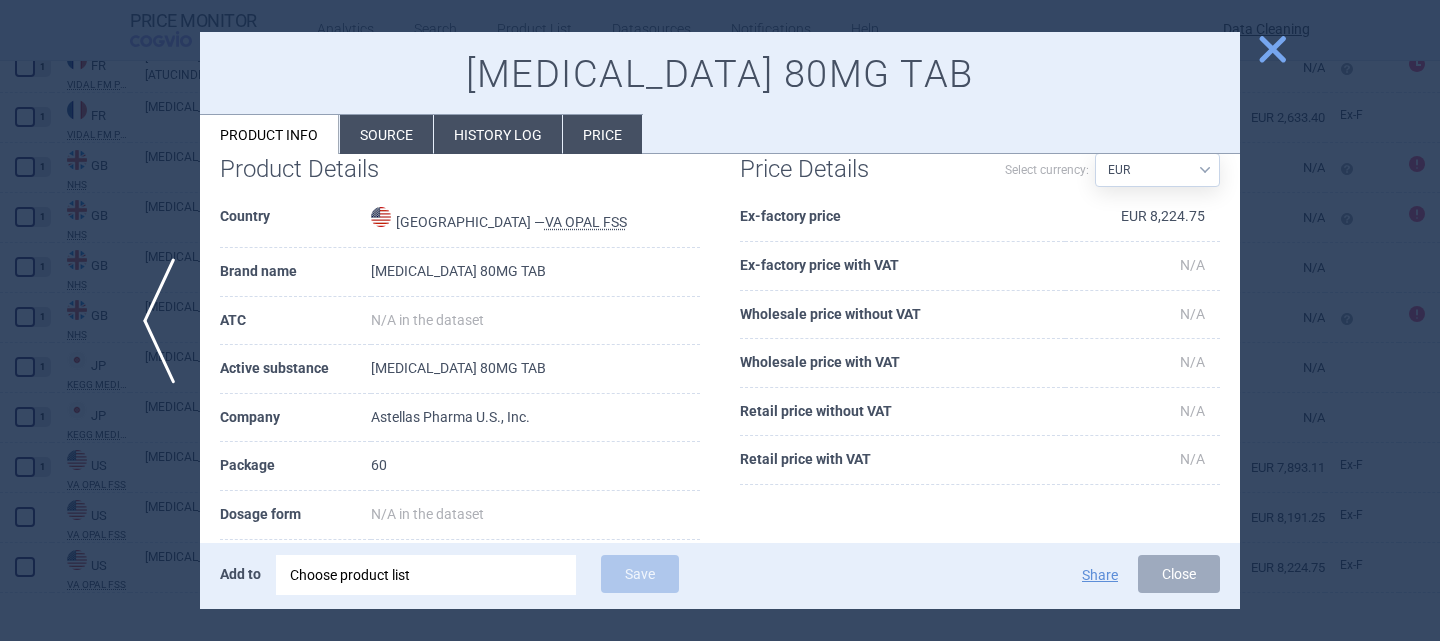 click on "close" at bounding box center (1272, 49) 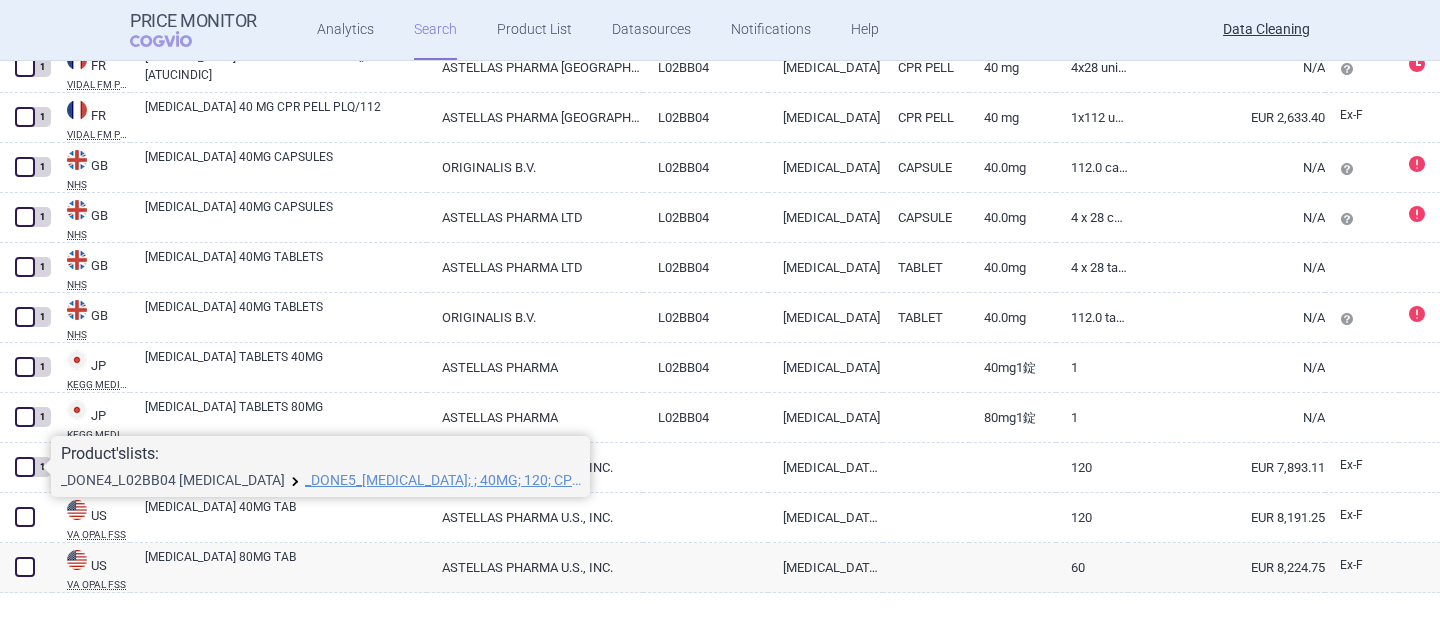 click on "_DONE4_L02BB04 [MEDICAL_DATA]" at bounding box center [173, 480] 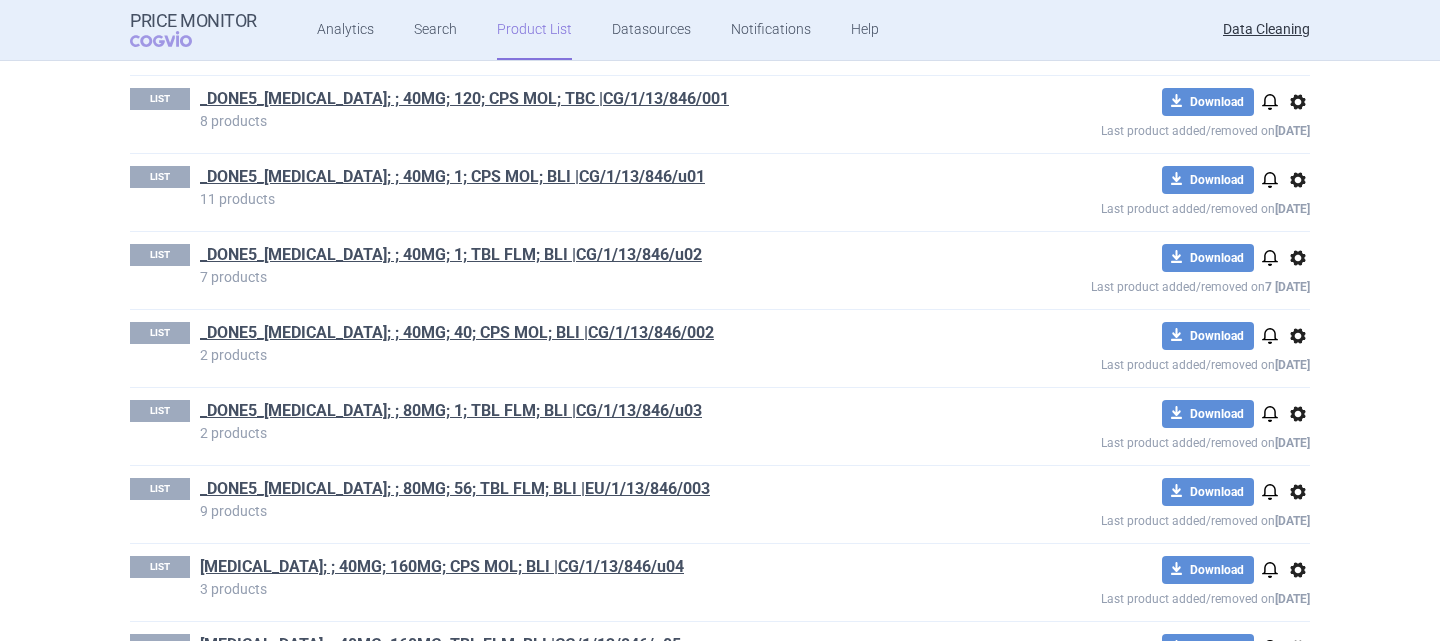 scroll, scrollTop: 529, scrollLeft: 0, axis: vertical 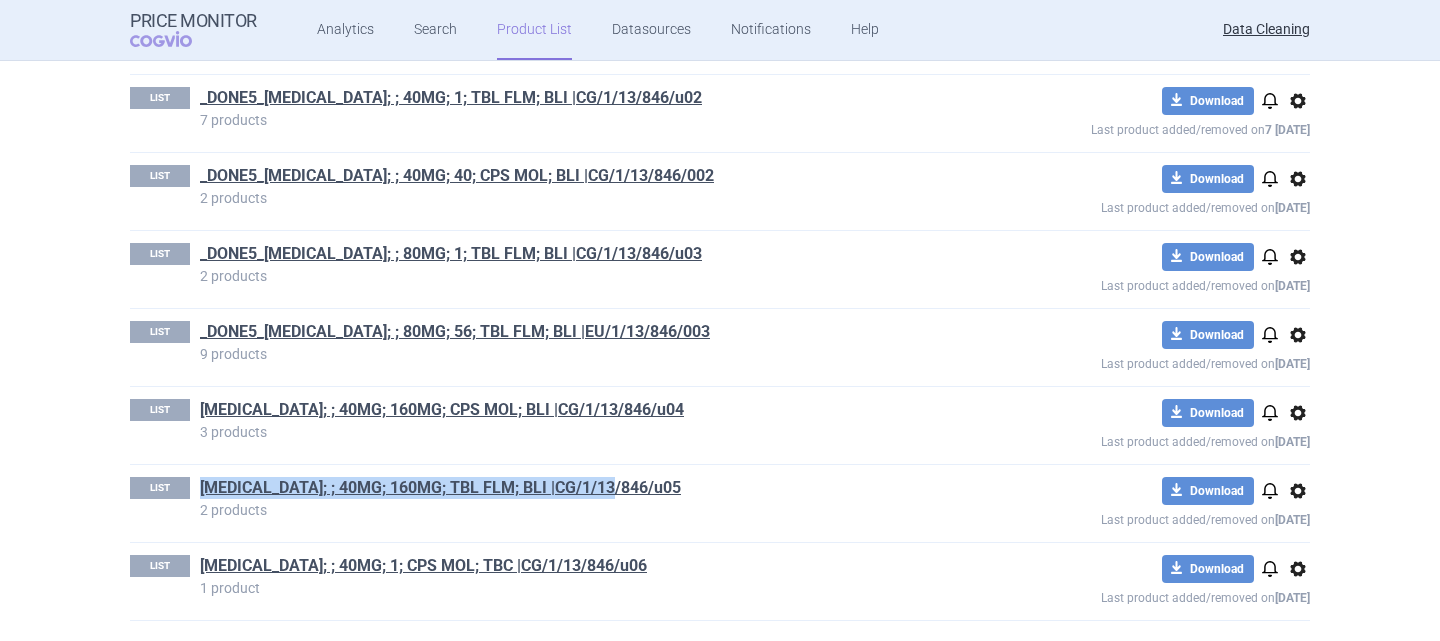 drag, startPoint x: 630, startPoint y: 489, endPoint x: 187, endPoint y: 498, distance: 443.0914 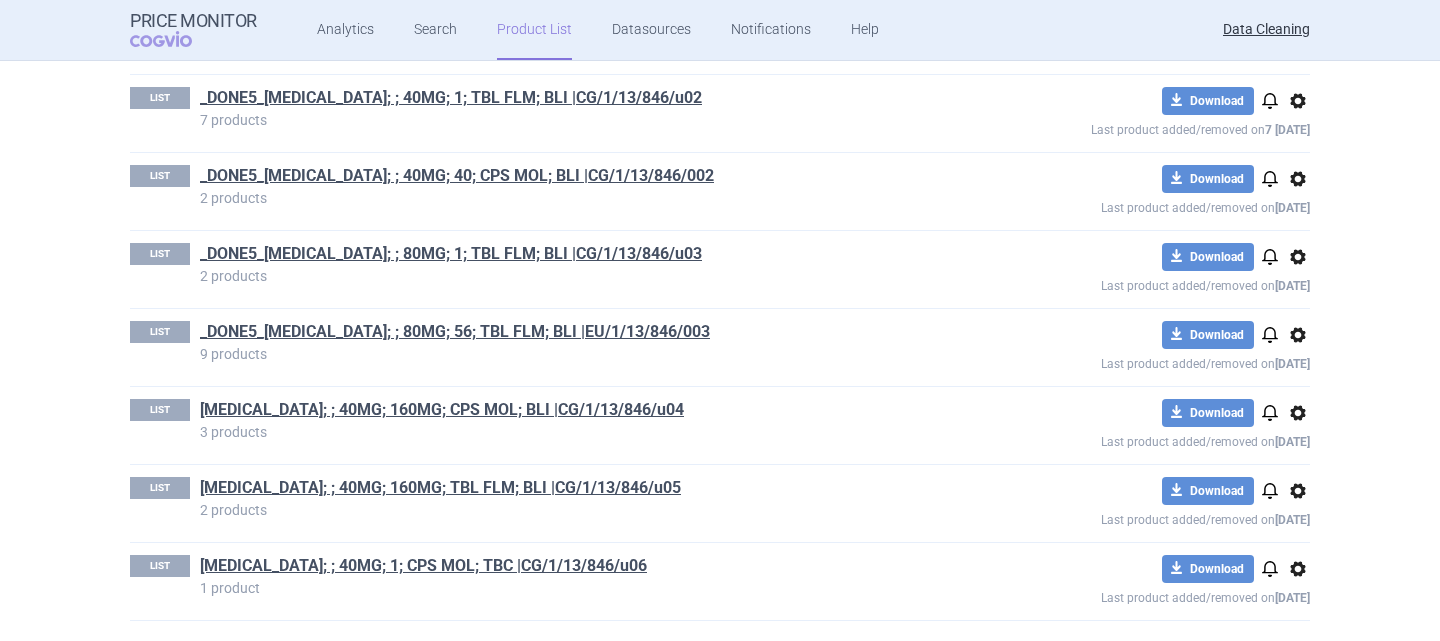 scroll, scrollTop: 120, scrollLeft: 0, axis: vertical 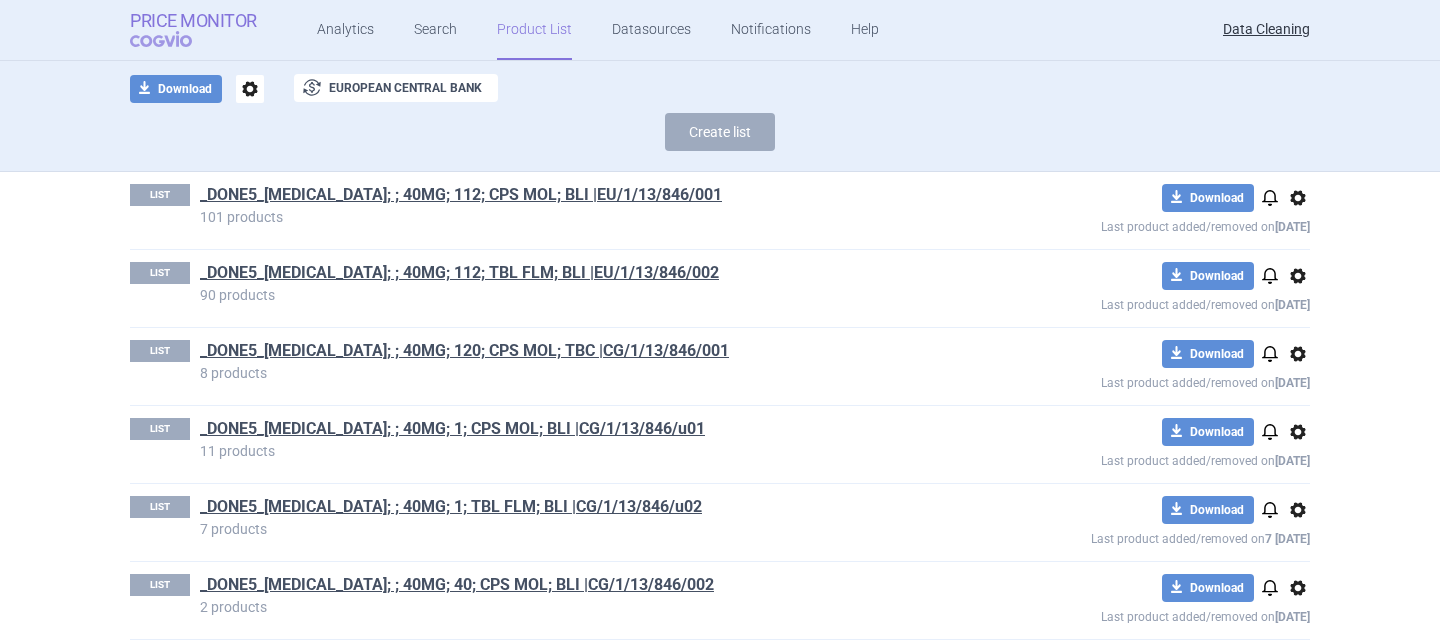 select on "brandName" 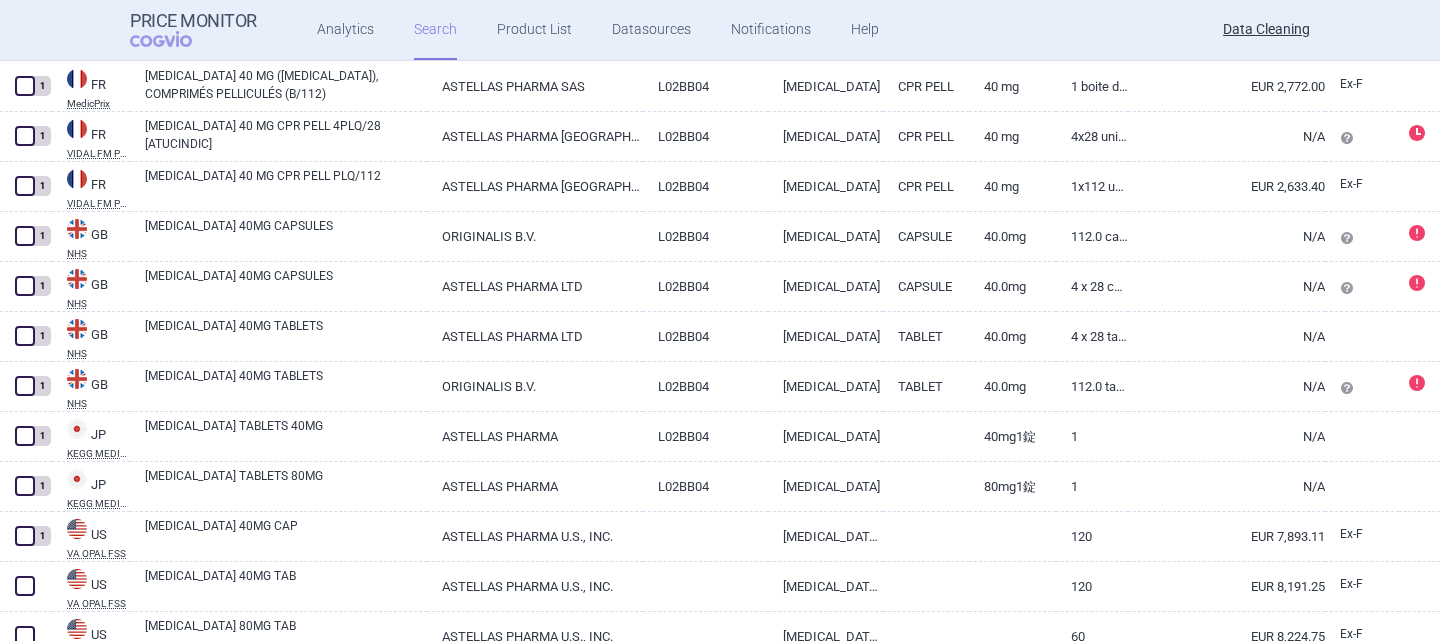 scroll, scrollTop: 3215, scrollLeft: 0, axis: vertical 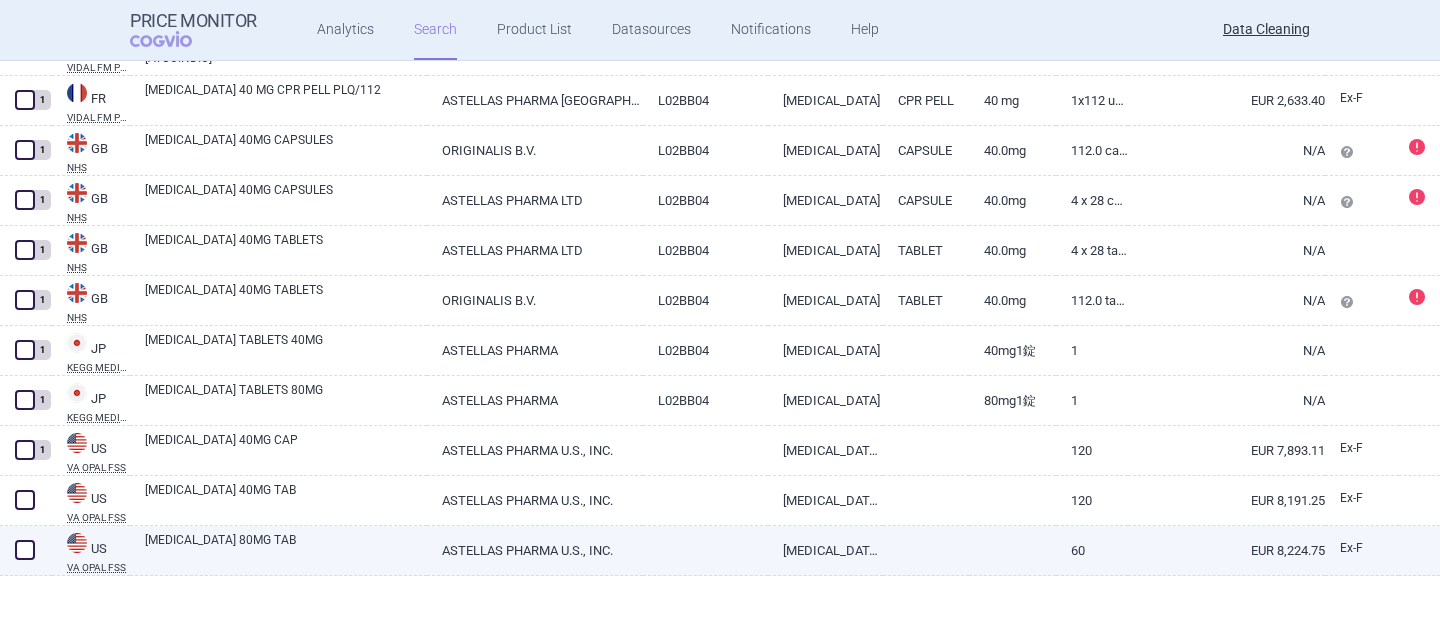 click on "ASTELLAS PHARMA U.S., INC." at bounding box center [535, 550] 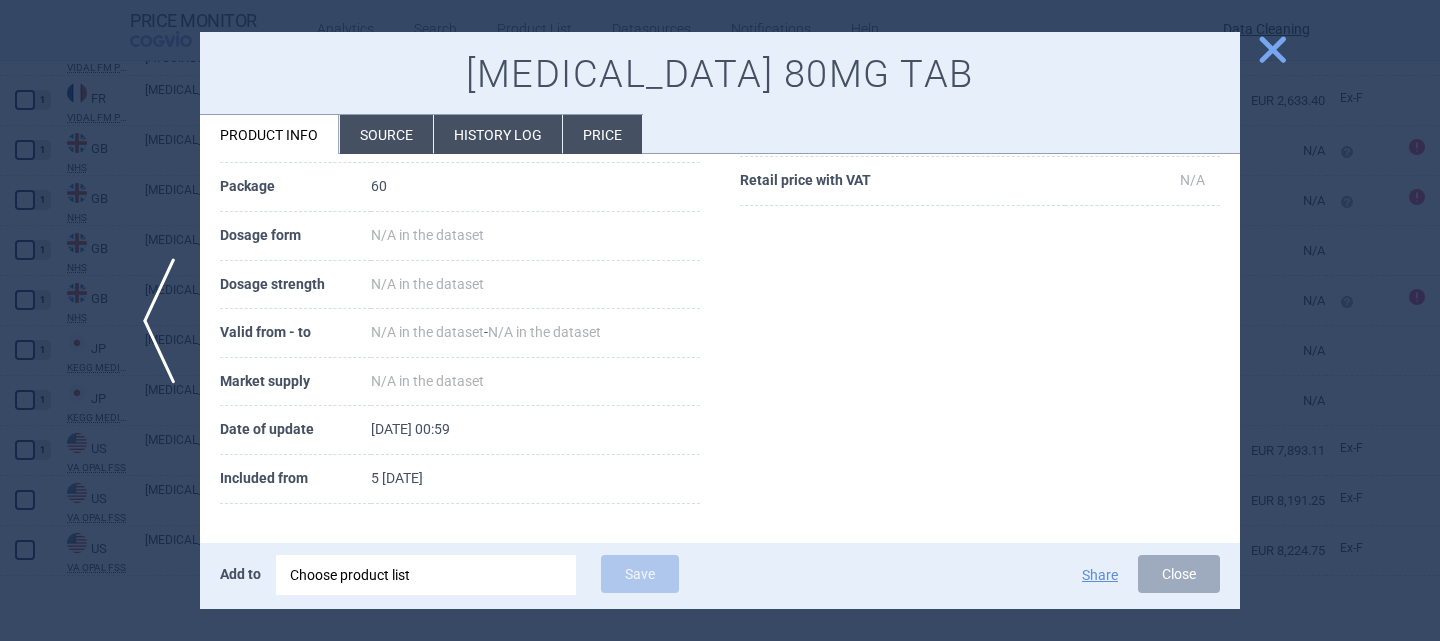 scroll, scrollTop: 0, scrollLeft: 0, axis: both 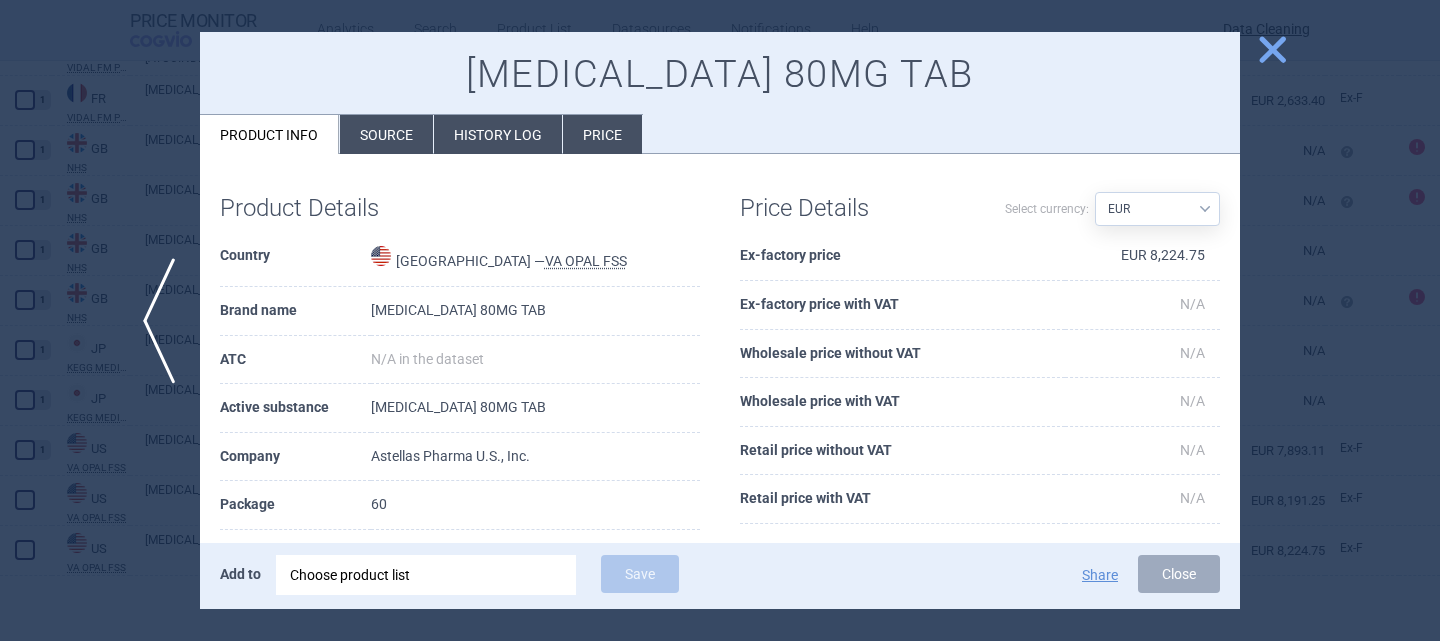 click on "Choose product list" at bounding box center (426, 575) 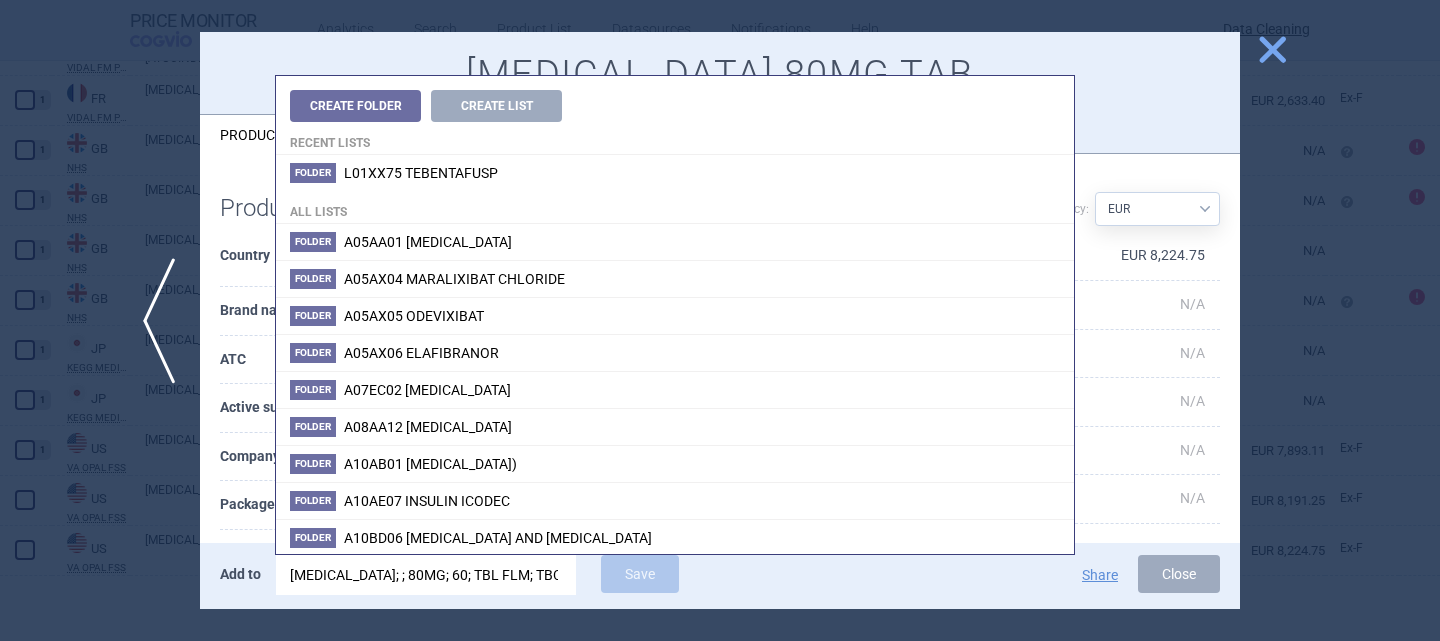 scroll, scrollTop: 0, scrollLeft: 67, axis: horizontal 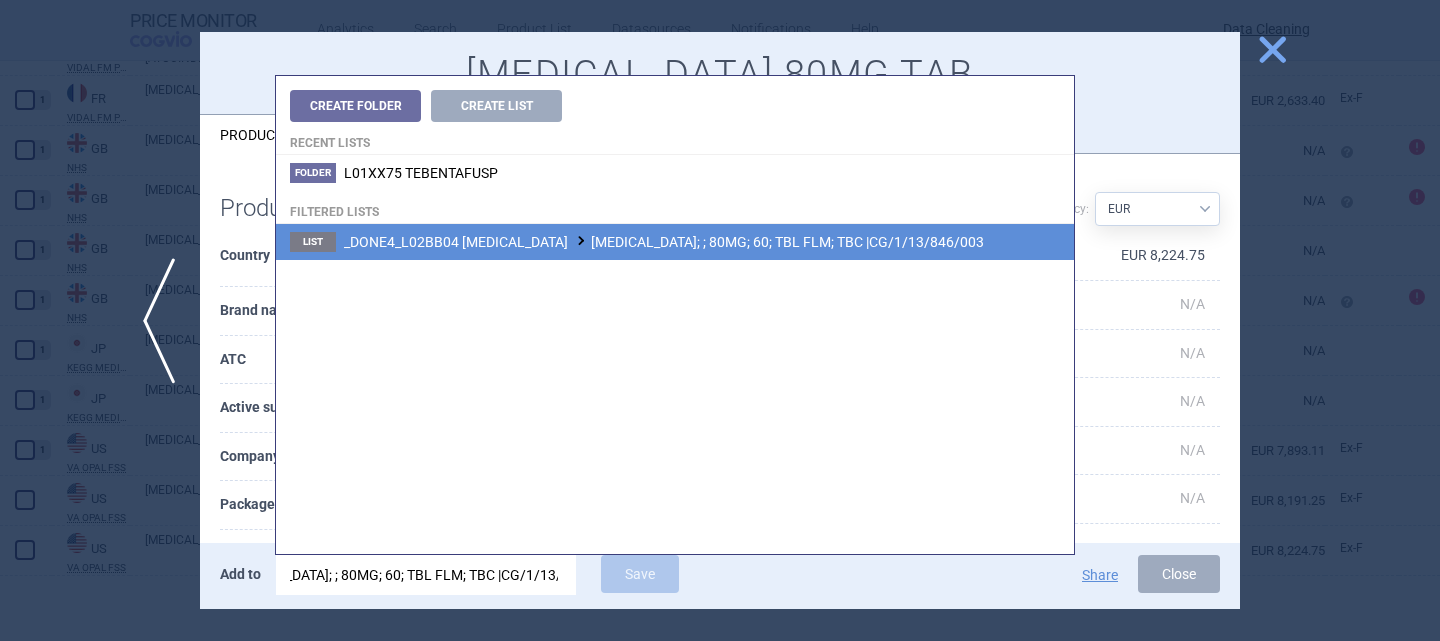 type on "[MEDICAL_DATA]; ; 80MG; 60; TBL FLM; TBC |CG/1/13/846/003" 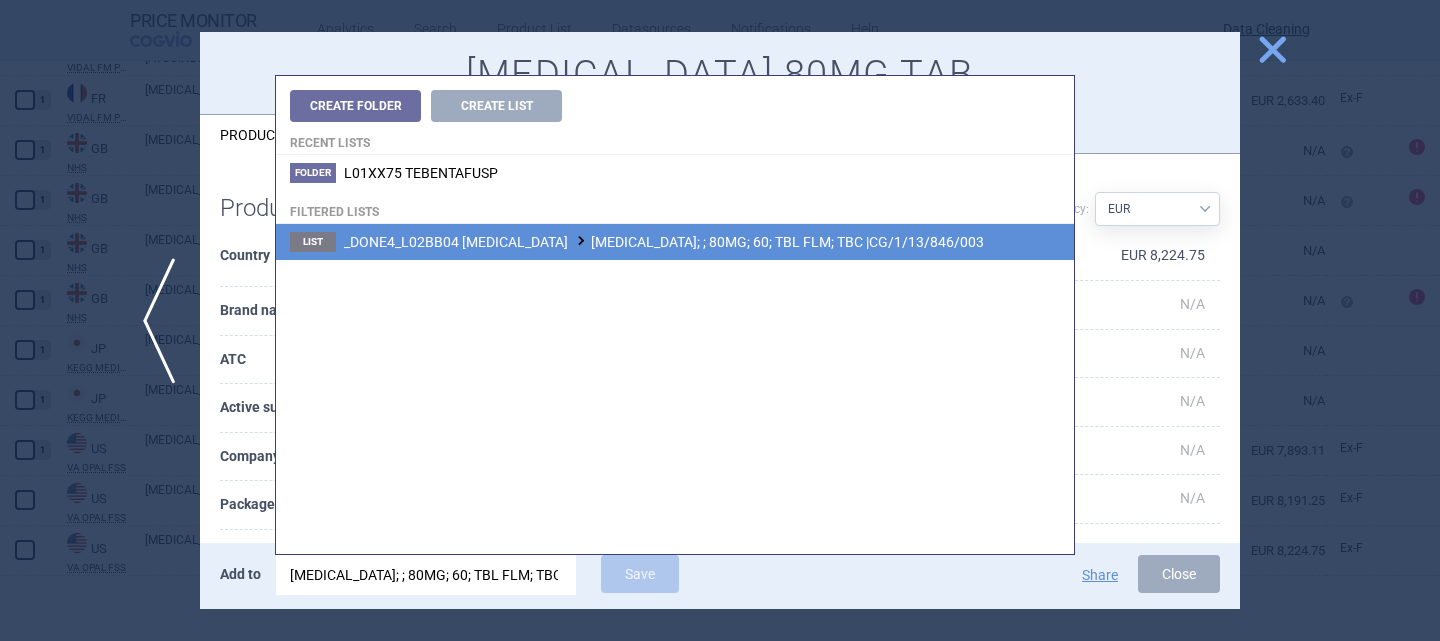 click on "_DONE4_L02BB04 [MEDICAL_DATA]   [MEDICAL_DATA]; ; 80MG; 60; TBL FLM; TBC |CG/1/13/846/003" at bounding box center [664, 242] 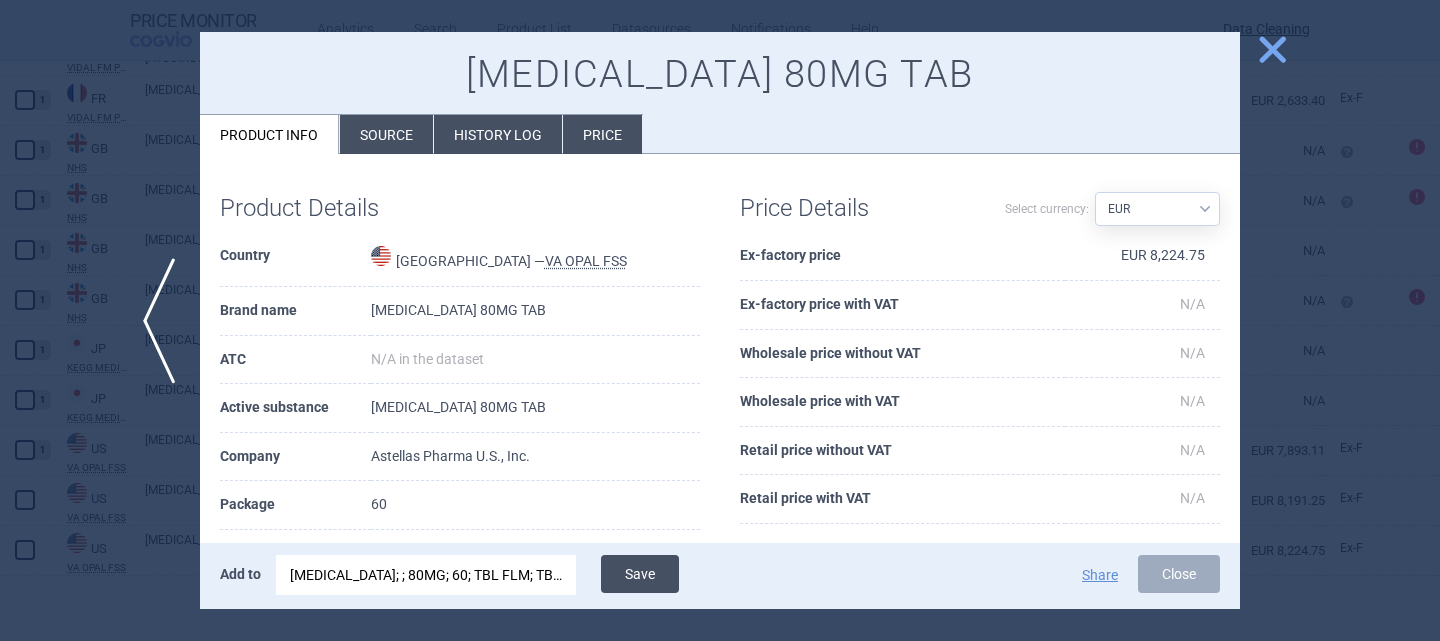 click on "Save" at bounding box center (640, 574) 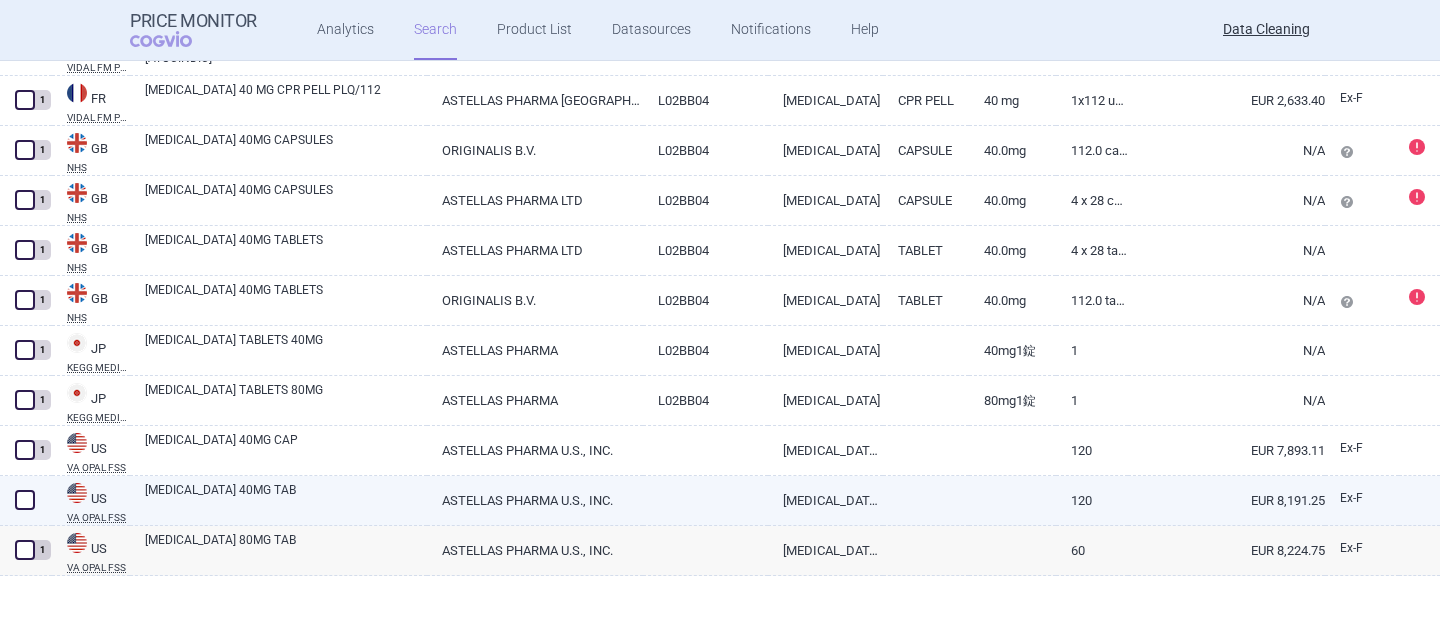 click on "[MEDICAL_DATA] 40MG TAB" at bounding box center [286, 499] 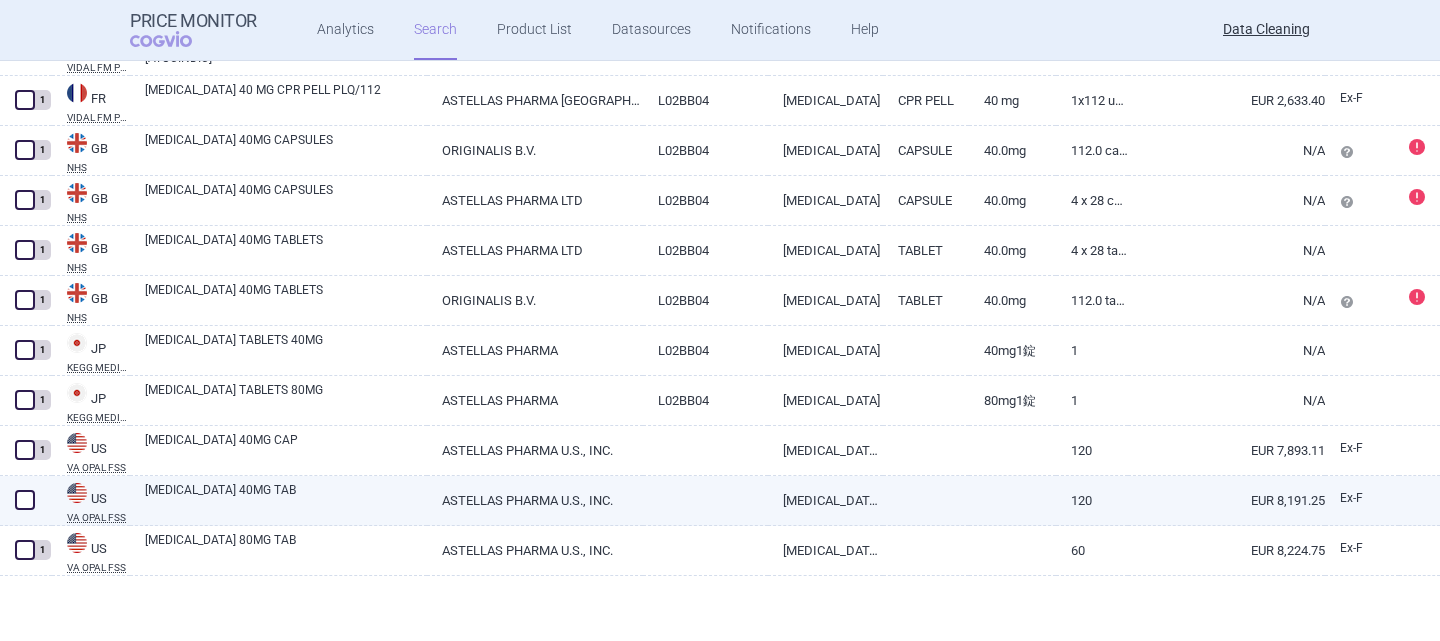 click on "[MEDICAL_DATA] 40MG TAB" at bounding box center [286, 499] 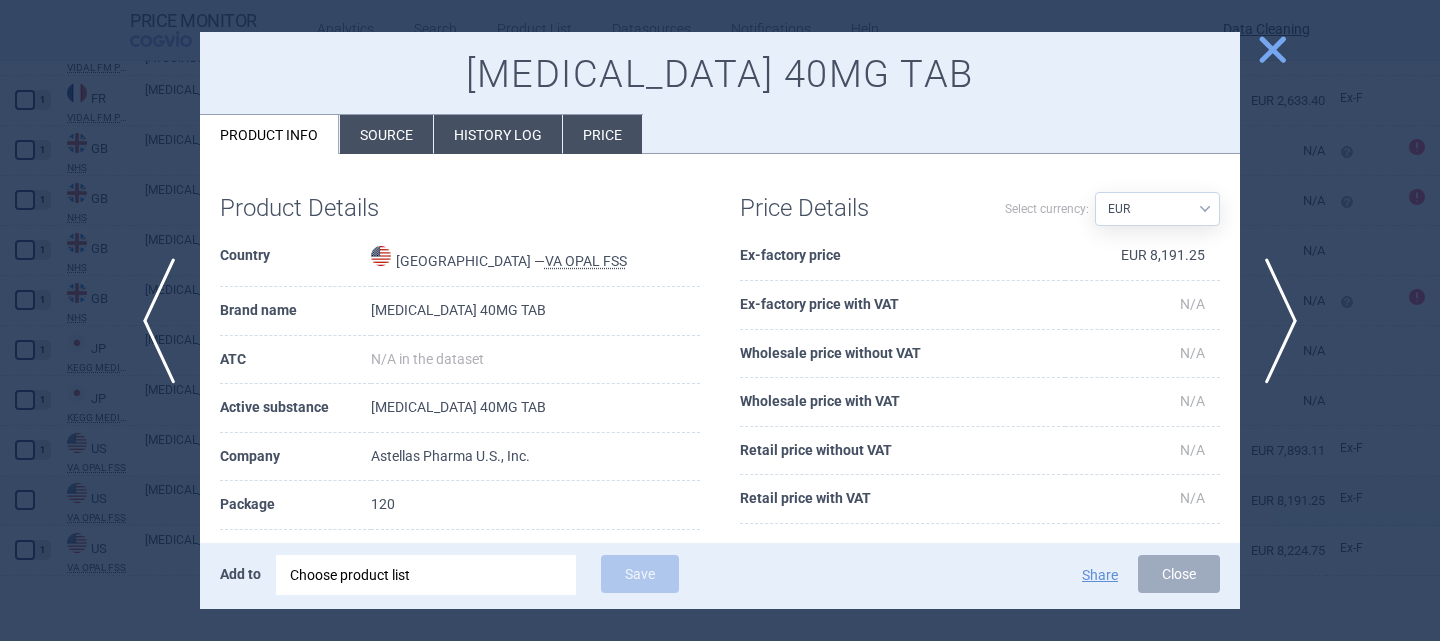 click on "Package" at bounding box center [295, 505] 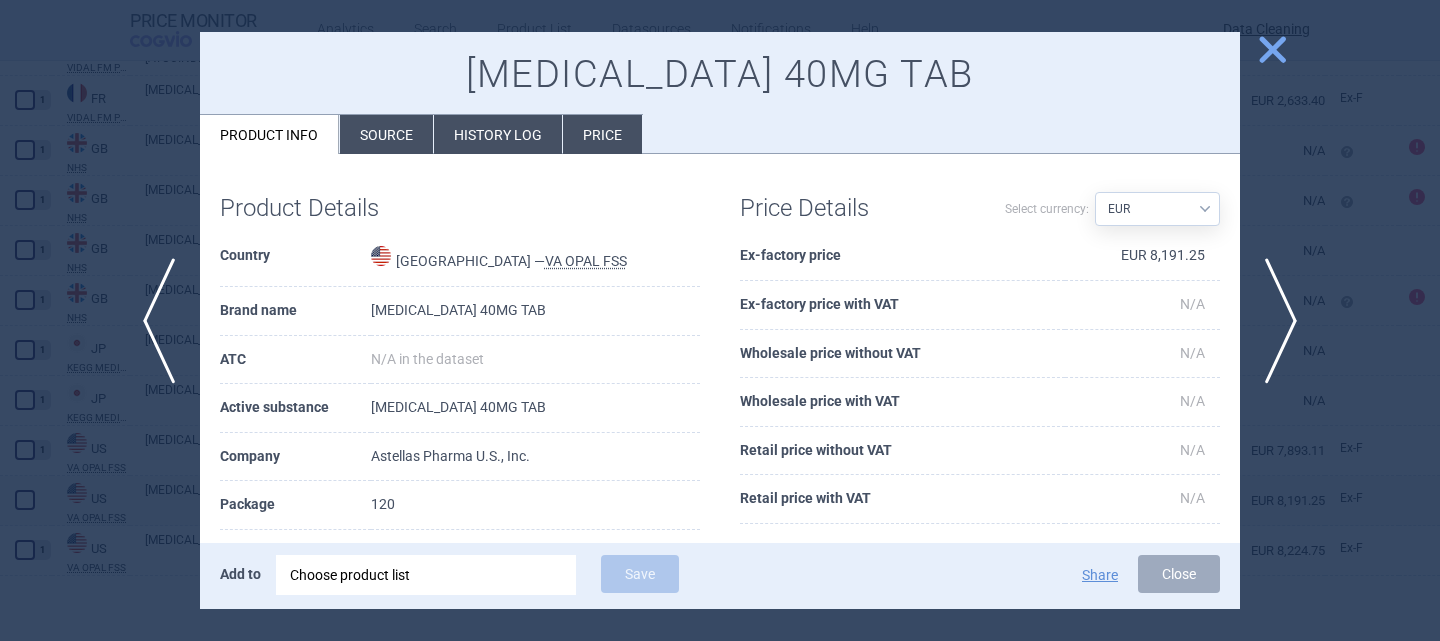 click on "Source" at bounding box center [386, 134] 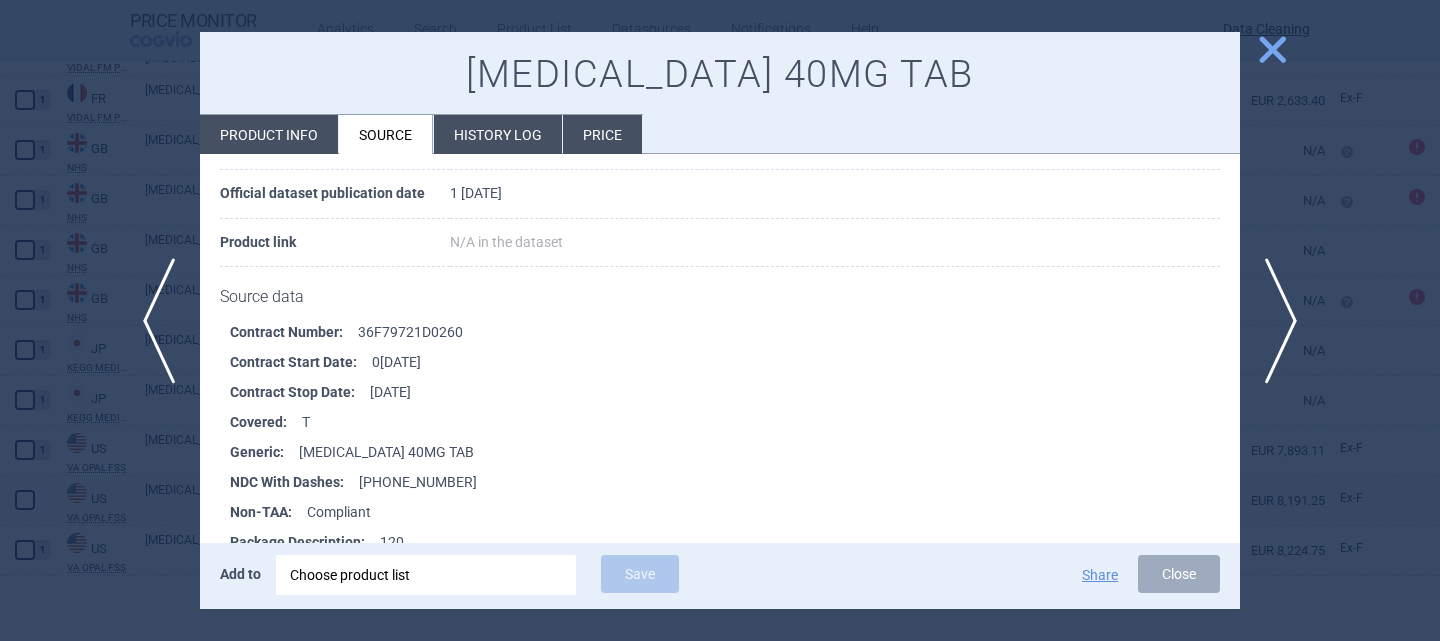scroll, scrollTop: 195, scrollLeft: 0, axis: vertical 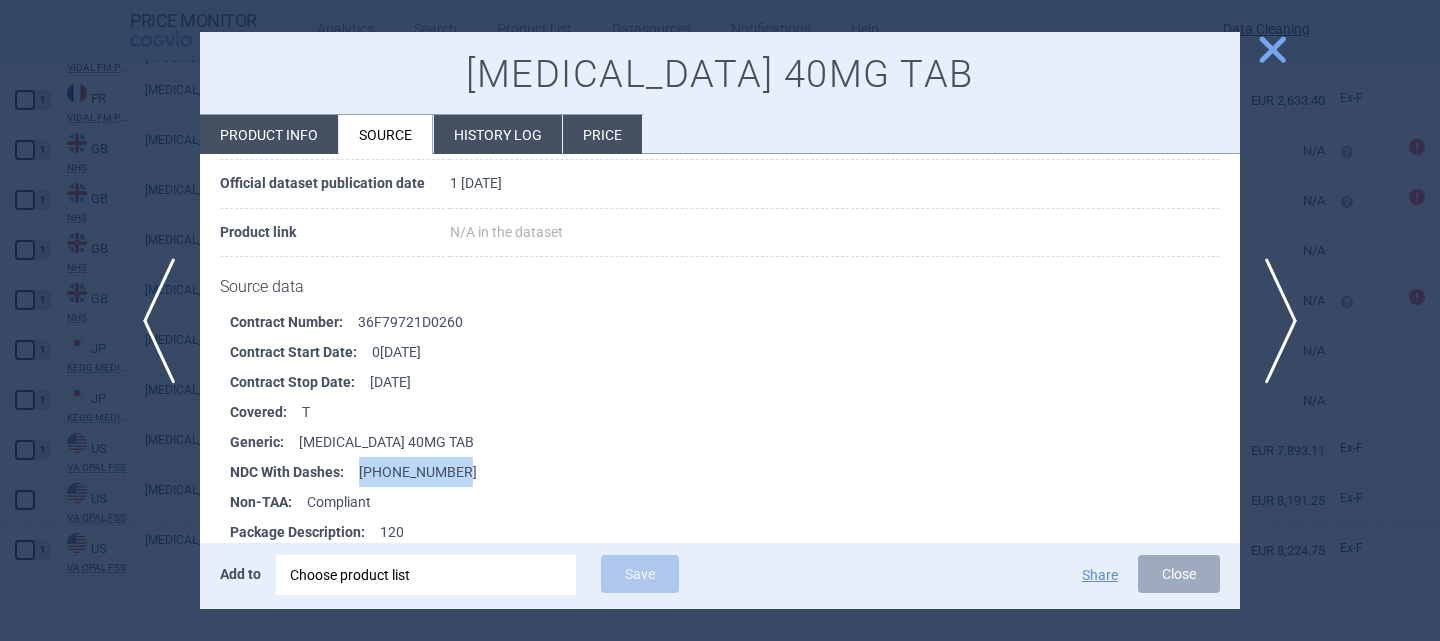 drag, startPoint x: 455, startPoint y: 473, endPoint x: 357, endPoint y: 474, distance: 98.005104 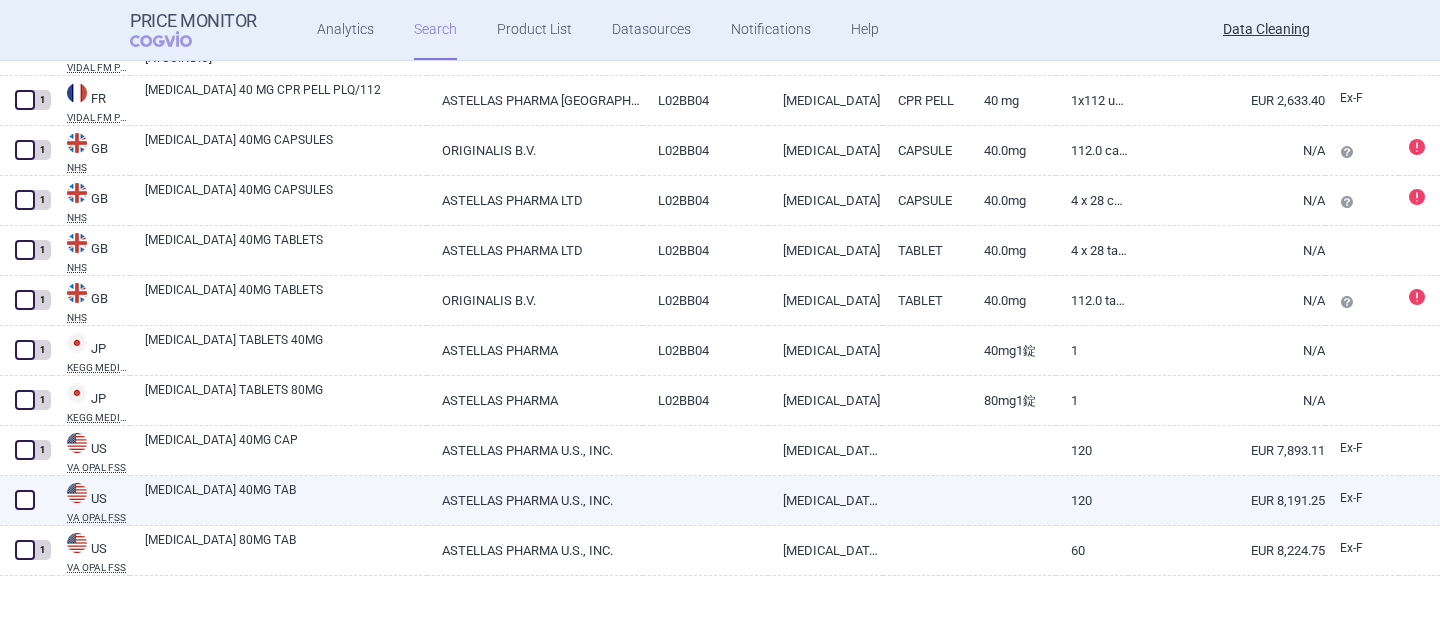 click on "[MEDICAL_DATA] 40MG TAB" at bounding box center (286, 499) 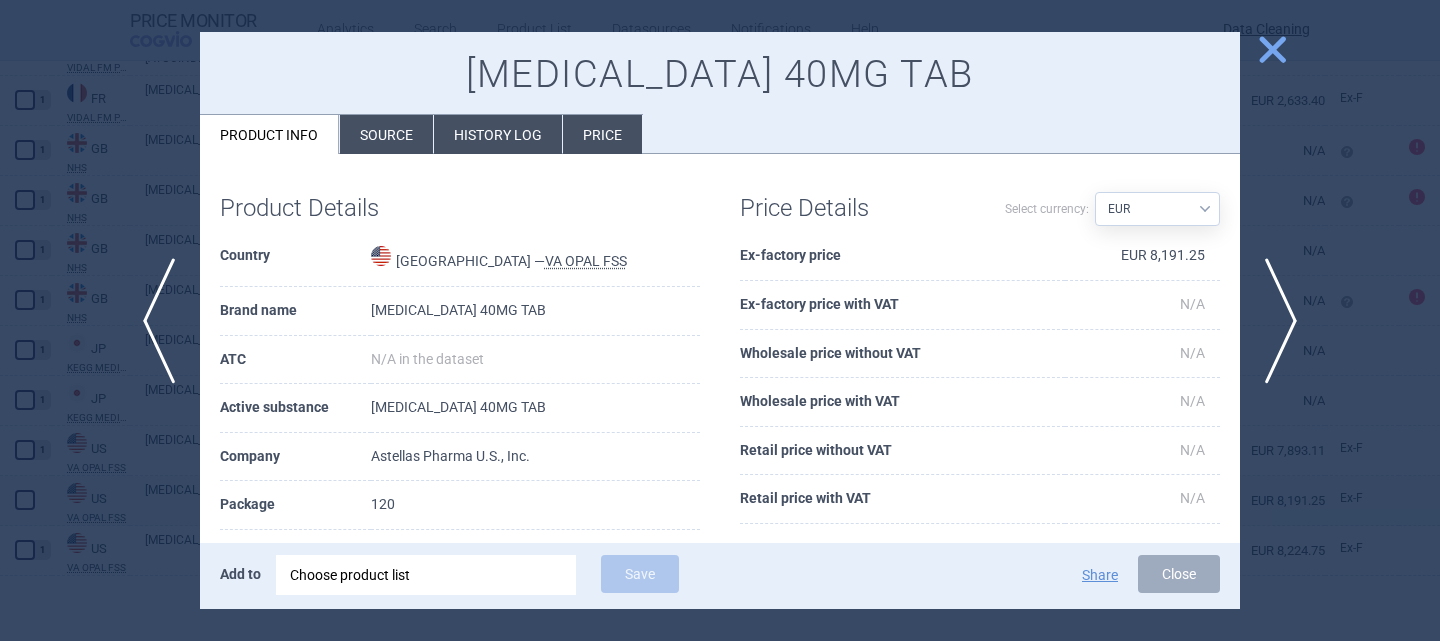 click on "120" at bounding box center (535, 505) 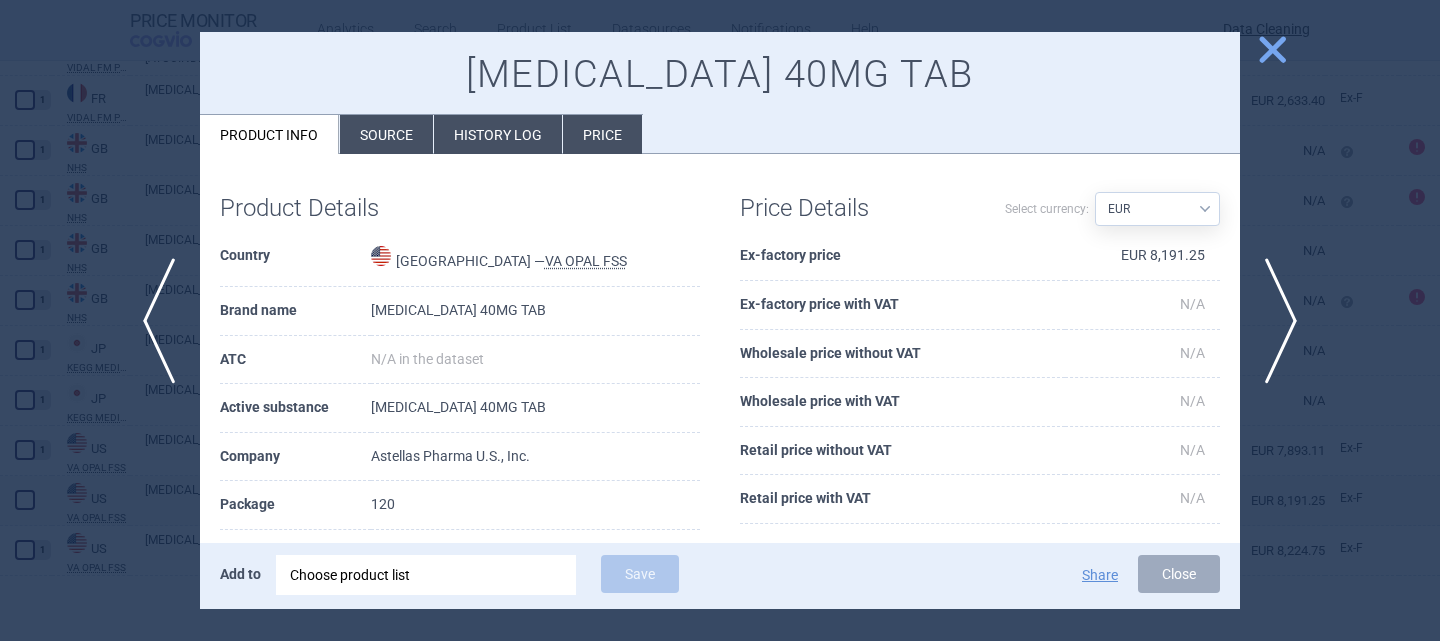 scroll, scrollTop: 166, scrollLeft: 0, axis: vertical 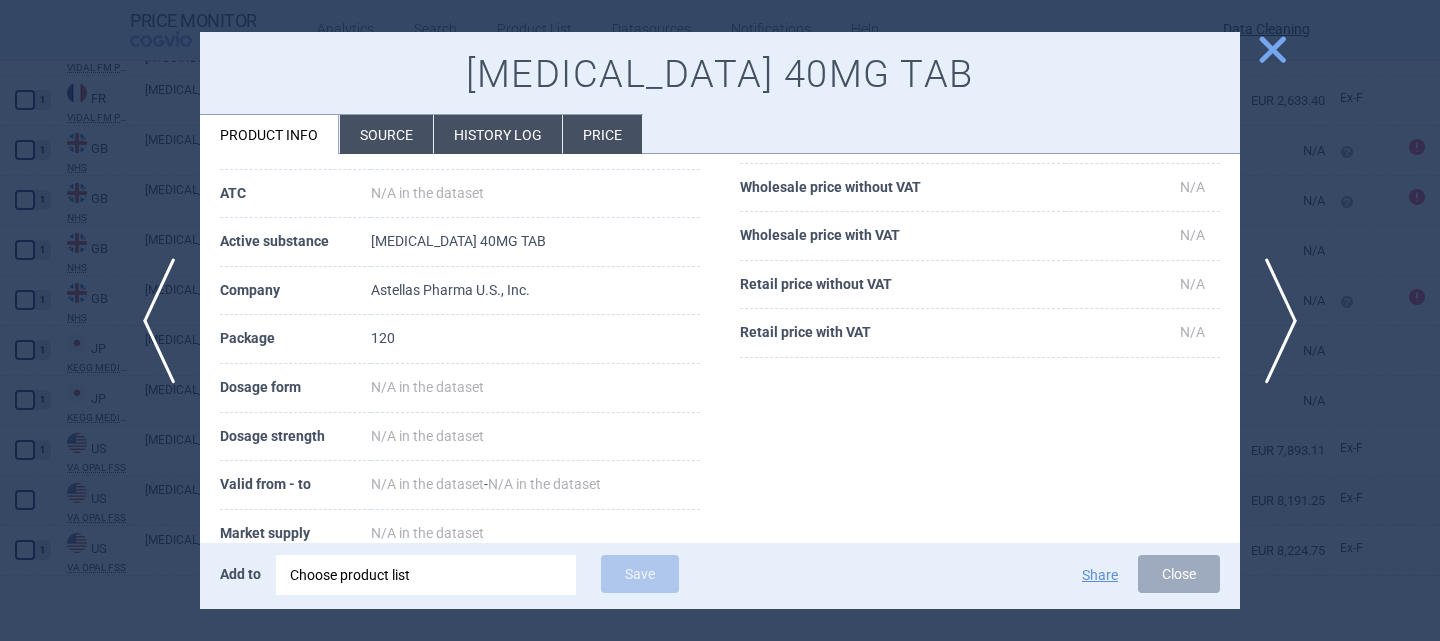 click on "Choose product list" at bounding box center (426, 575) 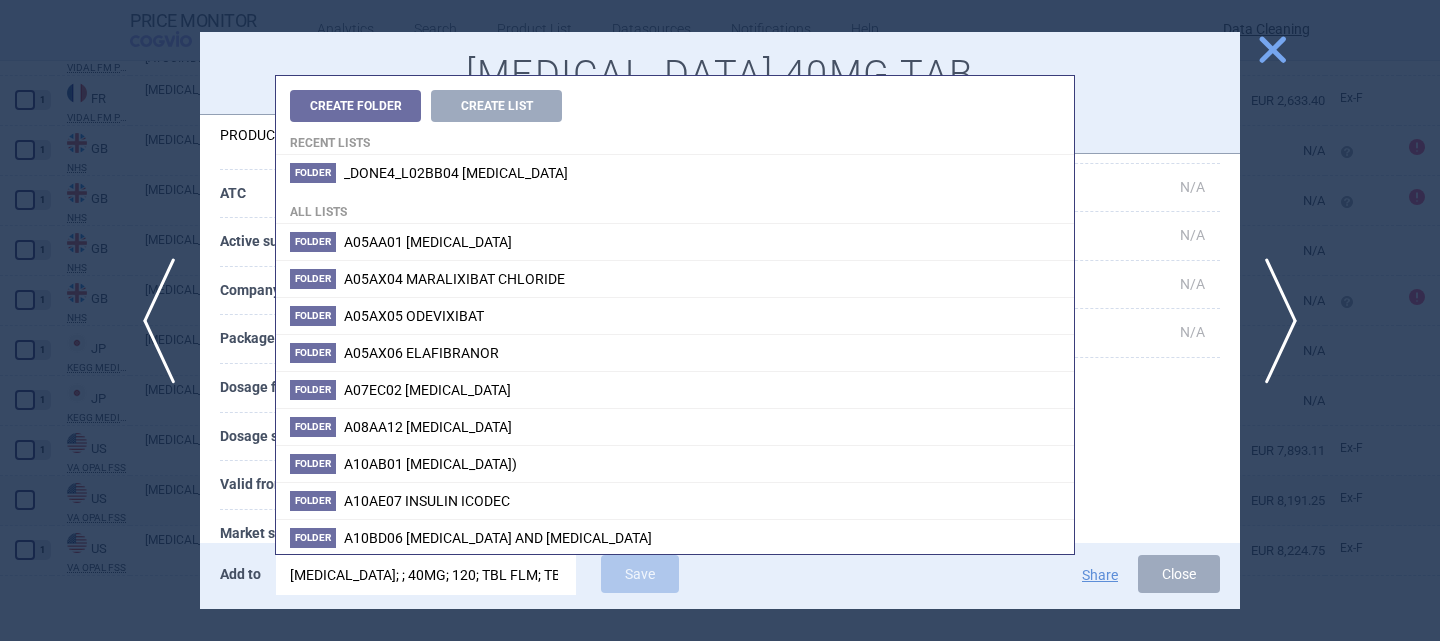 scroll, scrollTop: 0, scrollLeft: 74, axis: horizontal 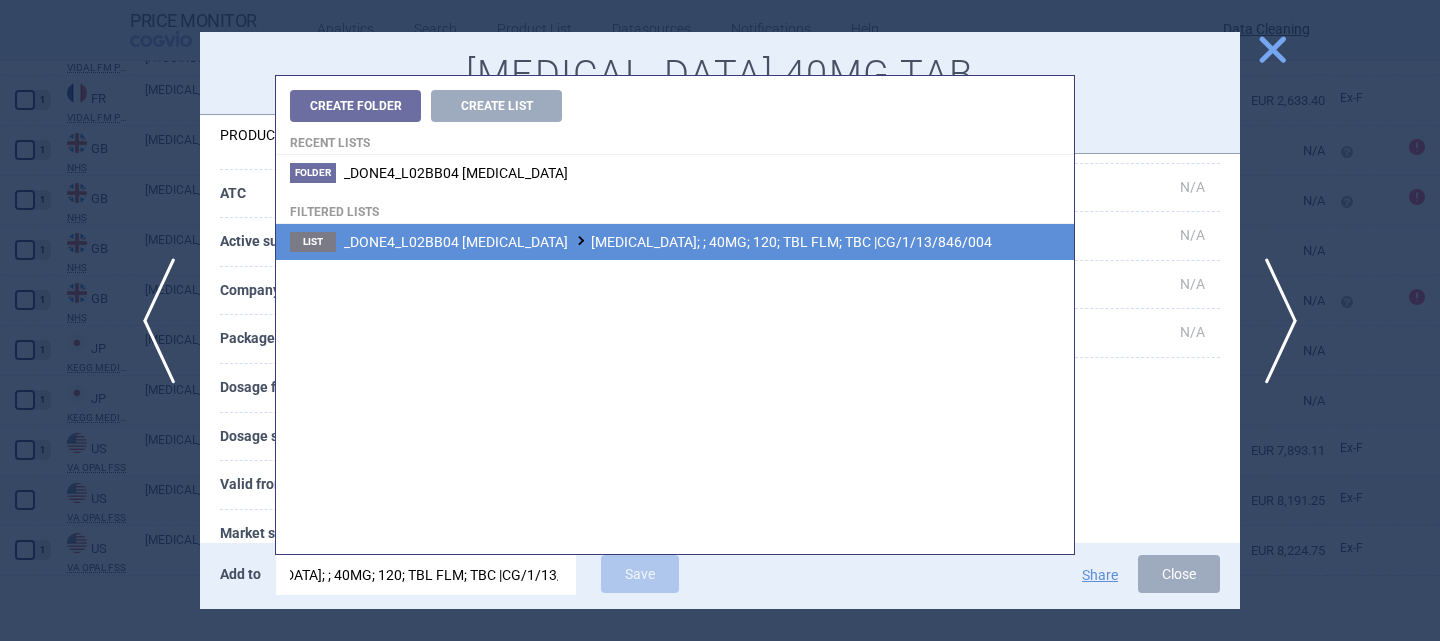 type on "[MEDICAL_DATA]; ; 40MG; 120; TBL FLM; TBC |CG/1/13/846/004" 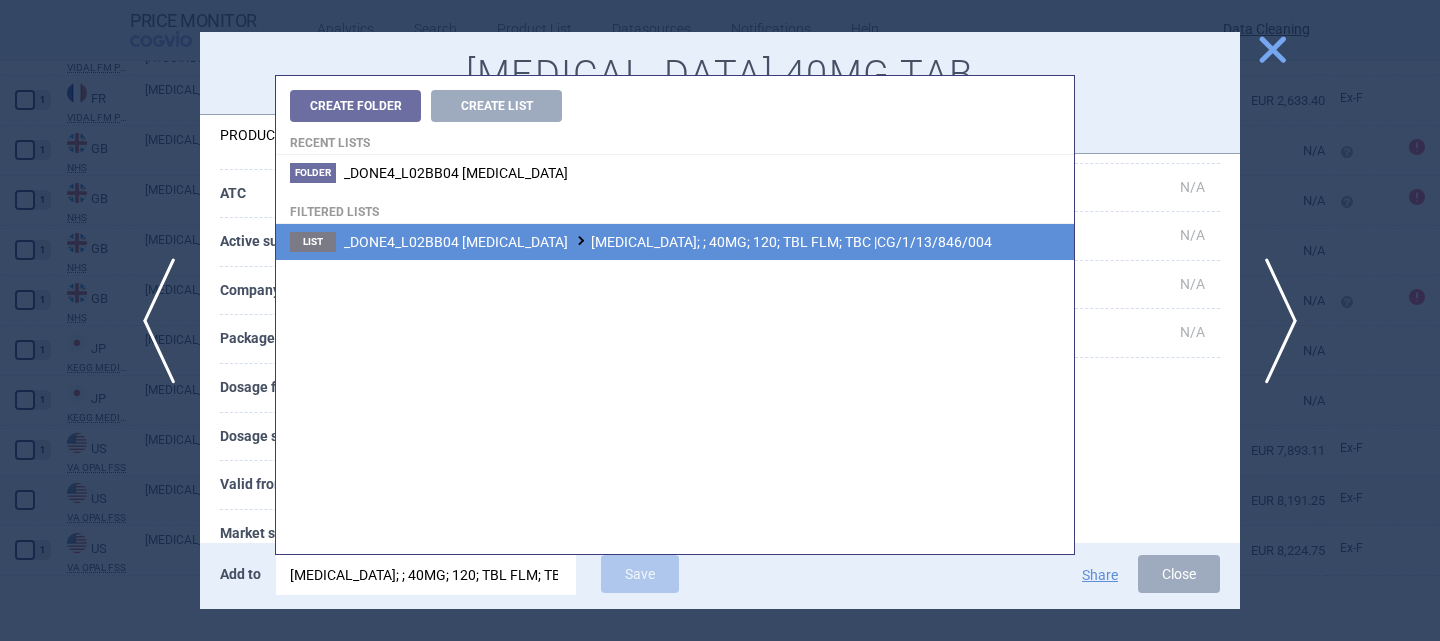 click on "_DONE4_L02BB04 [MEDICAL_DATA]   [MEDICAL_DATA]; ; 40MG; 120; TBL FLM; TBC |CG/1/13/846/004" at bounding box center [668, 242] 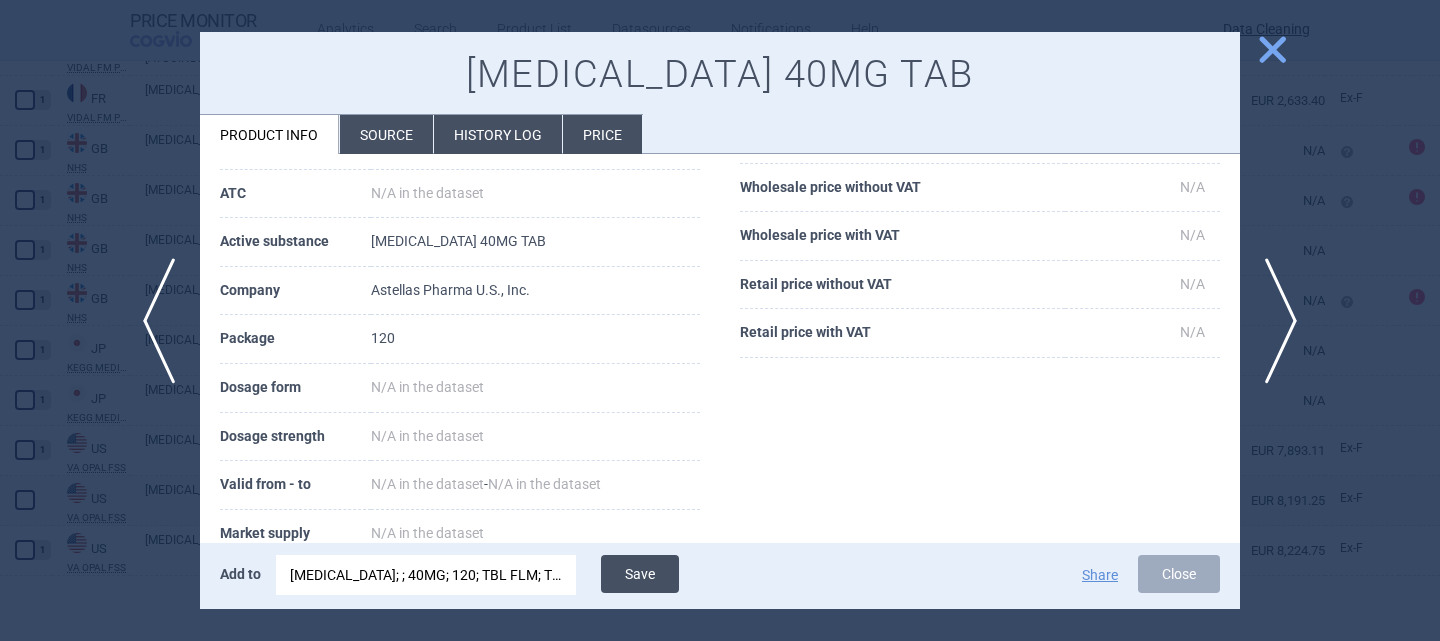 click on "Save" at bounding box center (640, 574) 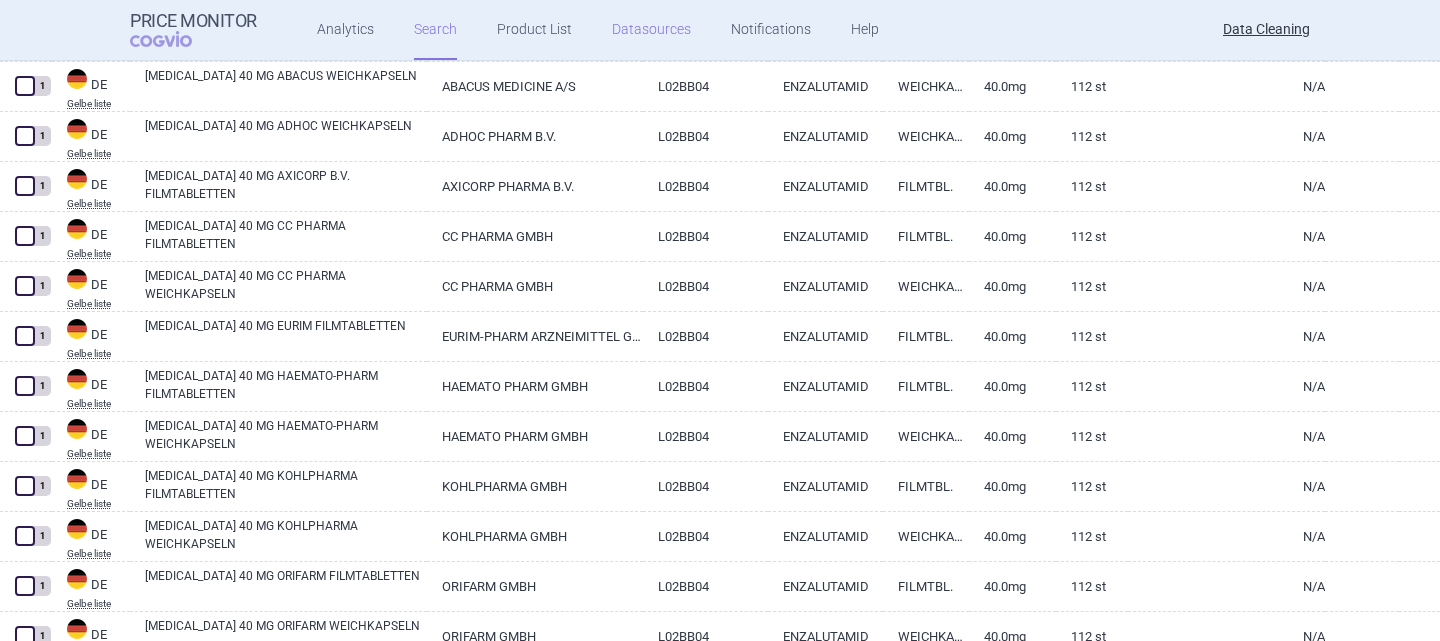 scroll, scrollTop: 1112, scrollLeft: 0, axis: vertical 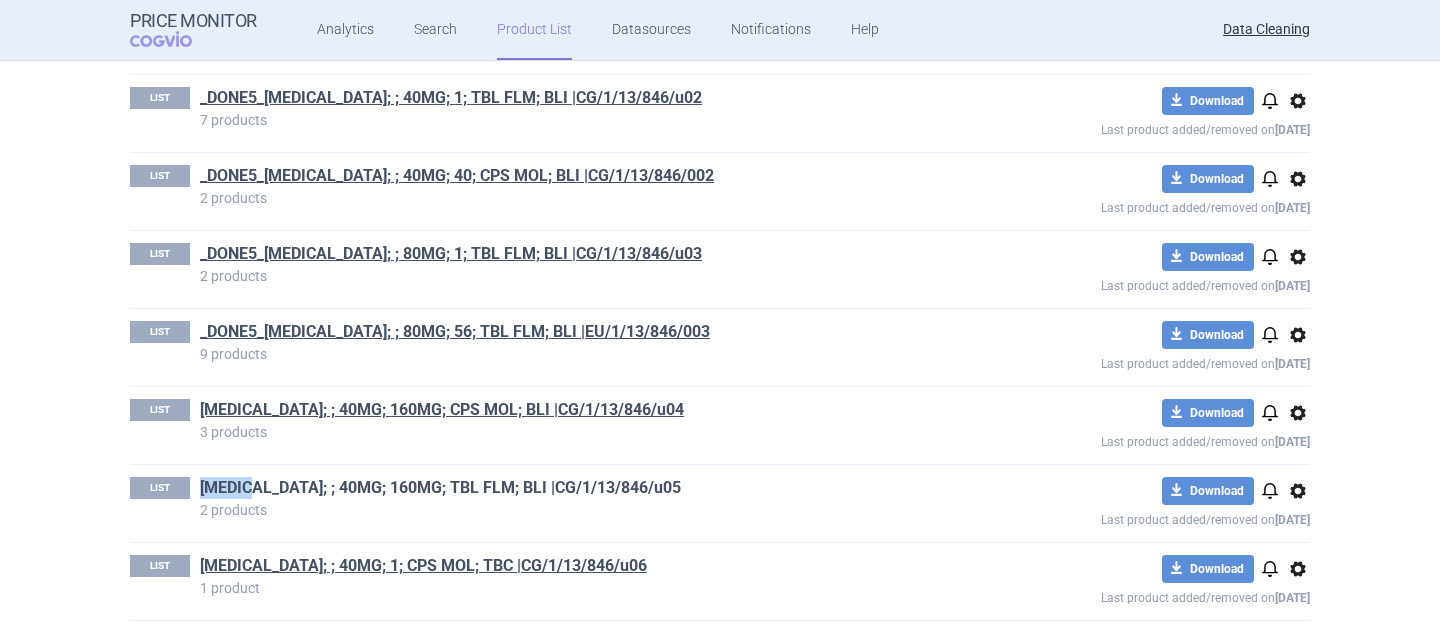 drag, startPoint x: 187, startPoint y: 482, endPoint x: 247, endPoint y: 486, distance: 60.133186 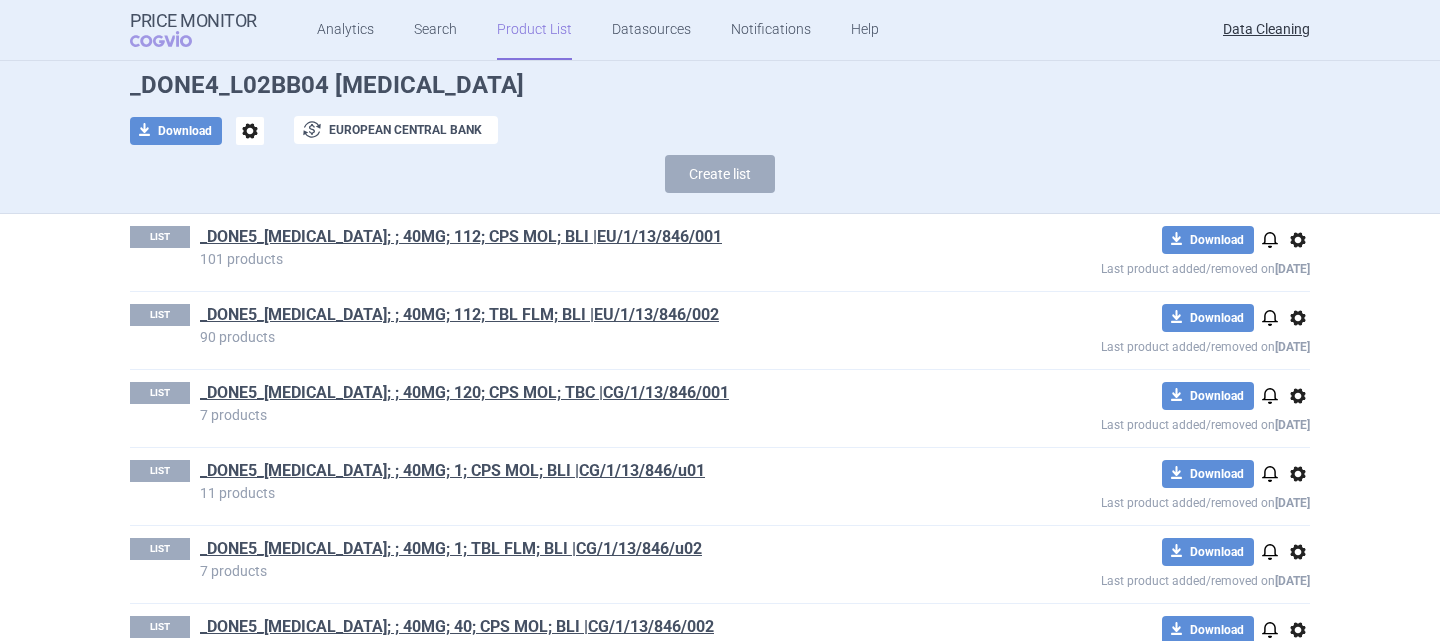 scroll, scrollTop: 0, scrollLeft: 0, axis: both 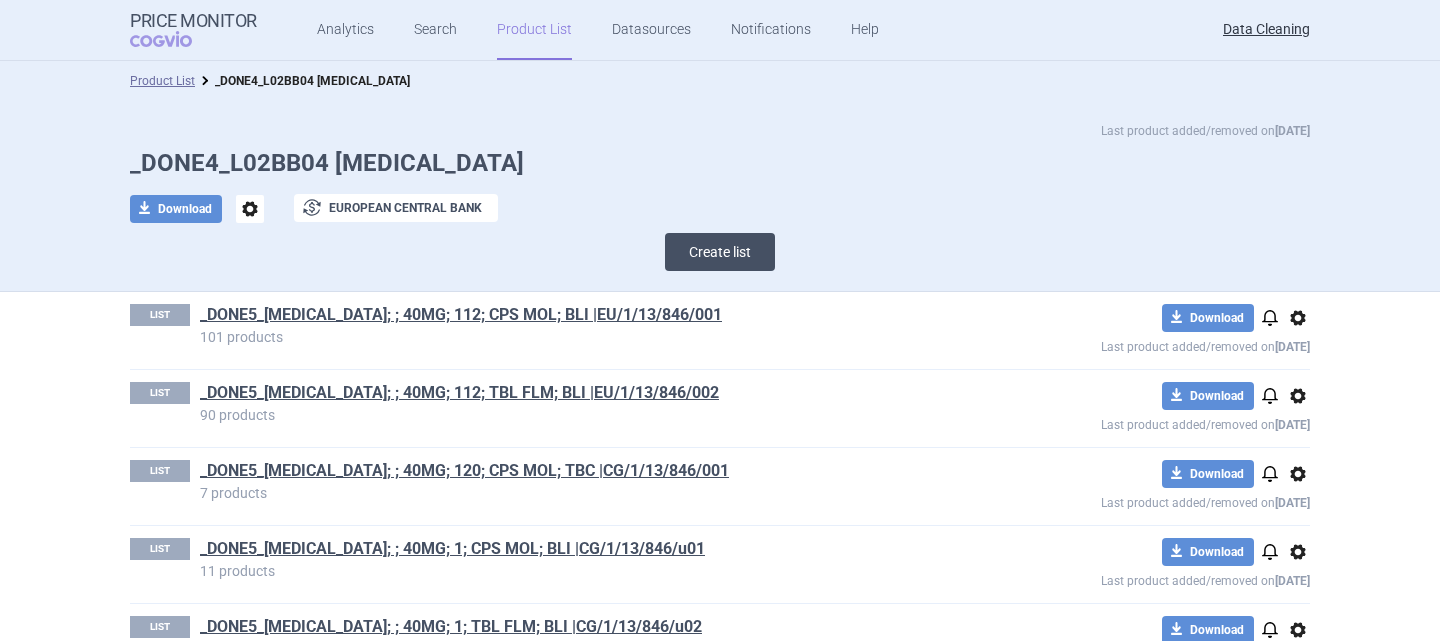 click on "Create list" at bounding box center (720, 252) 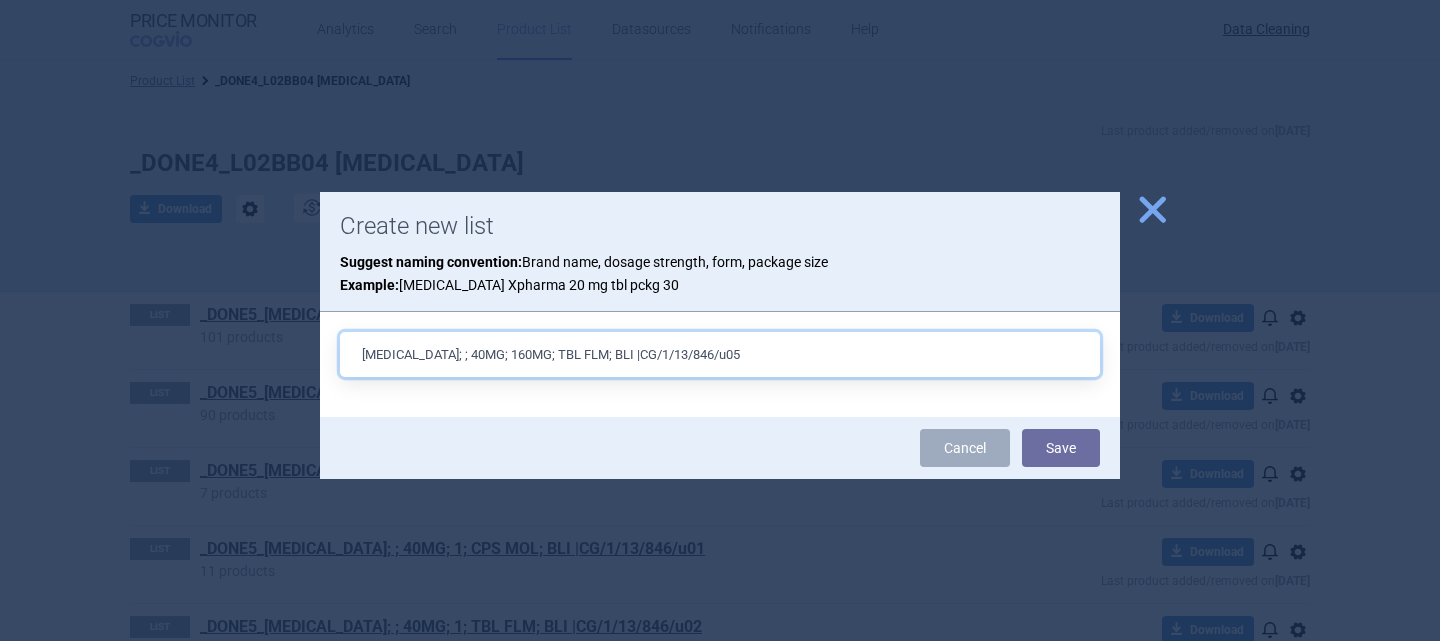 click on "[MEDICAL_DATA]; ; 40MG; 160MG; TBL FLM; BLI |CG/1/13/846/u05" at bounding box center (720, 354) 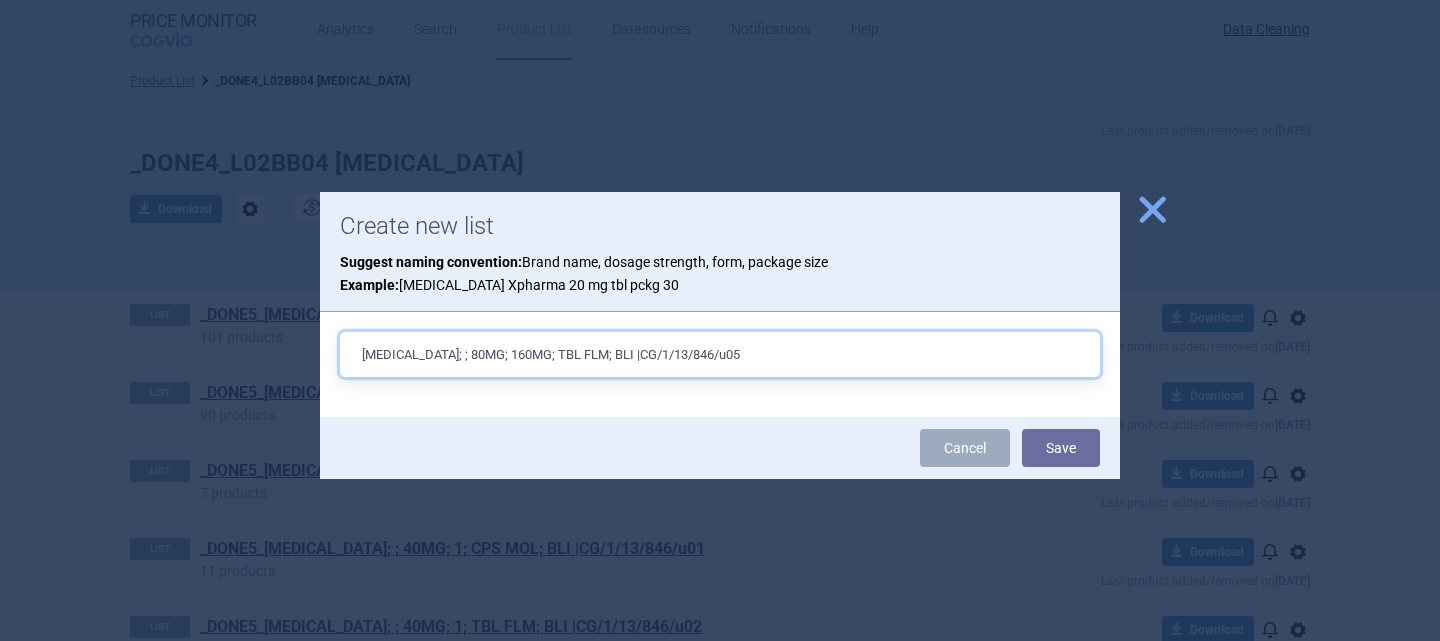 click on "XTANDI; ; 80MG; 160MG; TBL FLM; BLI |CG/1/13/846/u05" at bounding box center [720, 354] 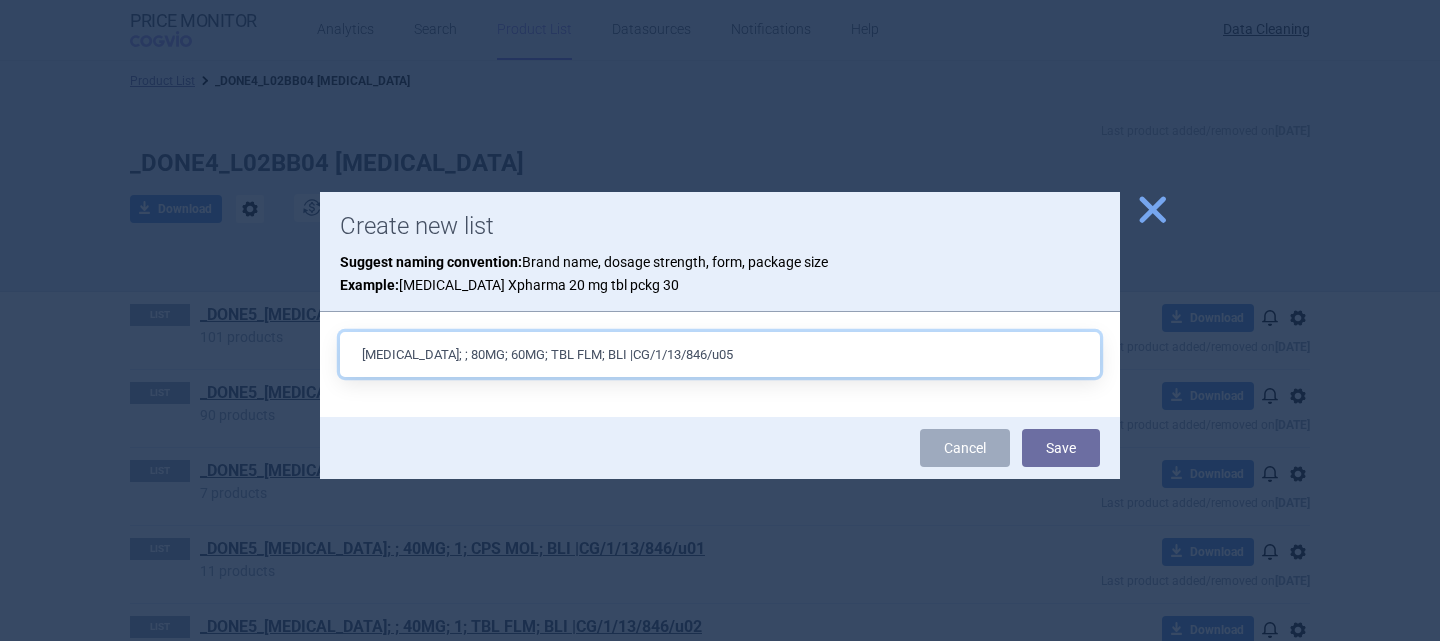 click on "XTANDI; ; 80MG; 60MG; TBL FLM; BLI |CG/1/13/846/u05" at bounding box center [720, 354] 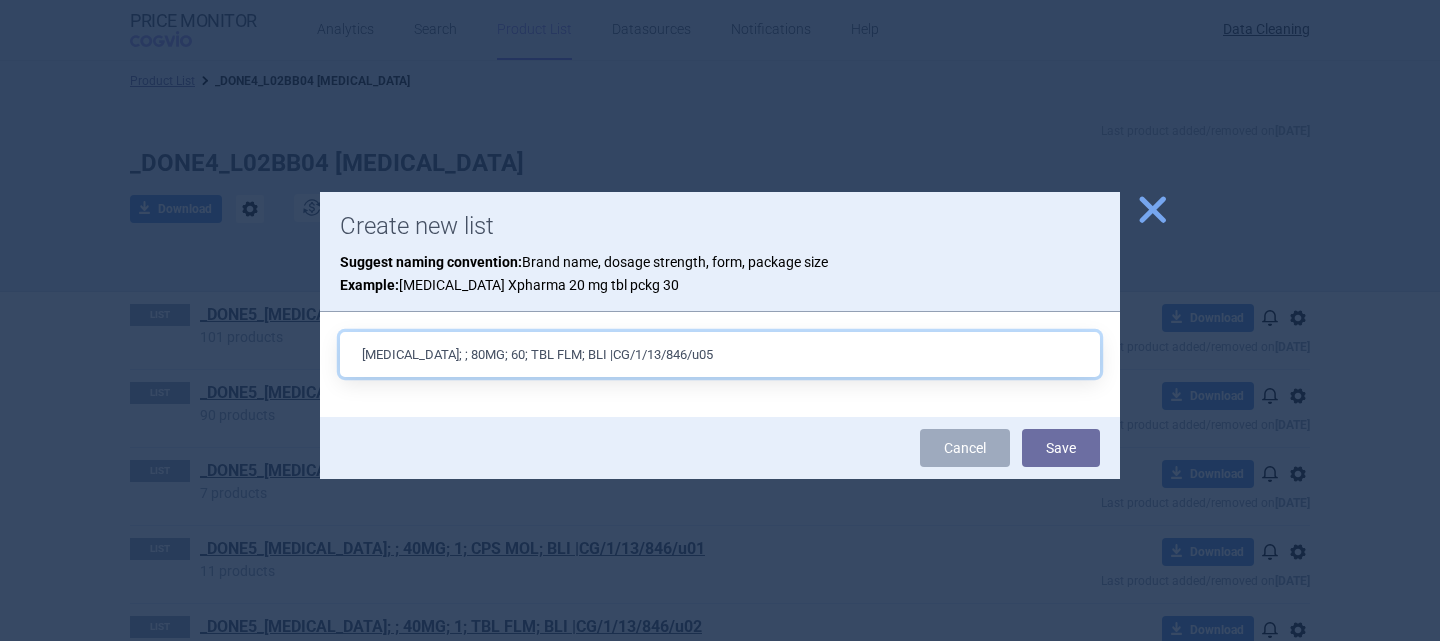 click on "XTANDI; ; 80MG; 60; TBL FLM; BLI |CG/1/13/846/u05" at bounding box center (720, 354) 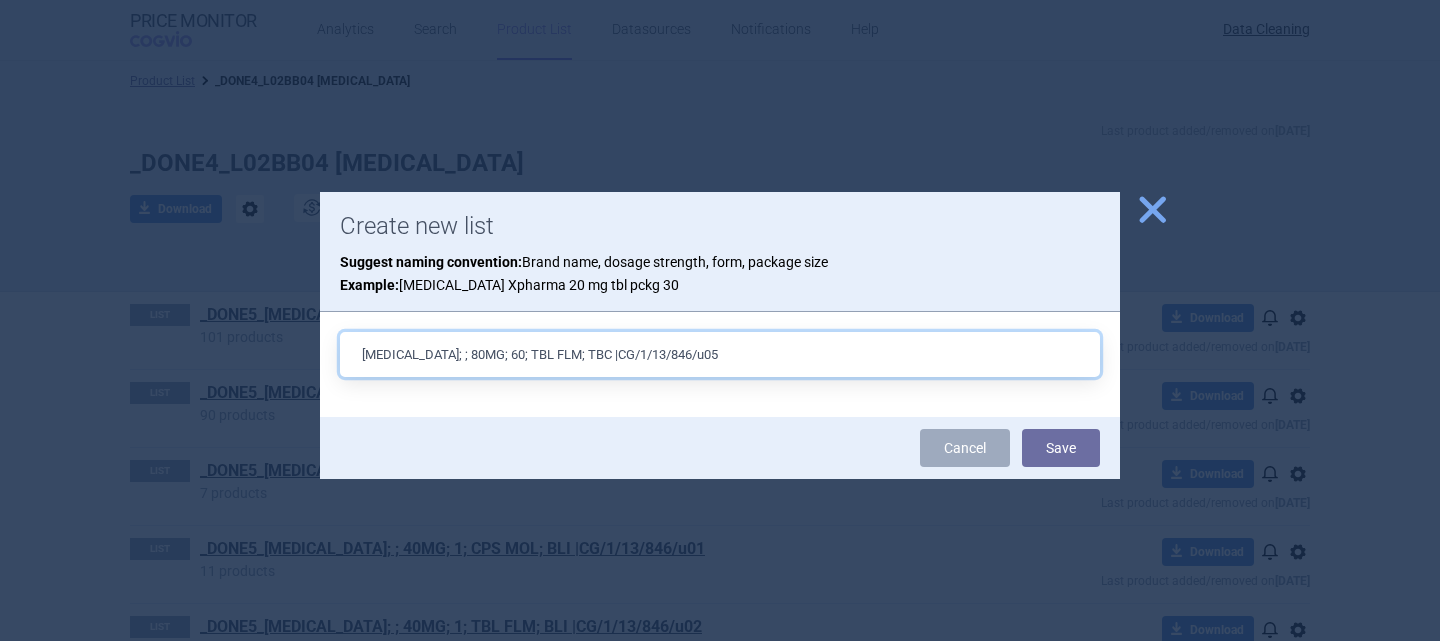 click on "XTANDI; ; 80MG; 60; TBL FLM; TBC |CG/1/13/846/u05" at bounding box center [720, 354] 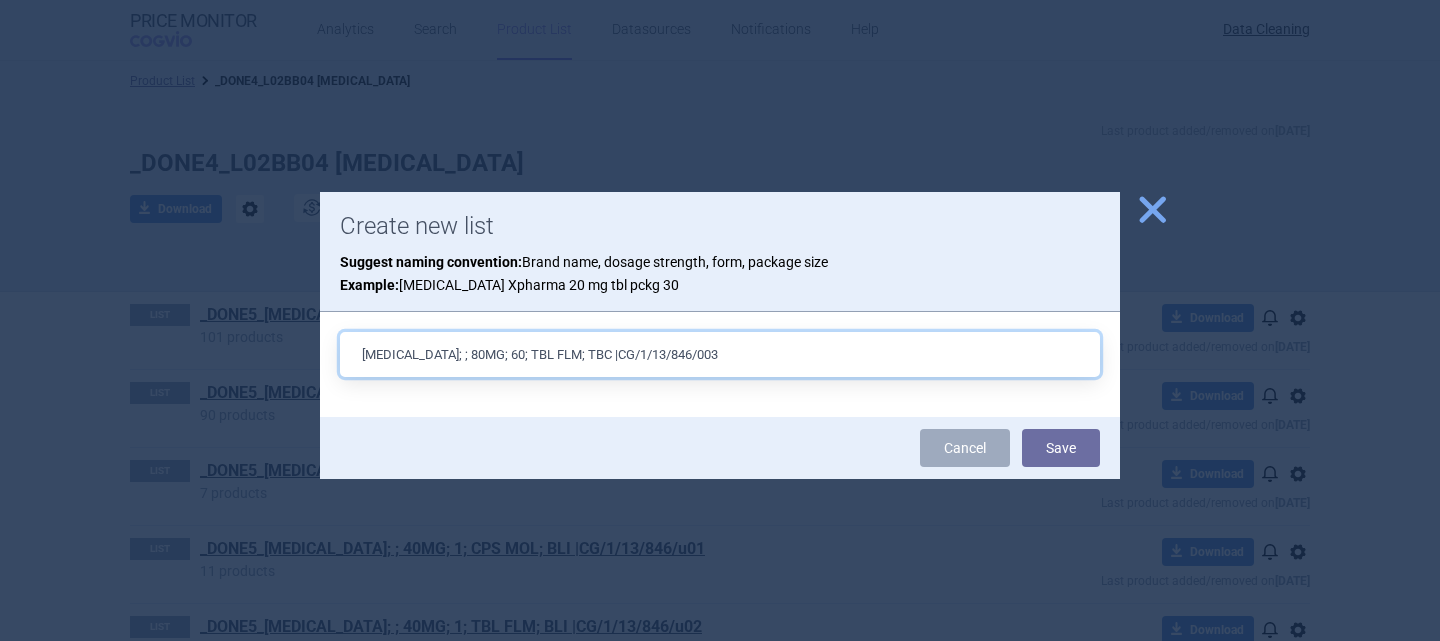 type on "[MEDICAL_DATA]; ; 80MG; 60; TBL FLM; TBC |CG/1/13/846/003" 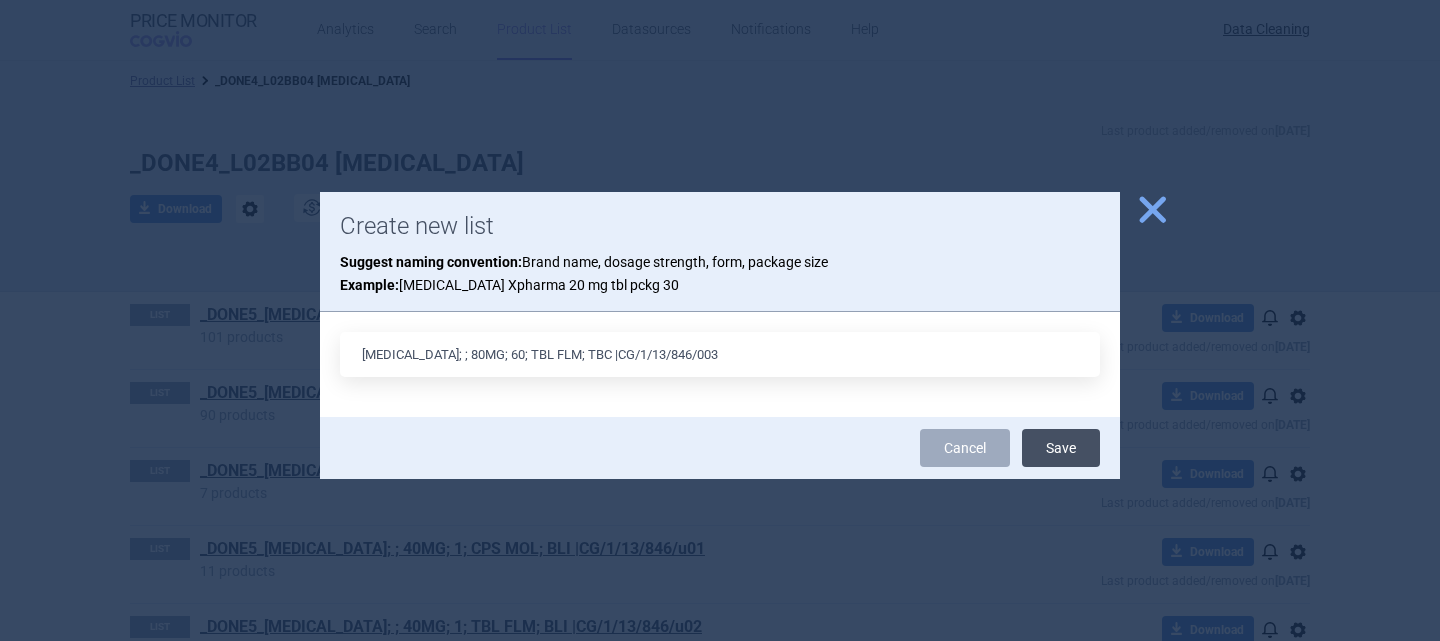 click on "Save" at bounding box center (1061, 448) 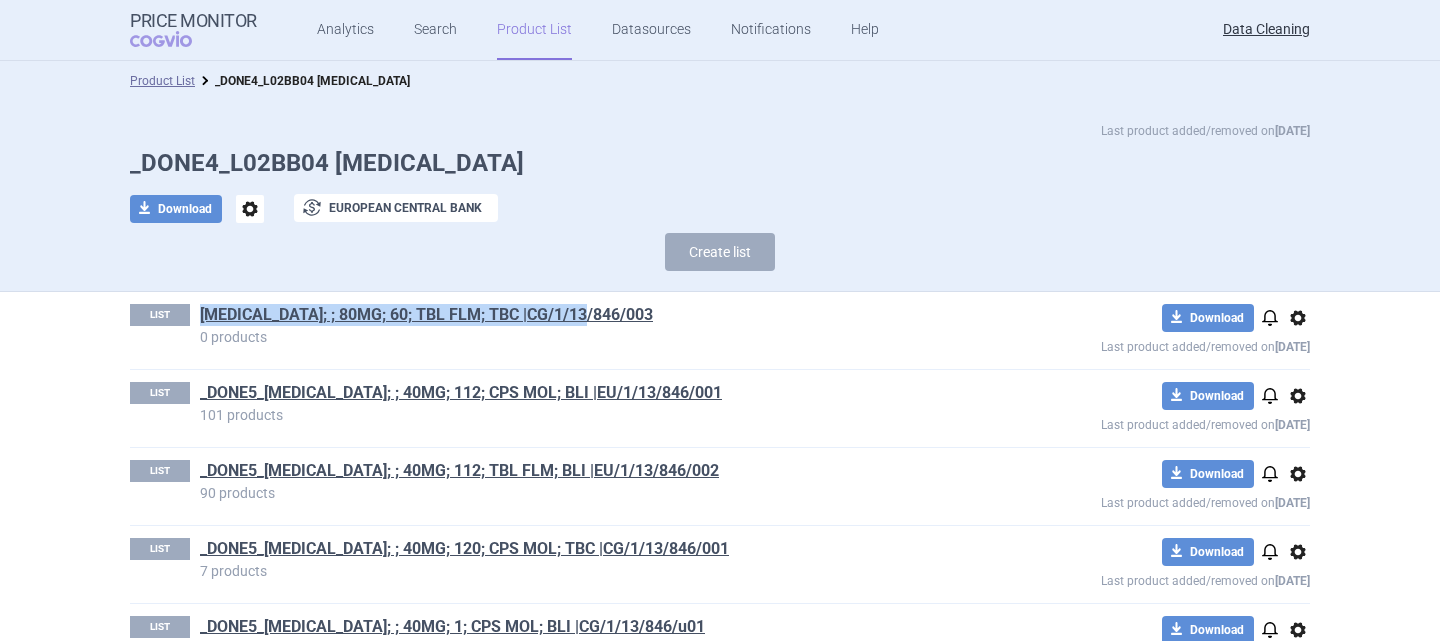 drag, startPoint x: 596, startPoint y: 317, endPoint x: 185, endPoint y: 314, distance: 411.01096 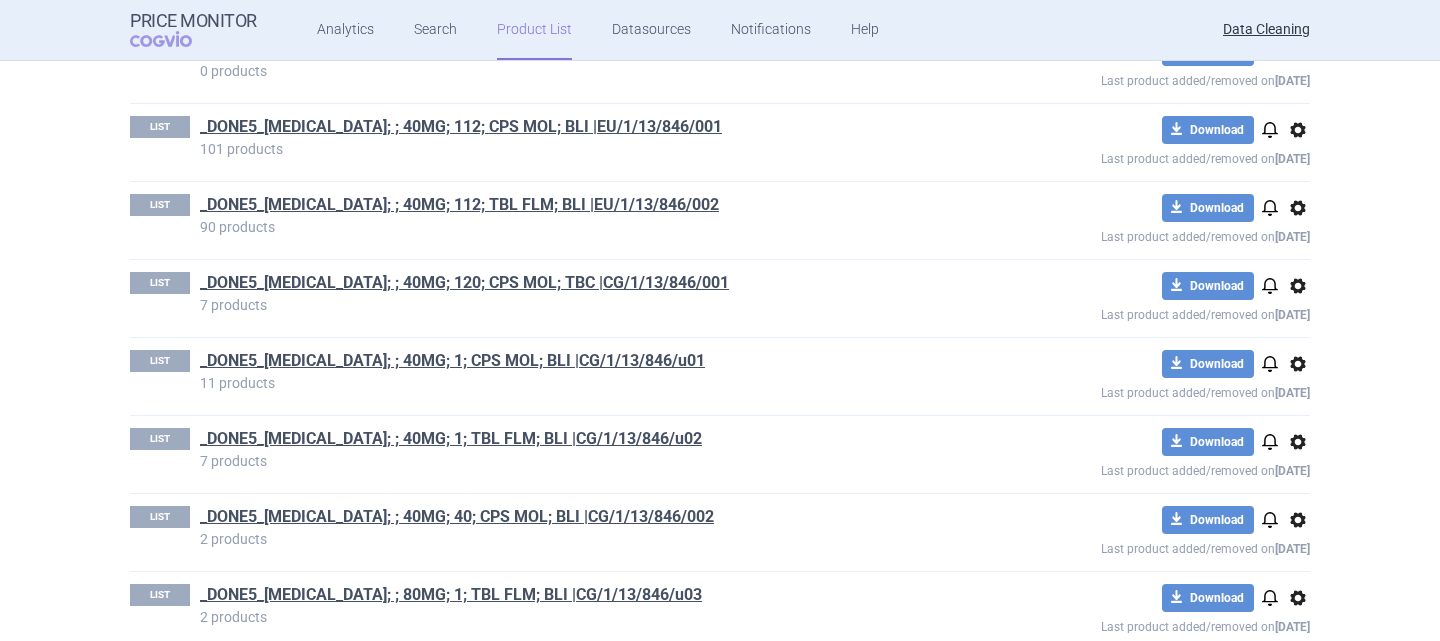 scroll, scrollTop: 265, scrollLeft: 0, axis: vertical 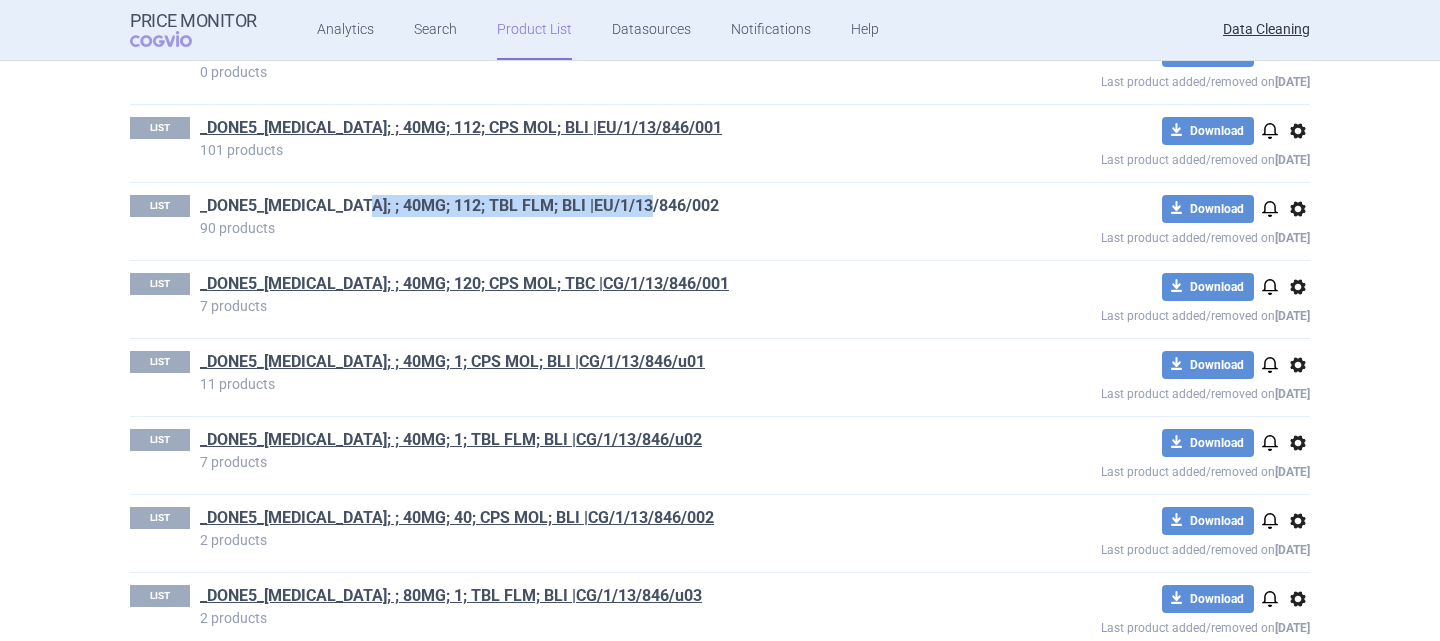 drag, startPoint x: 659, startPoint y: 204, endPoint x: 350, endPoint y: 206, distance: 309.00647 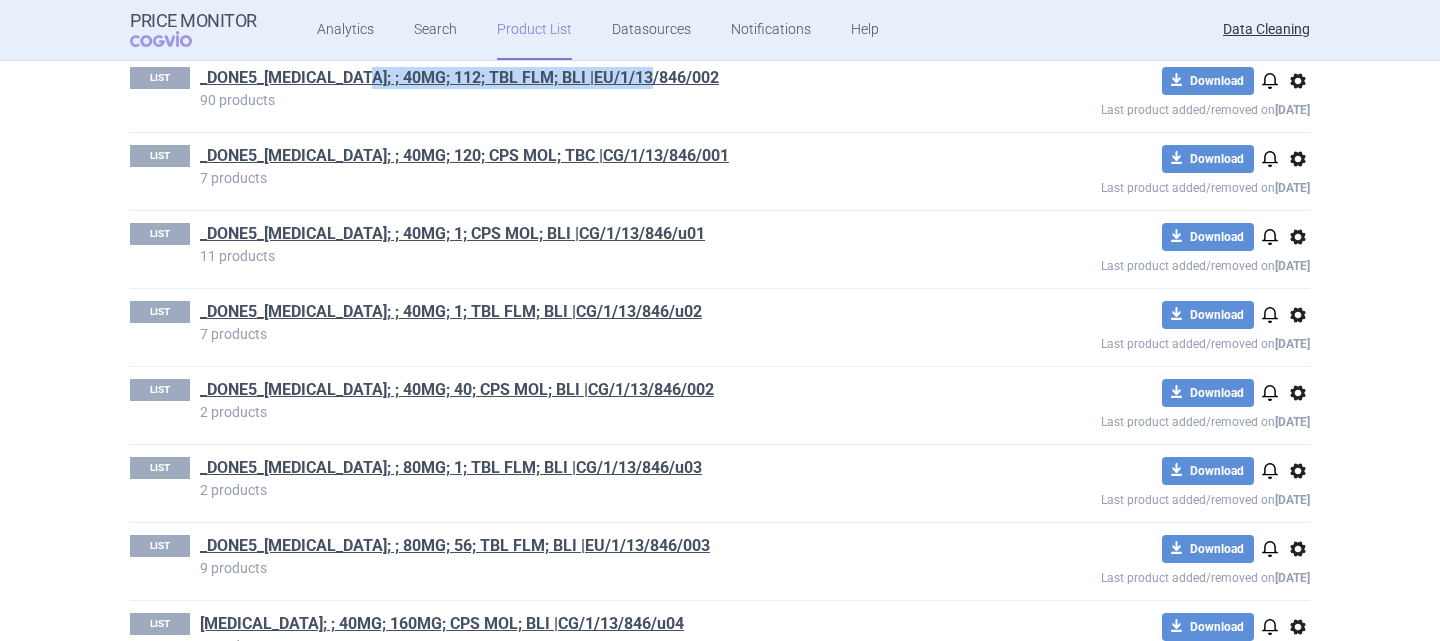 scroll, scrollTop: 394, scrollLeft: 0, axis: vertical 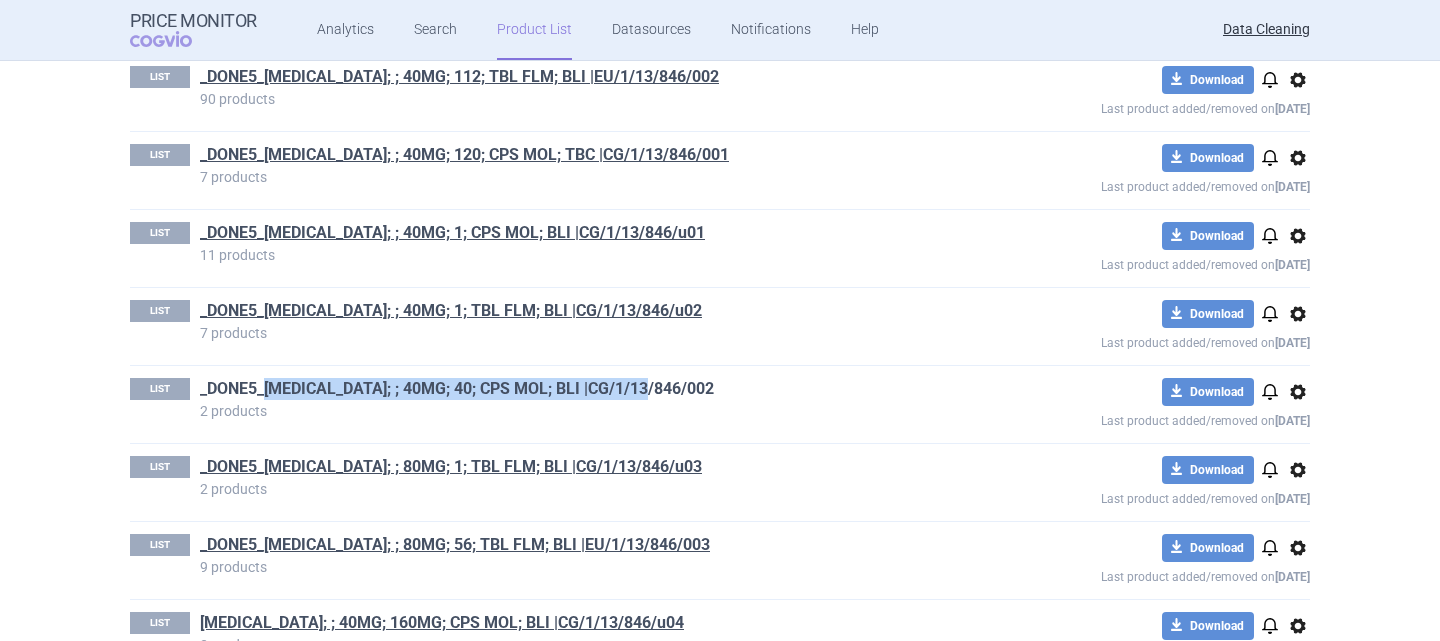 drag, startPoint x: 658, startPoint y: 393, endPoint x: 259, endPoint y: 387, distance: 399.0451 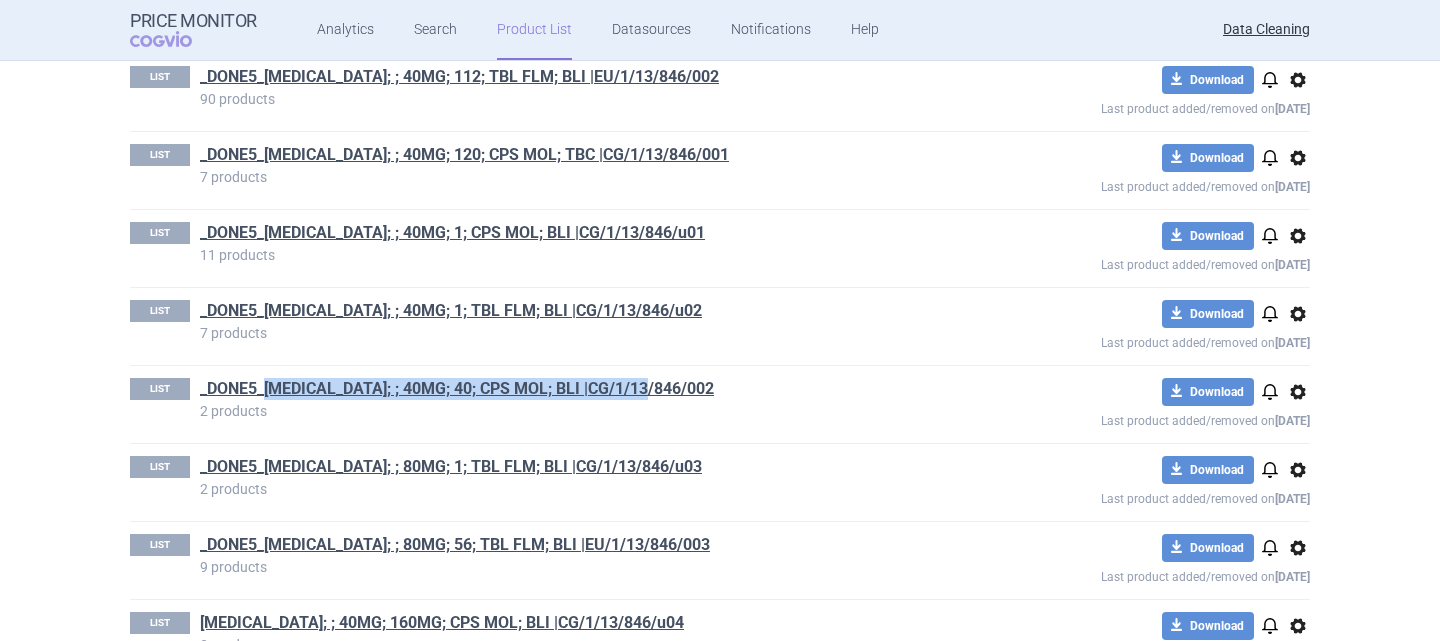 scroll, scrollTop: 0, scrollLeft: 0, axis: both 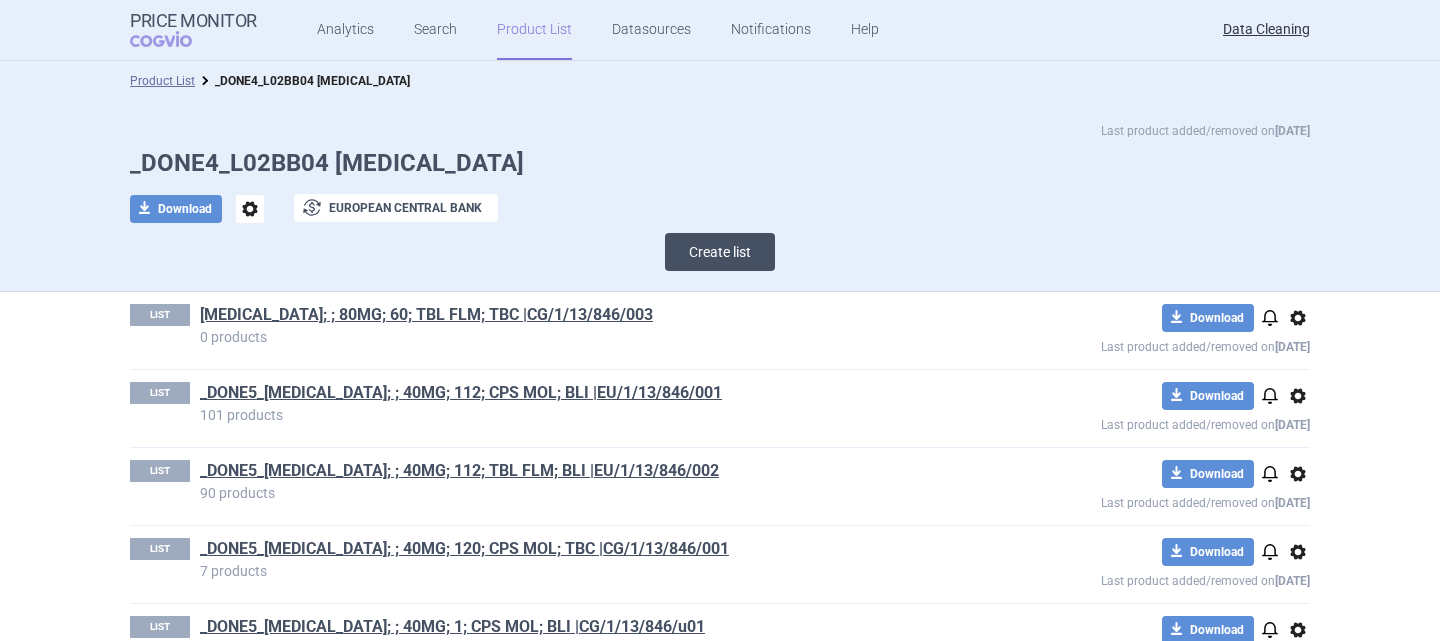 click on "Create list" at bounding box center (720, 252) 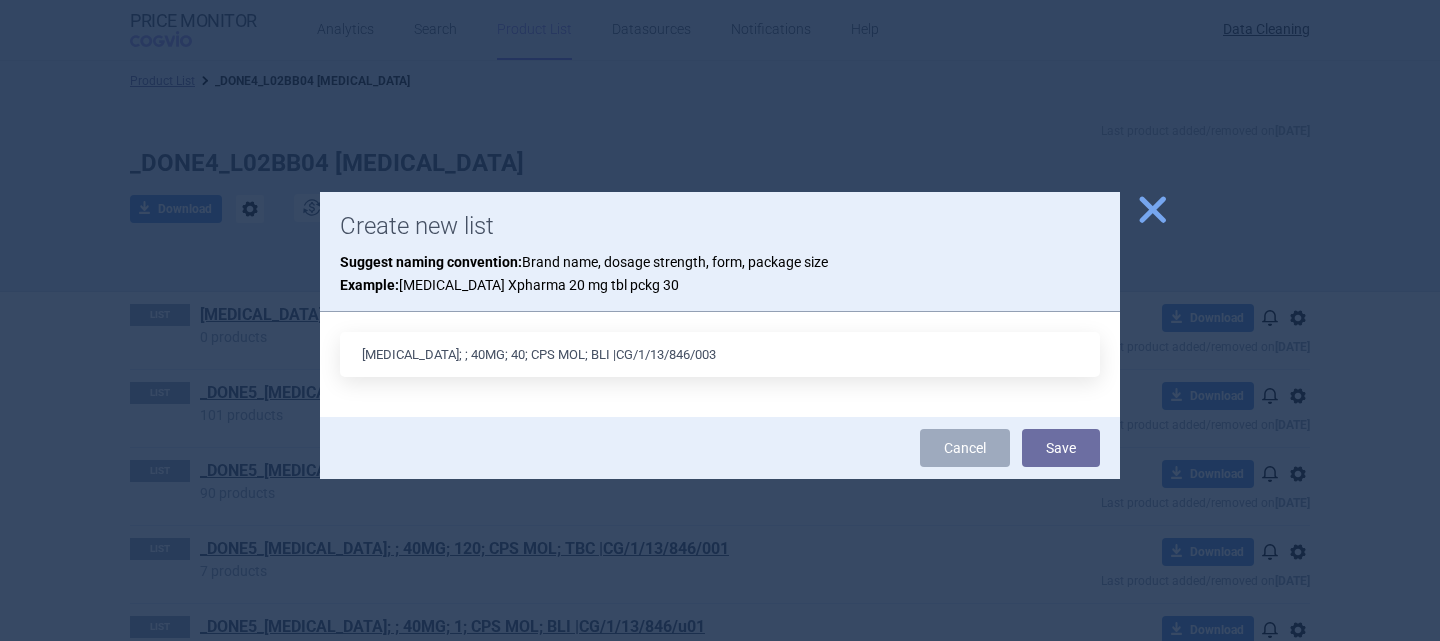click on "XTANDI; ; 40MG; 40; CPS MOL; BLI |CG/1/13/846/003" at bounding box center (720, 354) 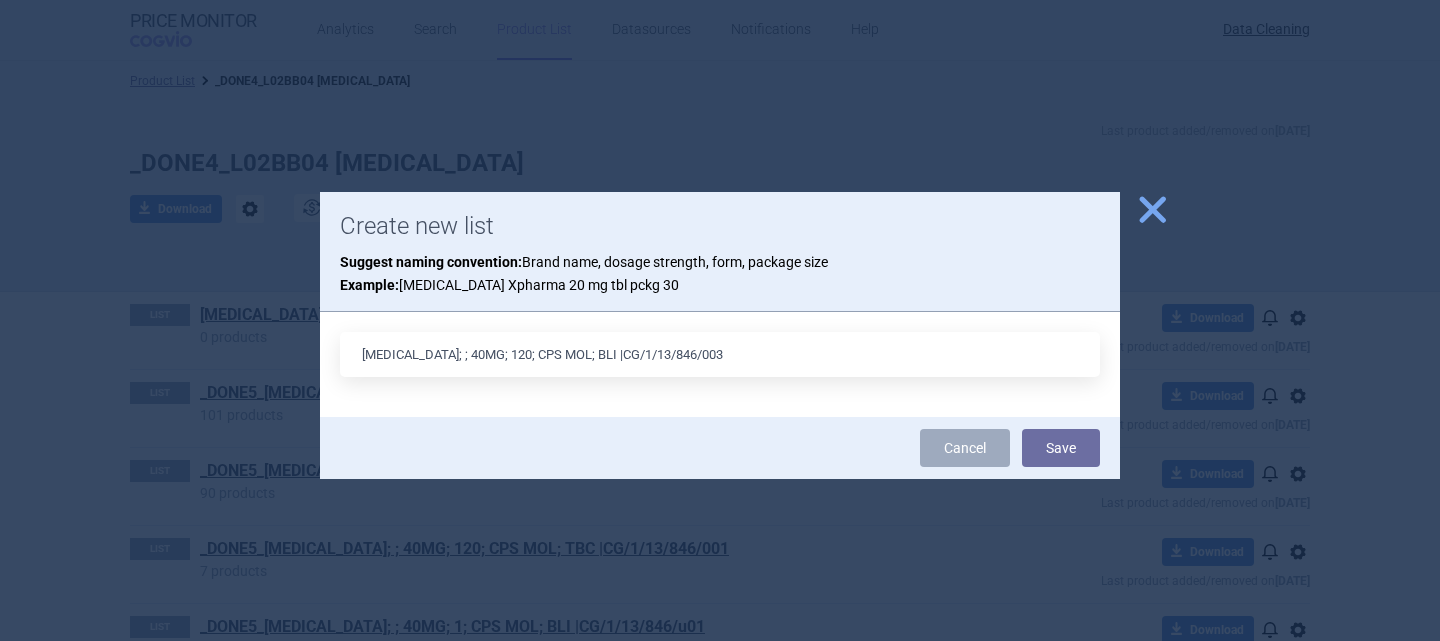 click on "XTANDI; ; 40MG; 120; CPS MOL; BLI |CG/1/13/846/003" at bounding box center (720, 354) 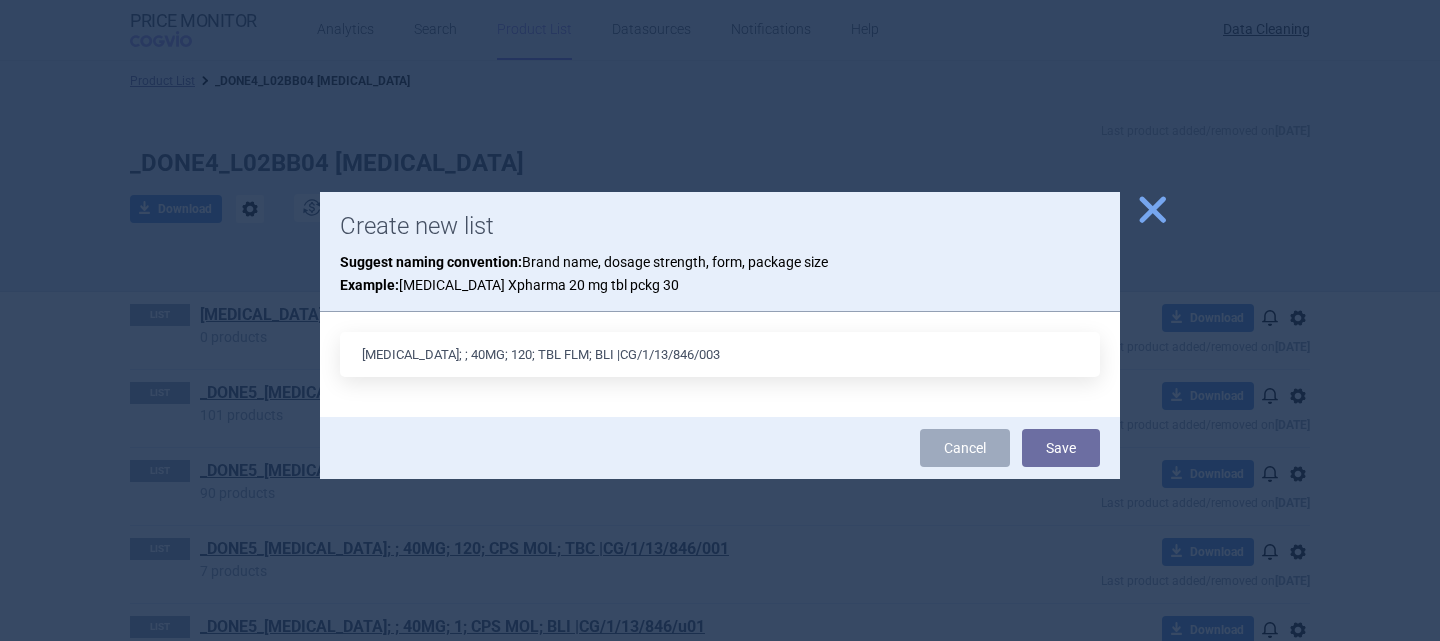 click on "XTANDI; ; 40MG; 120; TBL FLM; BLI |CG/1/13/846/003" at bounding box center (720, 354) 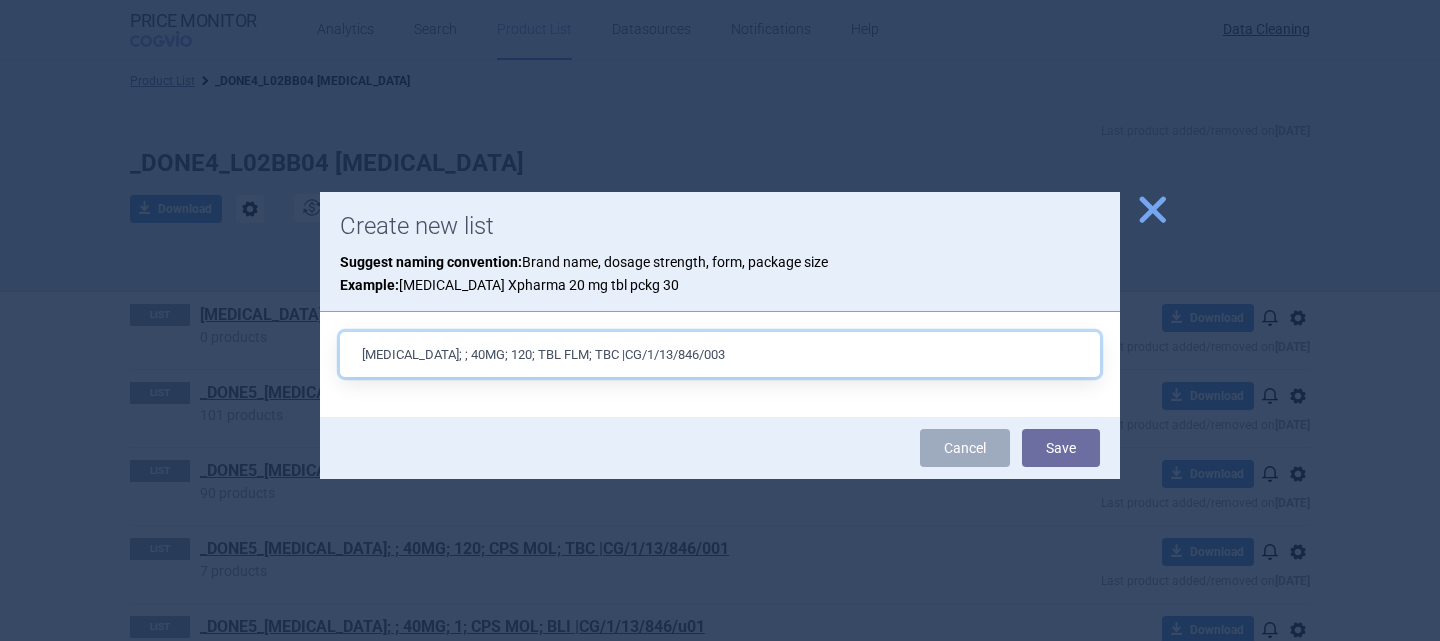 type on "XTANDI; ; 40MG; 120; TBL FLM; TBC |CG/1/13/846/003" 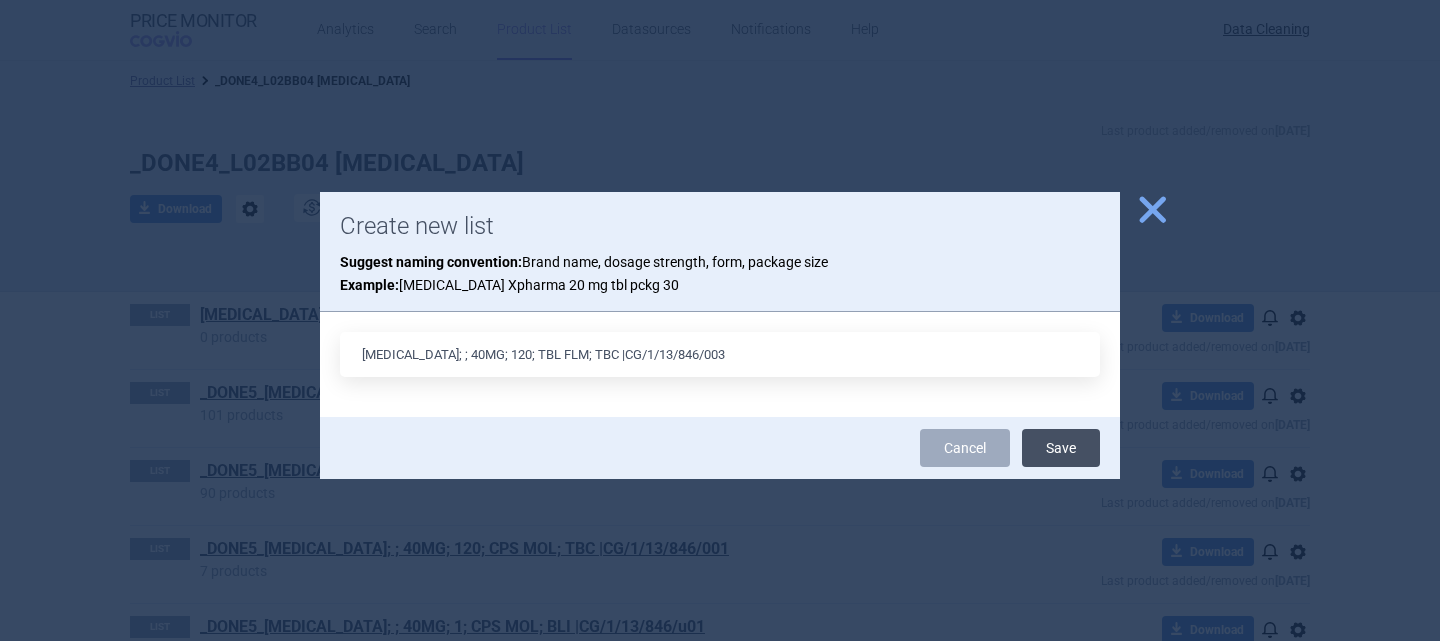 click on "Save" at bounding box center (1061, 448) 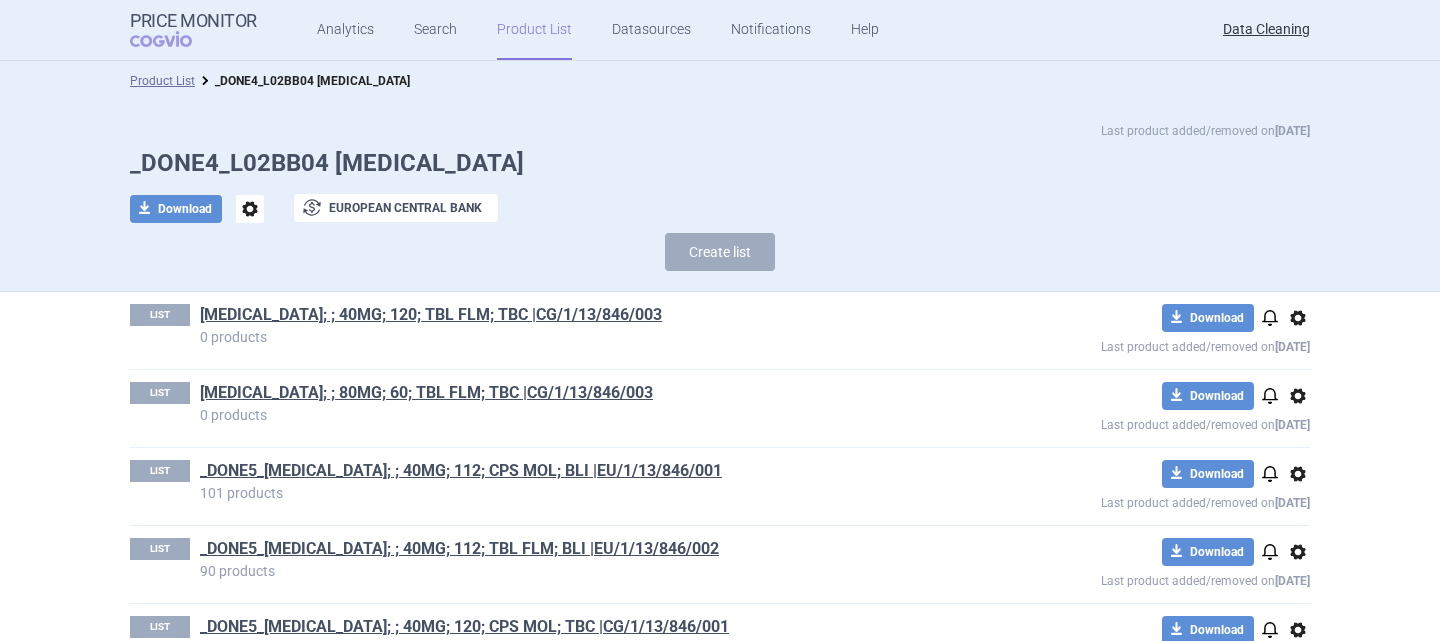 click on "options" at bounding box center (1298, 318) 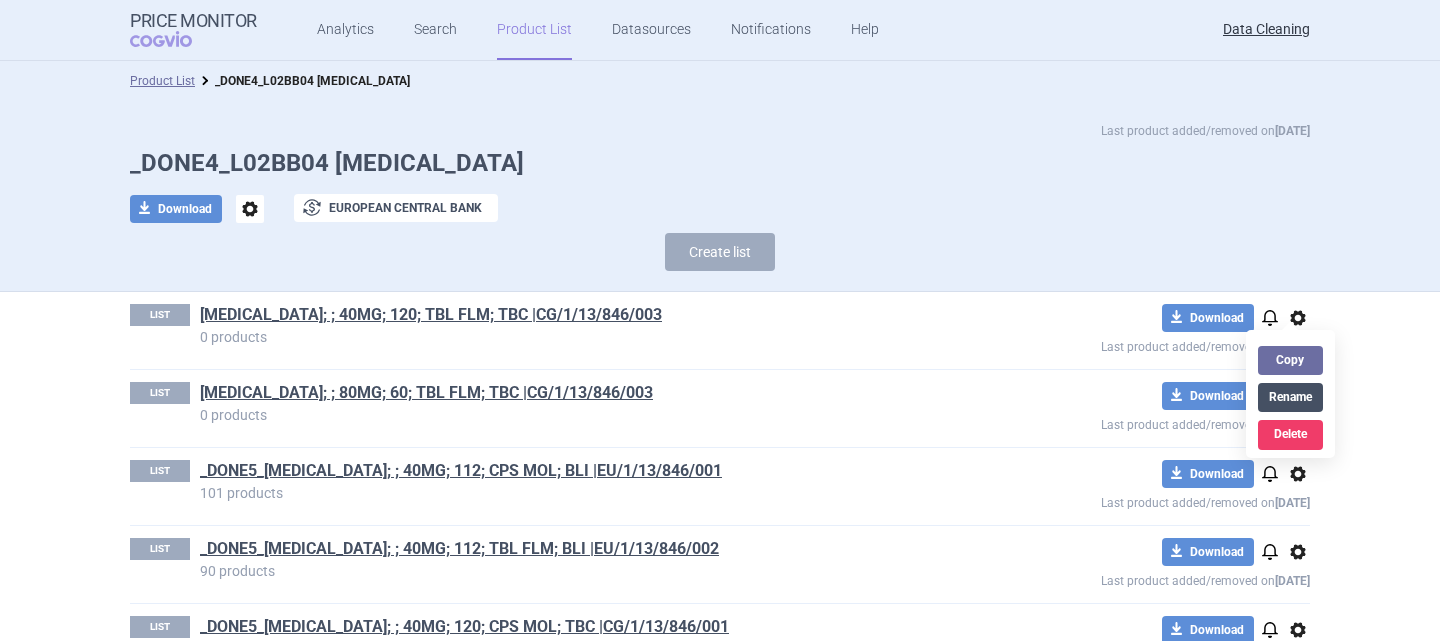 click on "Rename" at bounding box center (1290, 397) 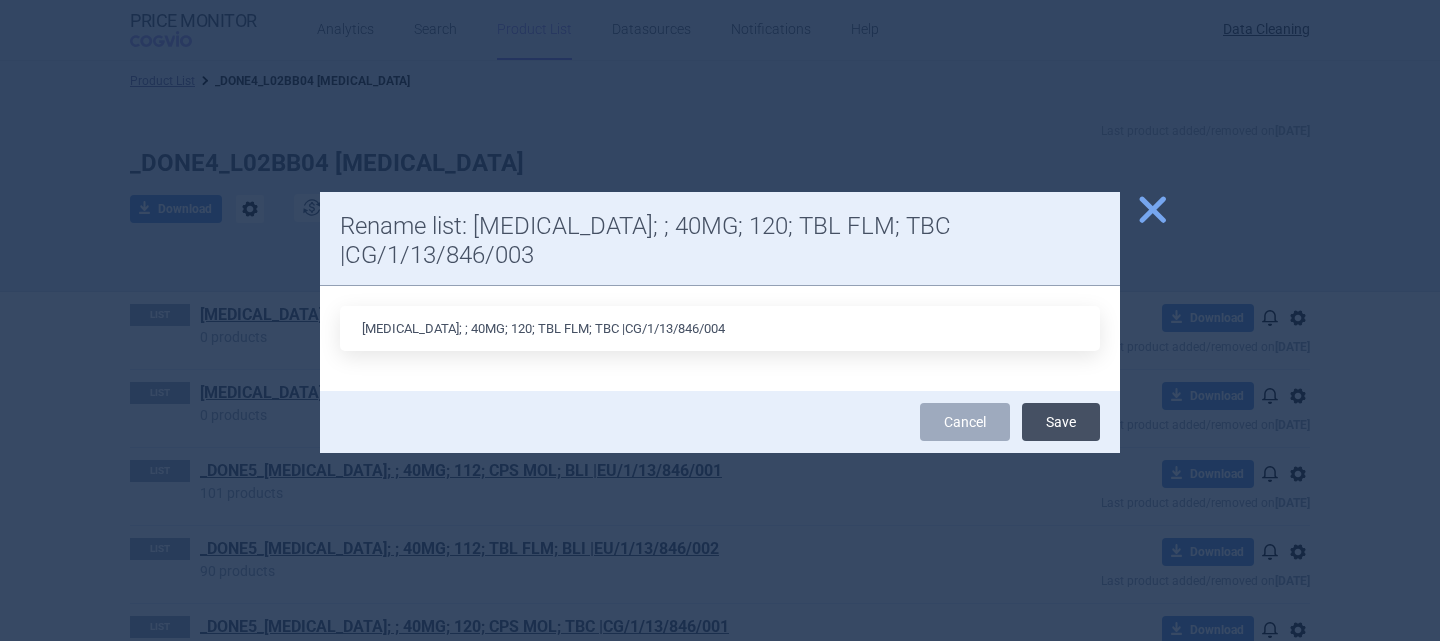 type on "[MEDICAL_DATA]; ; 40MG; 120; TBL FLM; TBC |CG/1/13/846/004" 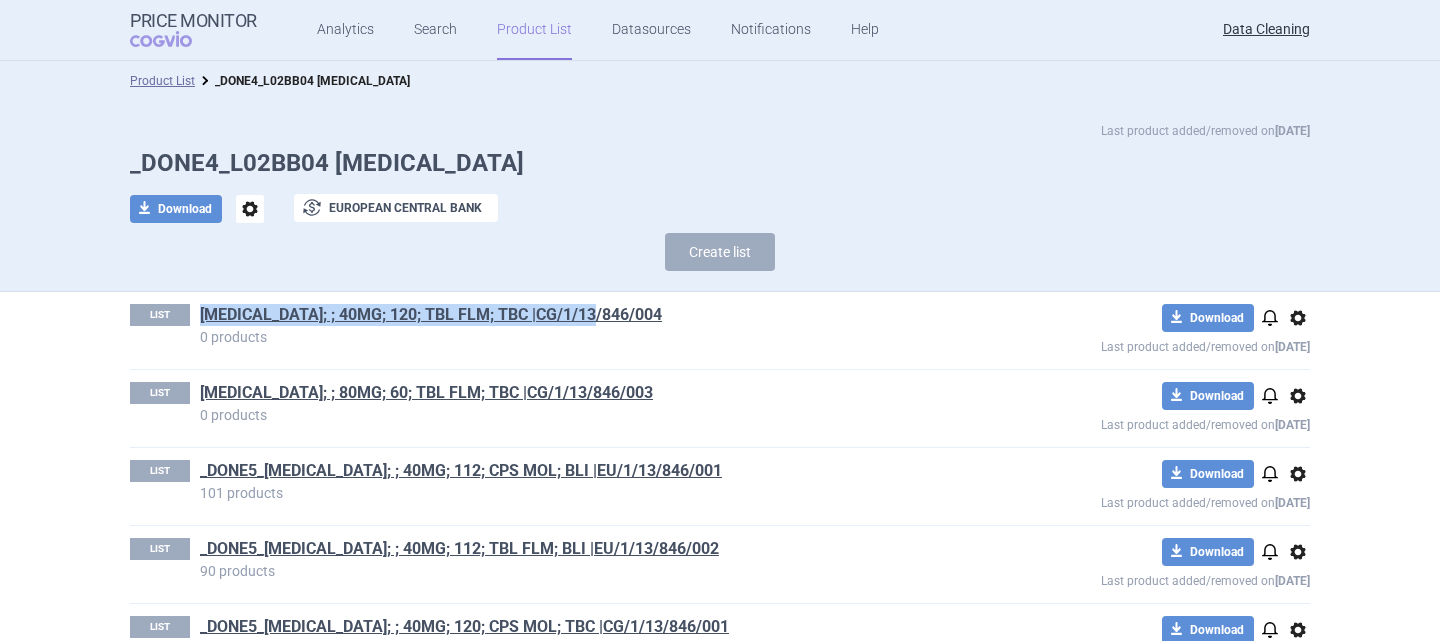 drag, startPoint x: 606, startPoint y: 311, endPoint x: 184, endPoint y: 318, distance: 422.05804 